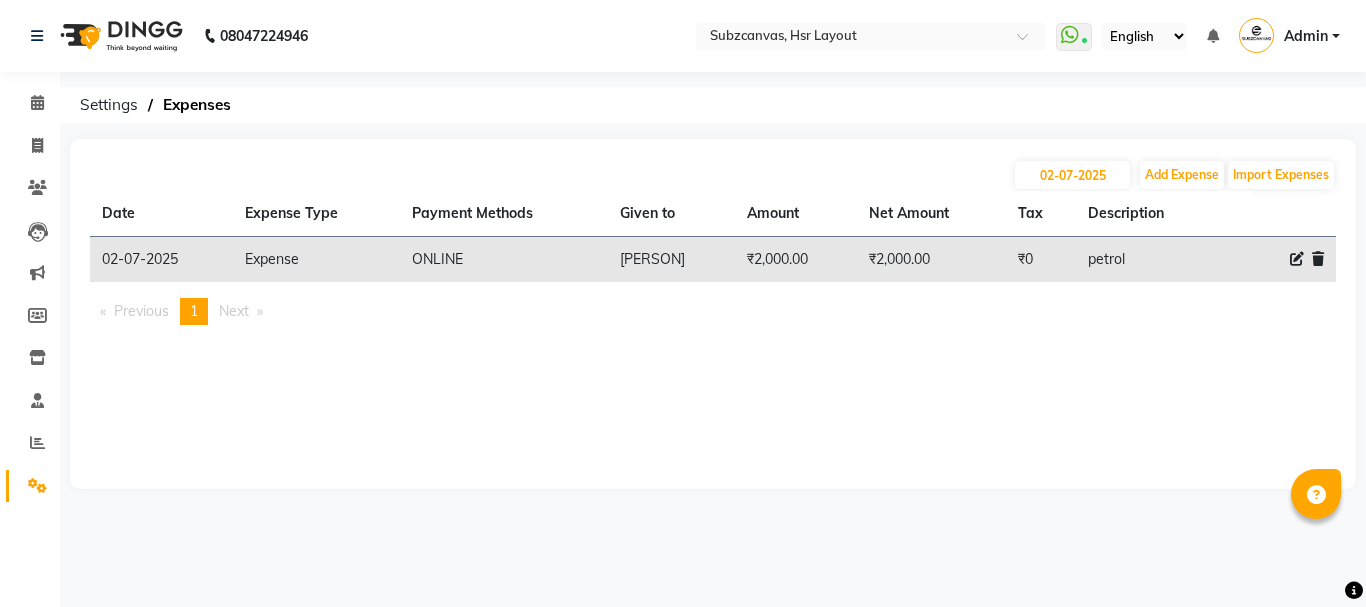 scroll, scrollTop: 0, scrollLeft: 0, axis: both 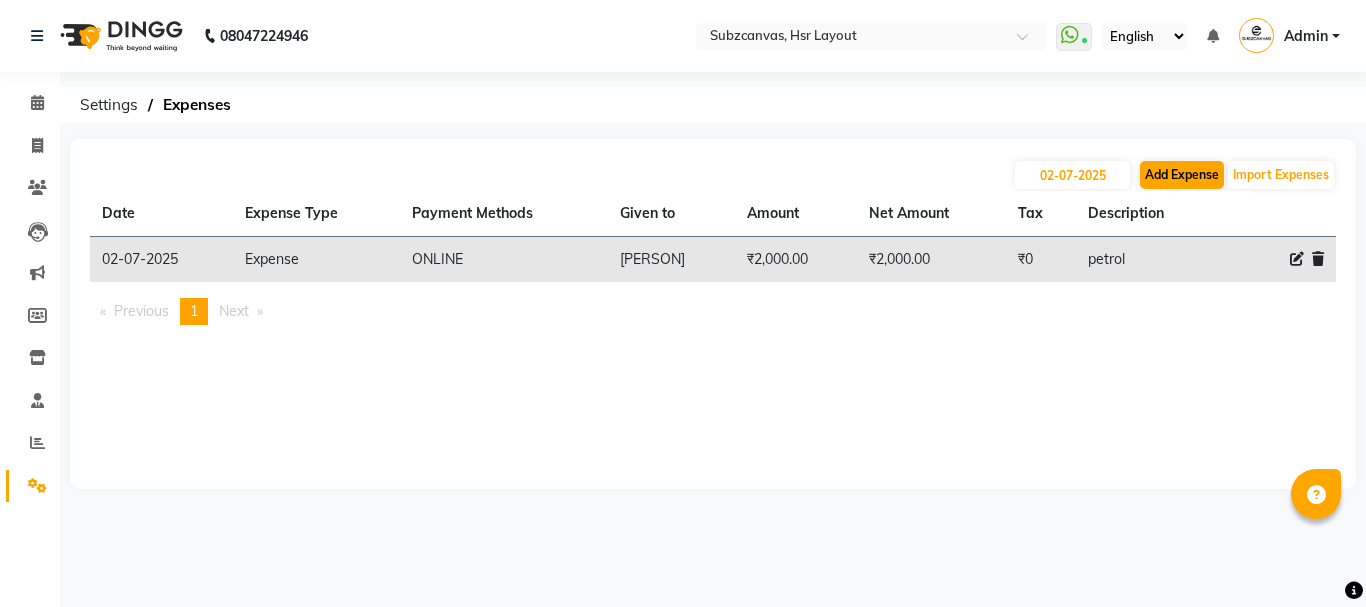 click on "Add Expense" 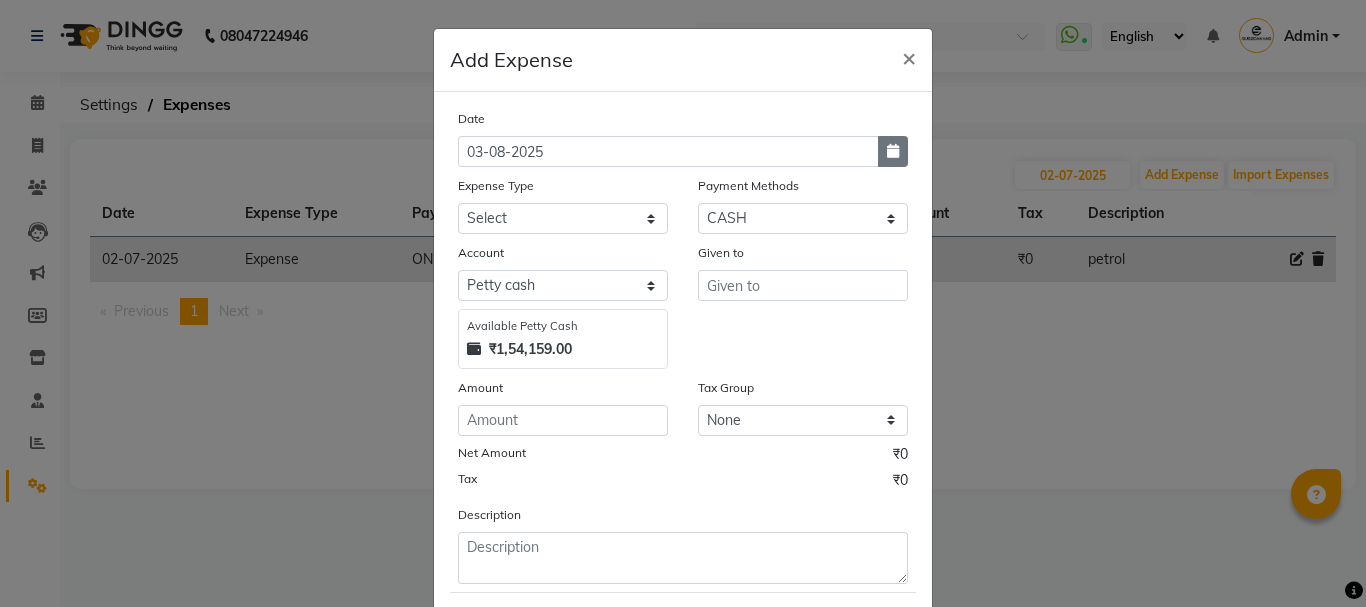 click 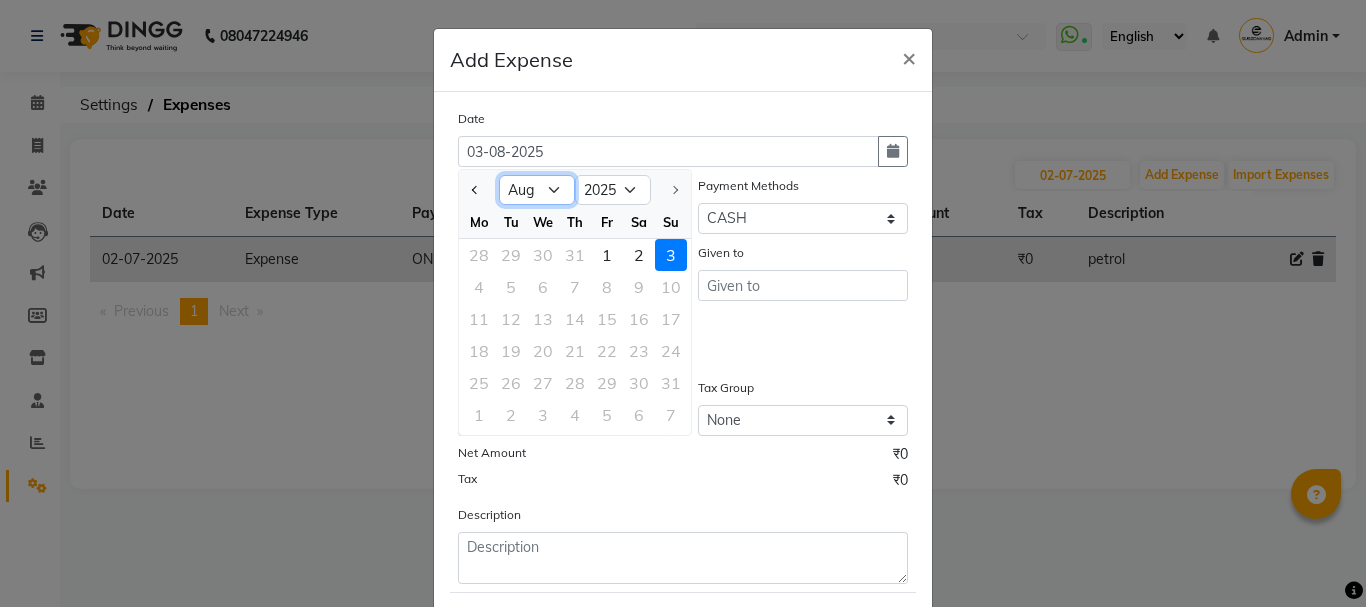 click on "Jan Feb Mar Apr May Jun Jul Aug" 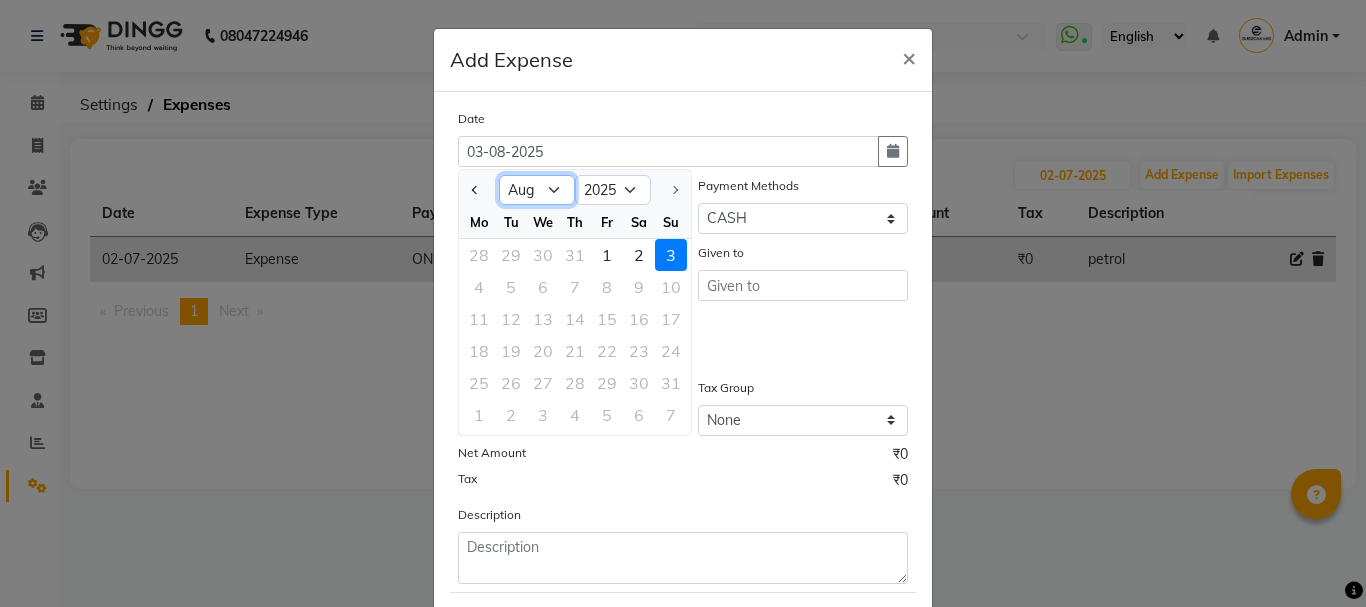 select on "7" 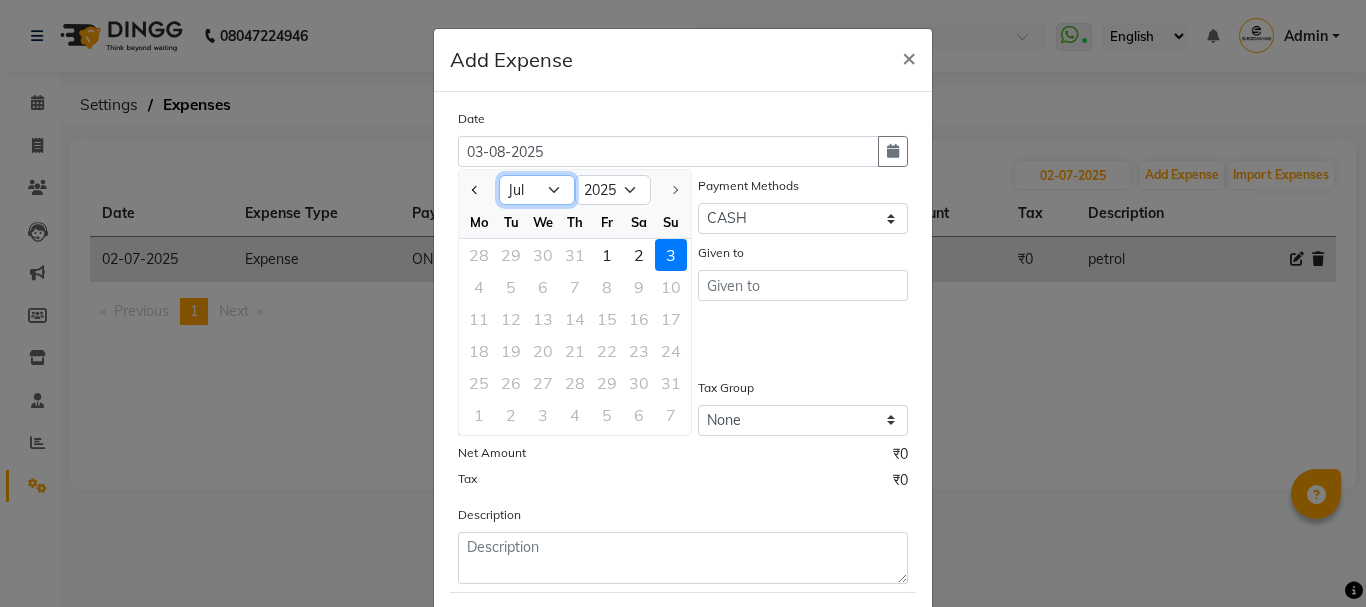 click on "Jan Feb Mar Apr May Jun Jul Aug" 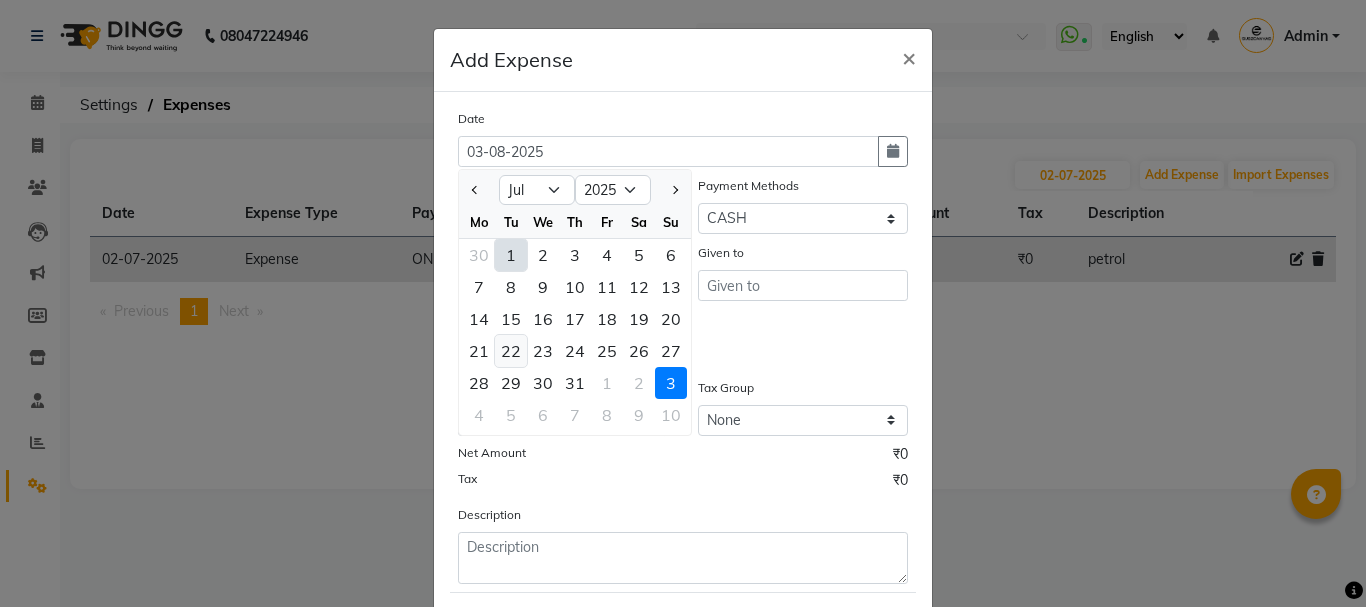 click on "22" 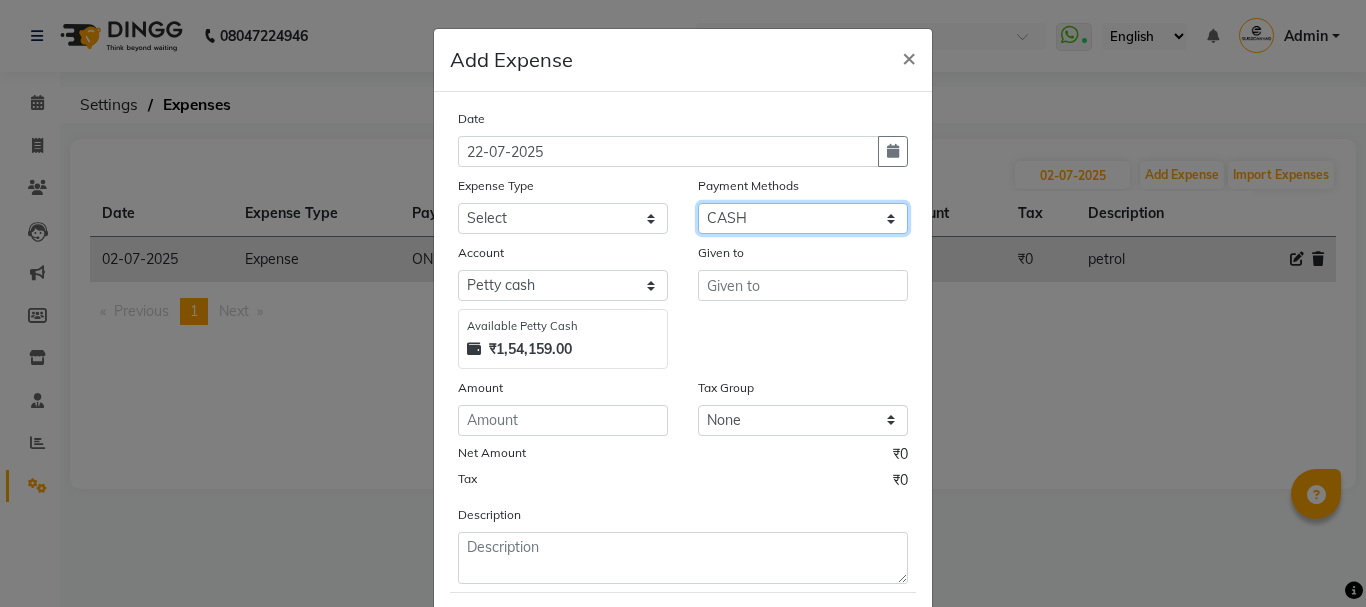 click on "Select CASH CARD ONLINE CUSTOM GPay PayTM PhonePe UPI NearBuy Points Wallet Loan BharatPay Cheque MosamBee MI Voucher Bank Family Visa Card Master Card Prepaid Package Voucher Gift Card BharatPay Card UPI BharatPay Other Cards Juice by MCB MyT Money MariDeal DefiDeal Deal.mu THD TCL CEdge Card M UPI M UPI Axis UPI Union Card (Indian Bank) Card (DL Bank) RS BTC Wellnessta Razorpay Complimentary Nift Spa Finder Spa Week Venmo BFL LoanTap SaveIN GMoney ATH Movil On Account Chamber Gift Card Trade Comp Donation Card on File Envision BRAC Card City Card bKash Credit Card Debit Card Shoutlo LUZO Jazz Cash AmEx Discover Tabby Online W Room Charge Room Charge USD Room Charge Euro Room Charge EGP Room Charge GBP Bajaj Finserv Bad Debts Card: IDFC Card: IOB Coupon Gcash PayMaya Instamojo COnline UOnline SOnline SCard Paypal PPR PPV PPC PPN PPG PPE CAMP Benefit ATH Movil Dittor App Rupay Diners iPrepaid iPackage District App Pine Labs Cash Payment Pnb Bank GPay NT Cash Lash GPay Lash Cash Nail GPay Nail Cash BANKTANSFER" 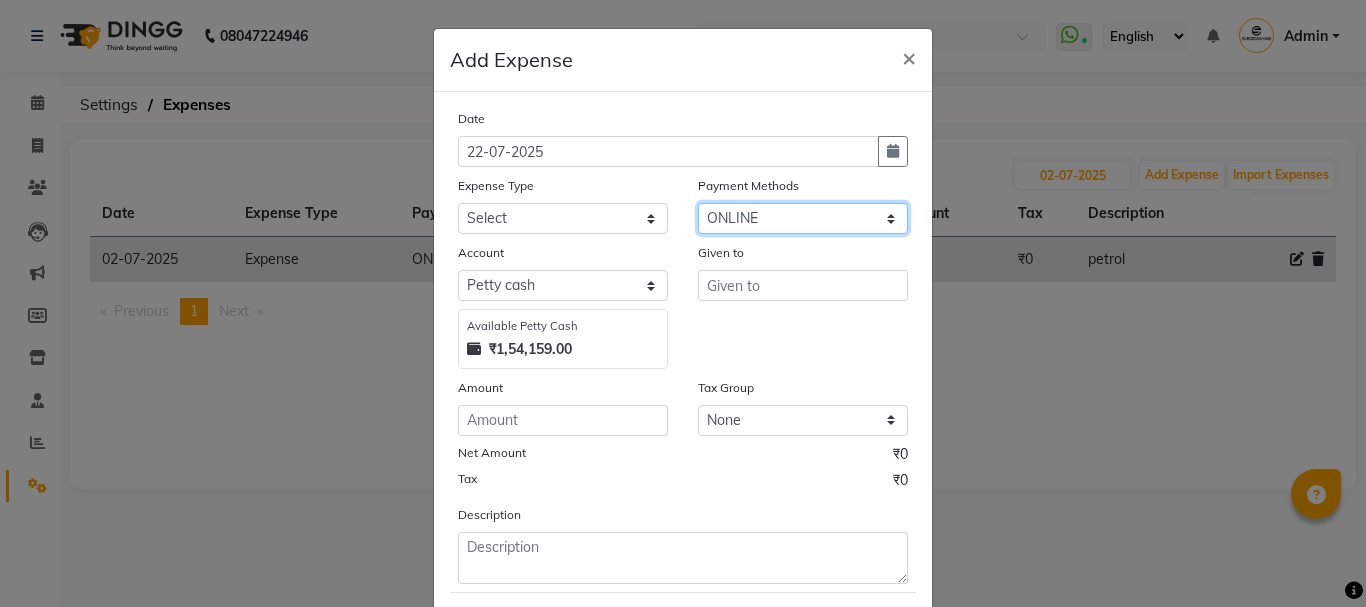 click on "Select CASH CARD ONLINE CUSTOM GPay PayTM PhonePe UPI NearBuy Points Wallet Loan BharatPay Cheque MosamBee MI Voucher Bank Family Visa Card Master Card Prepaid Package Voucher Gift Card BharatPay Card UPI BharatPay Other Cards Juice by MCB MyT Money MariDeal DefiDeal Deal.mu THD TCL CEdge Card M UPI M UPI Axis UPI Union Card (Indian Bank) Card (DL Bank) RS BTC Wellnessta Razorpay Complimentary Nift Spa Finder Spa Week Venmo BFL LoanTap SaveIN GMoney ATH Movil On Account Chamber Gift Card Trade Comp Donation Card on File Envision BRAC Card City Card bKash Credit Card Debit Card Shoutlo LUZO Jazz Cash AmEx Discover Tabby Online W Room Charge Room Charge USD Room Charge Euro Room Charge EGP Room Charge GBP Bajaj Finserv Bad Debts Card: IDFC Card: IOB Coupon Gcash PayMaya Instamojo COnline UOnline SOnline SCard Paypal PPR PPV PPC PPN PPG PPE CAMP Benefit ATH Movil Dittor App Rupay Diners iPrepaid iPackage District App Pine Labs Cash Payment Pnb Bank GPay NT Cash Lash GPay Lash Cash Nail GPay Nail Cash BANKTANSFER" 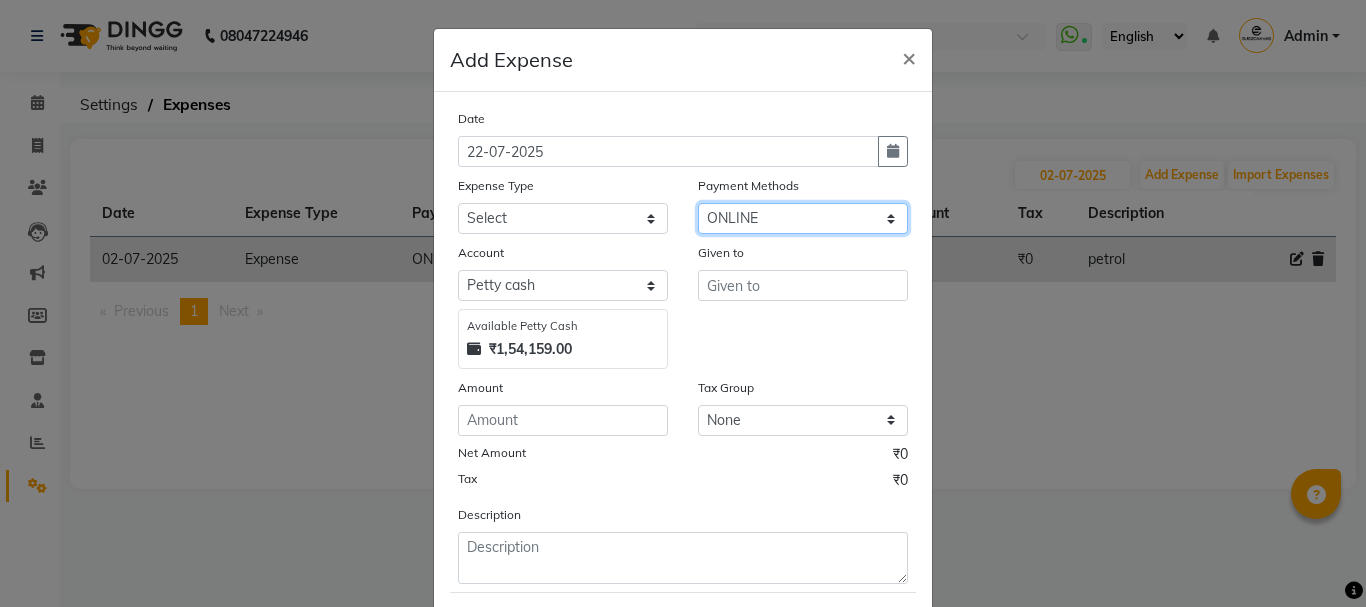 select on "3757" 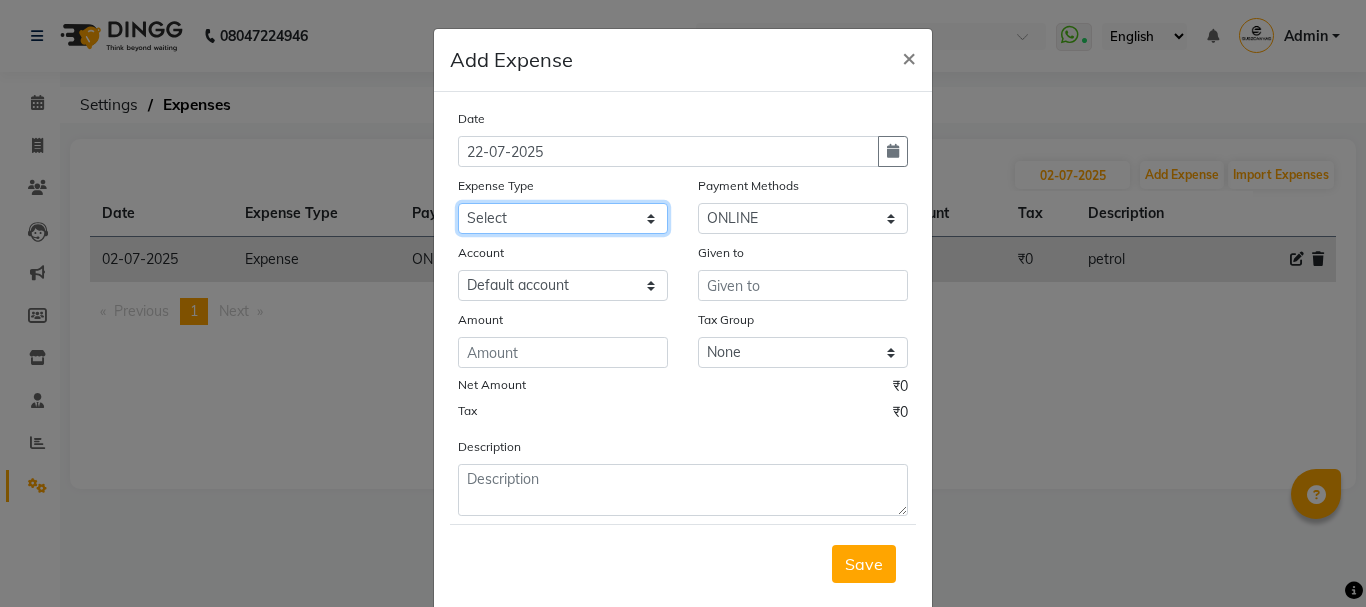 click on "Select Advance Salary Client Snacks current bill Expense Grocerries SALON EXPENSE STAFF TIPS" 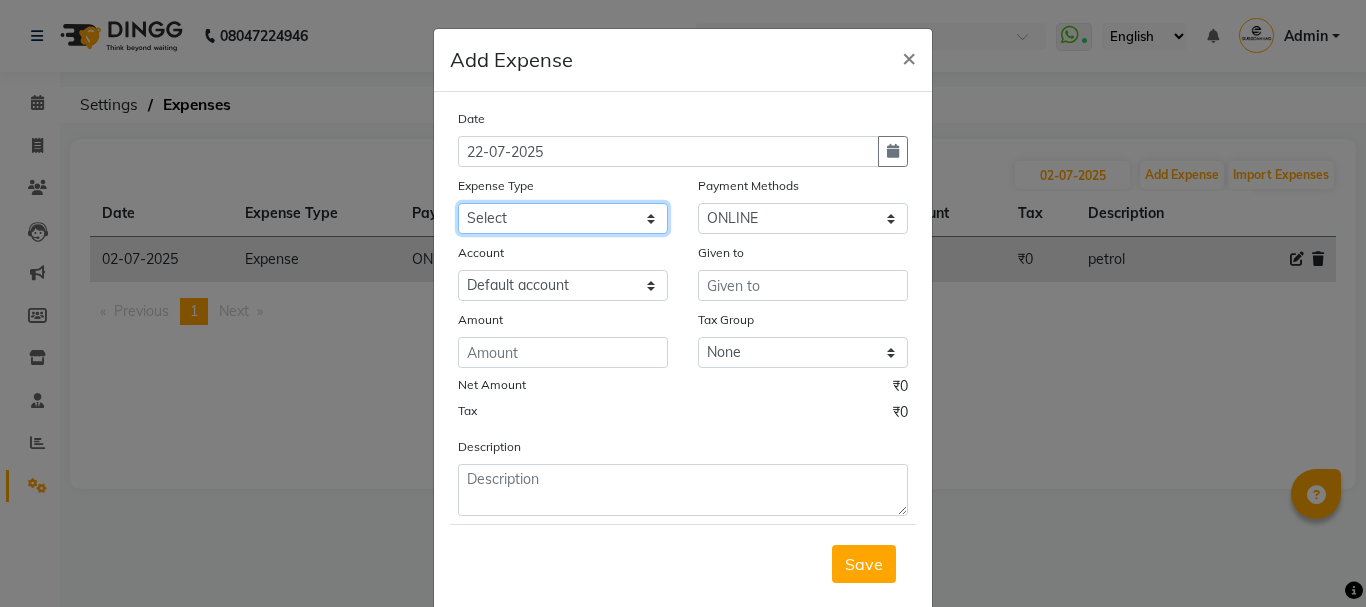 select on "14946" 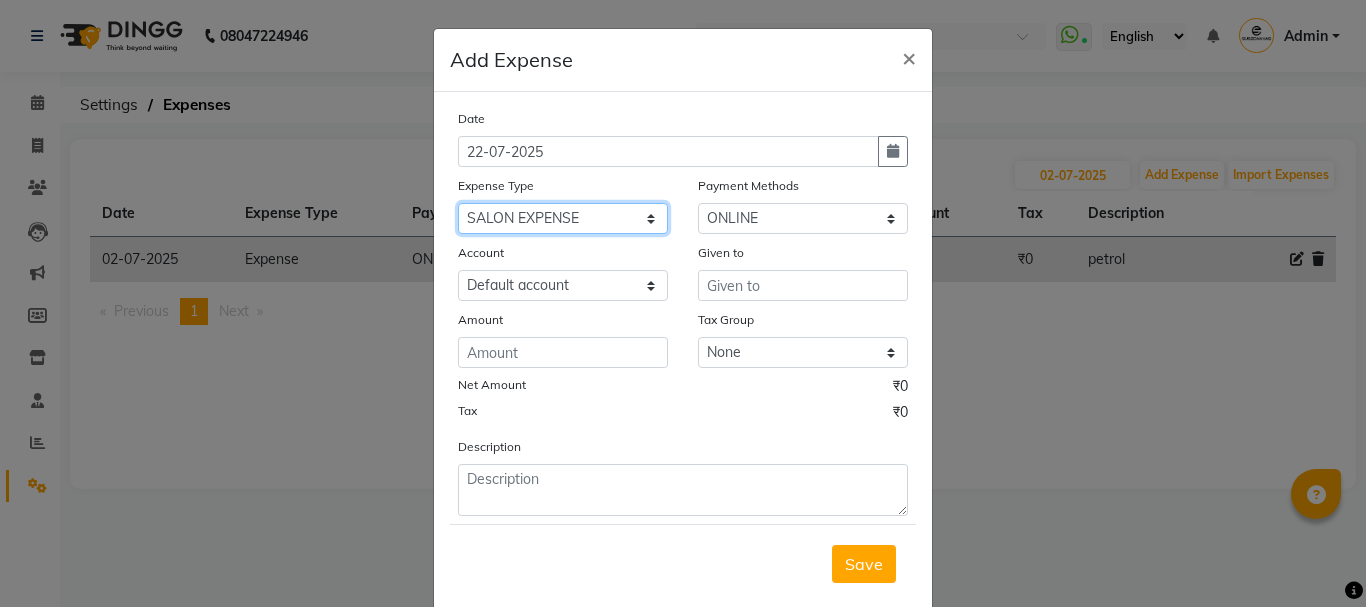 click on "Select Advance Salary Client Snacks current bill Expense Grocerries SALON EXPENSE STAFF TIPS" 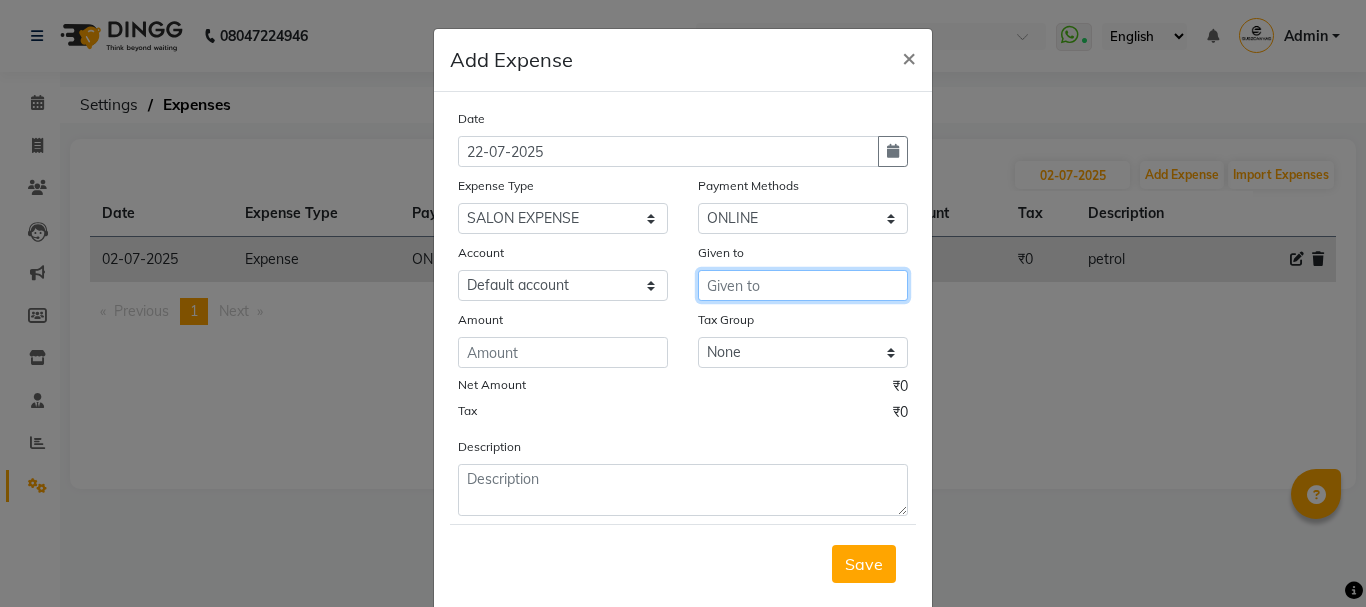 click at bounding box center (803, 285) 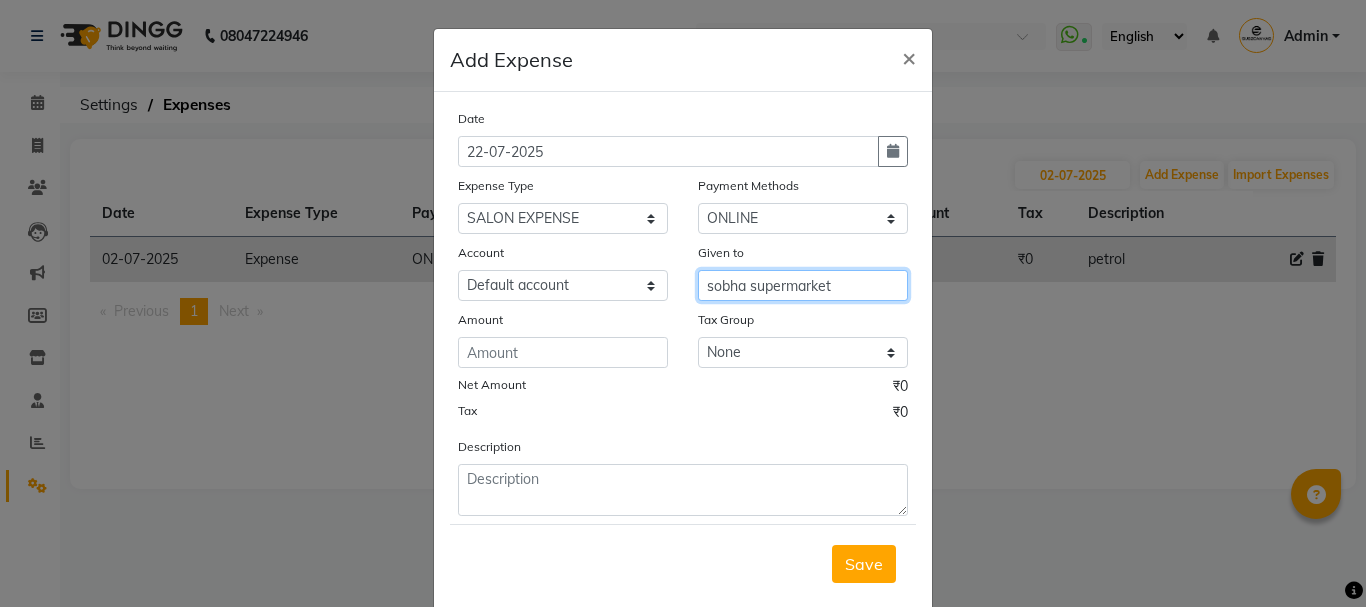 type on "sobha supermarket" 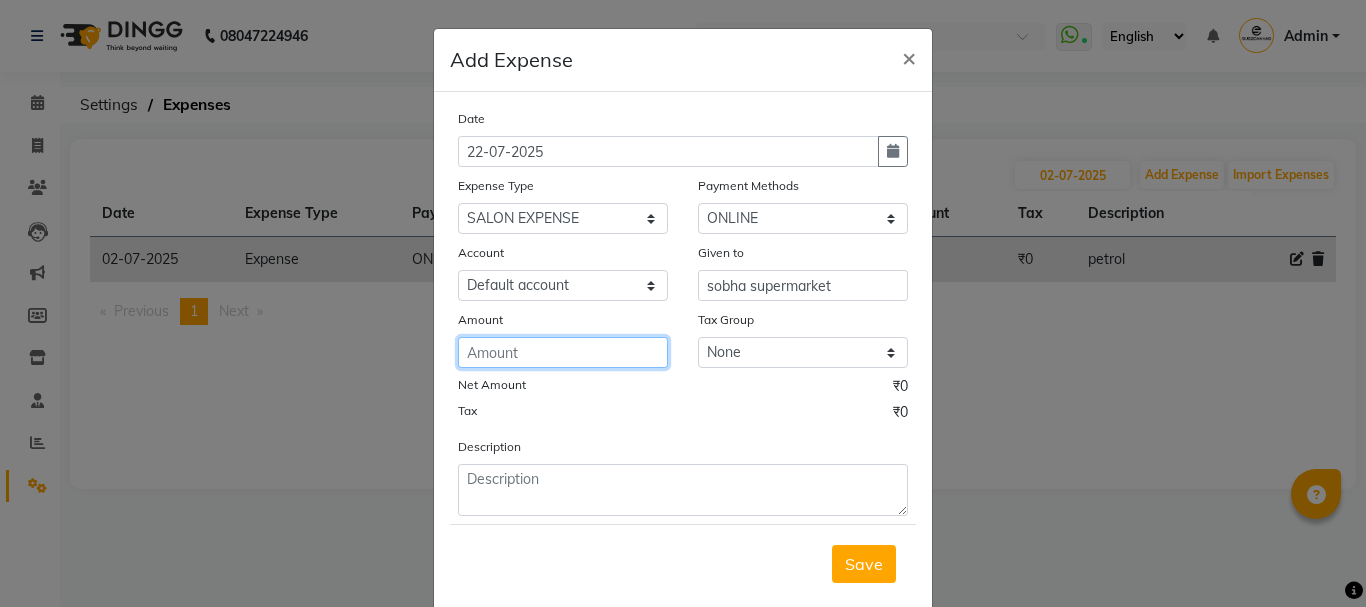 click 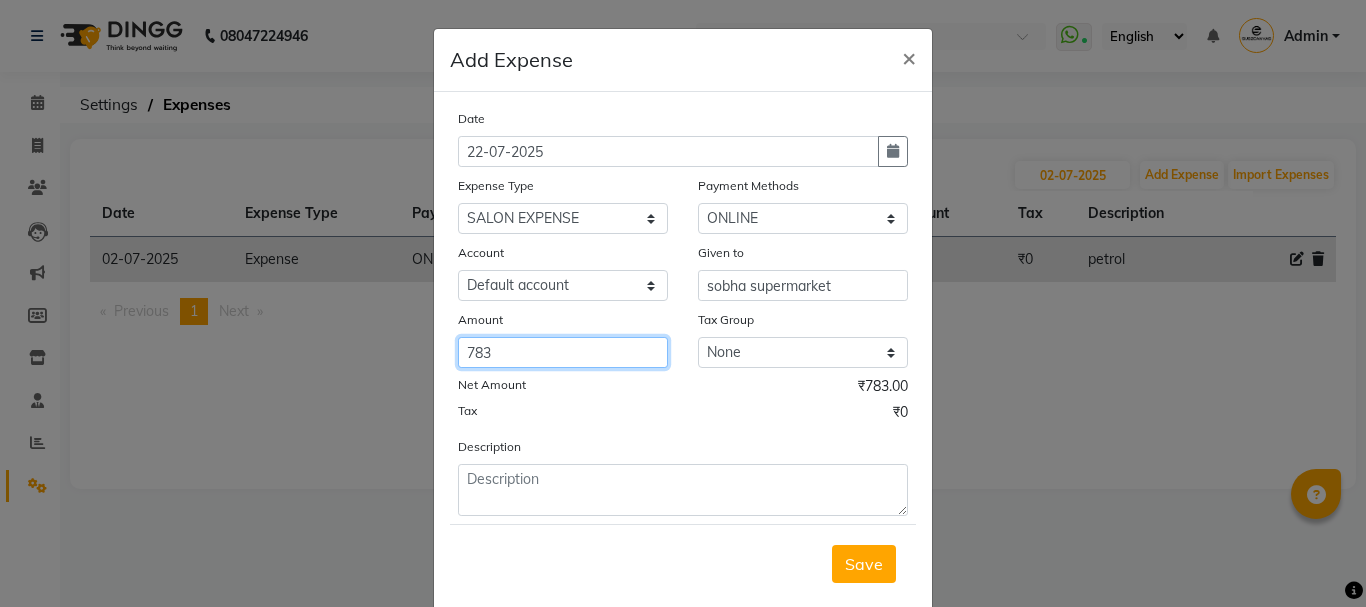 type on "783" 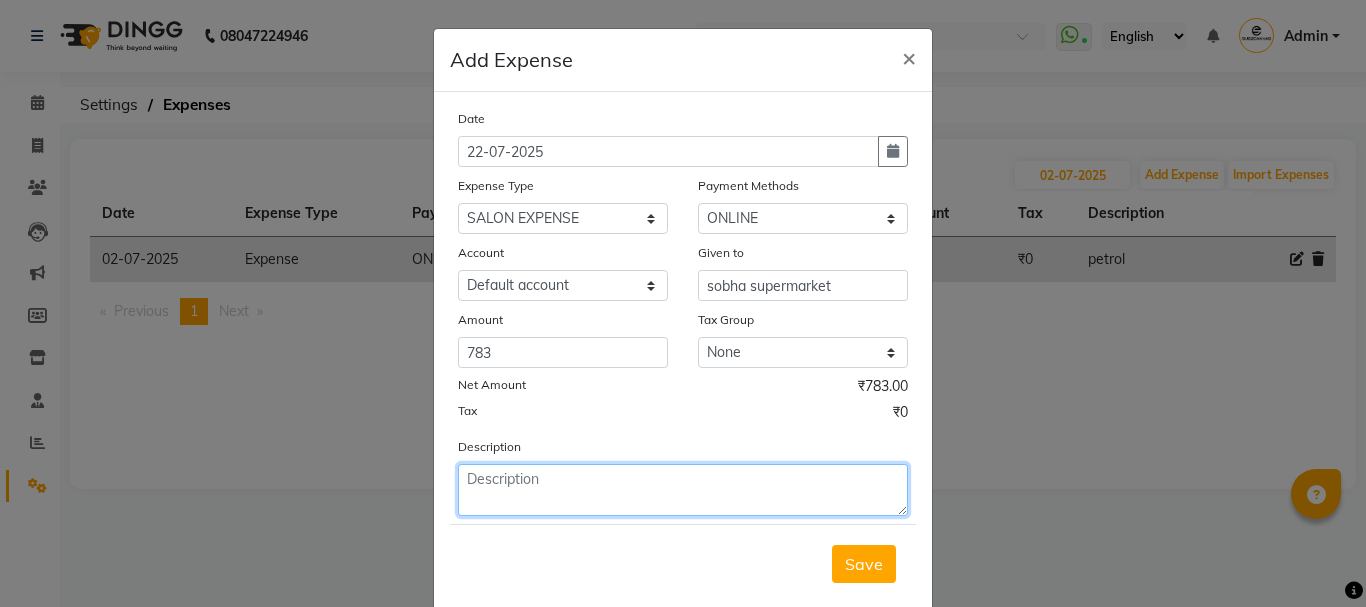 click 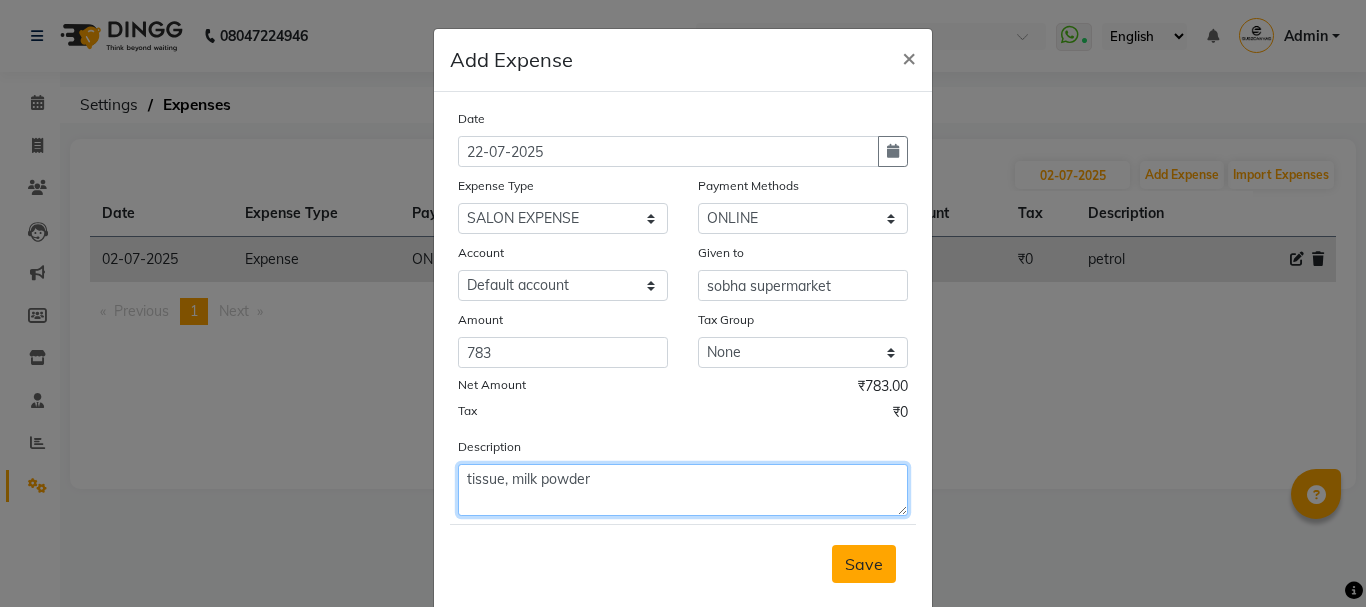 type on "tissue, milk powder" 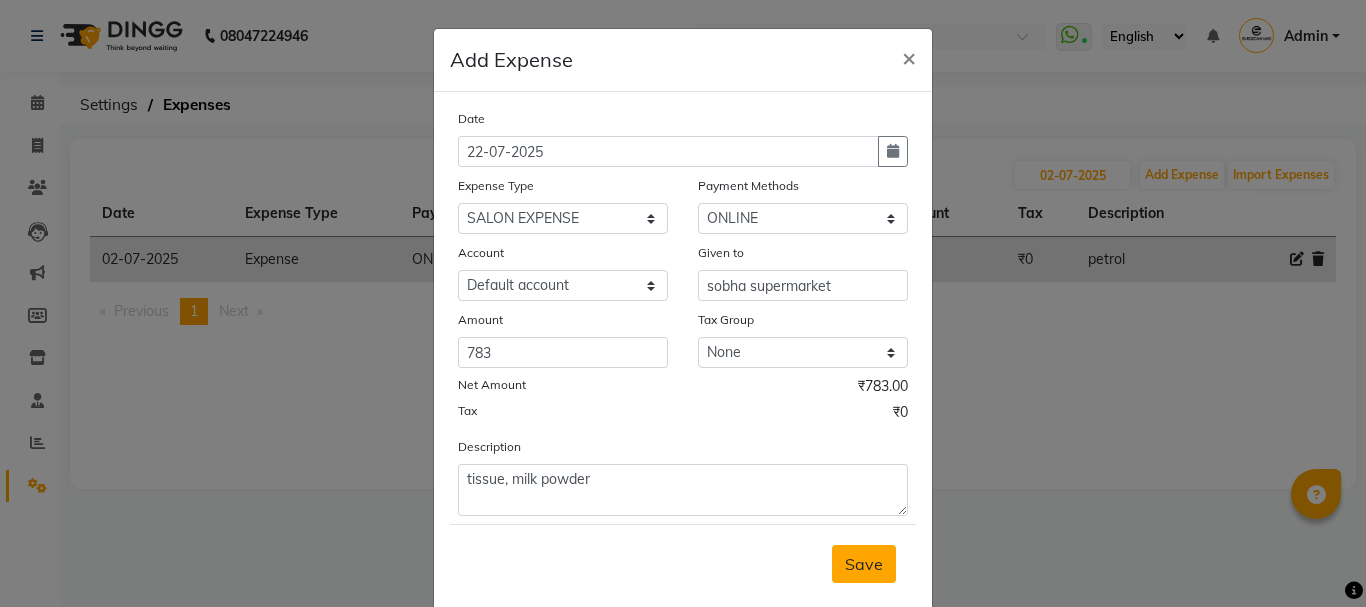 click on "Save" at bounding box center (864, 564) 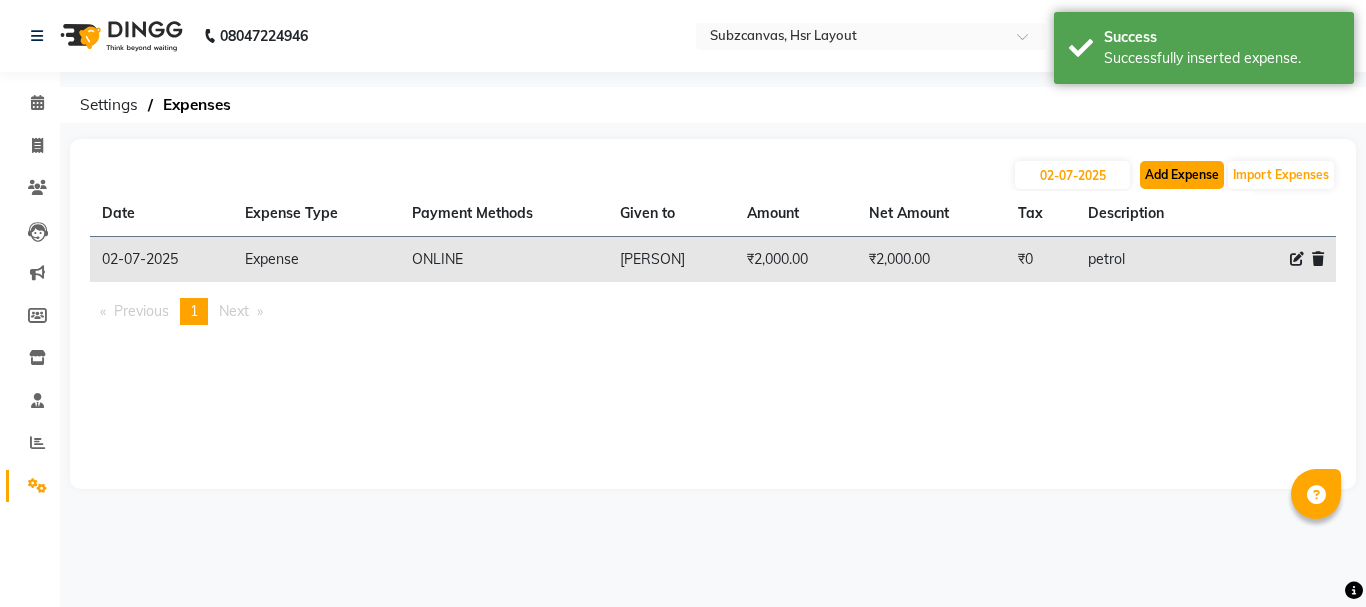 click on "Add Expense" 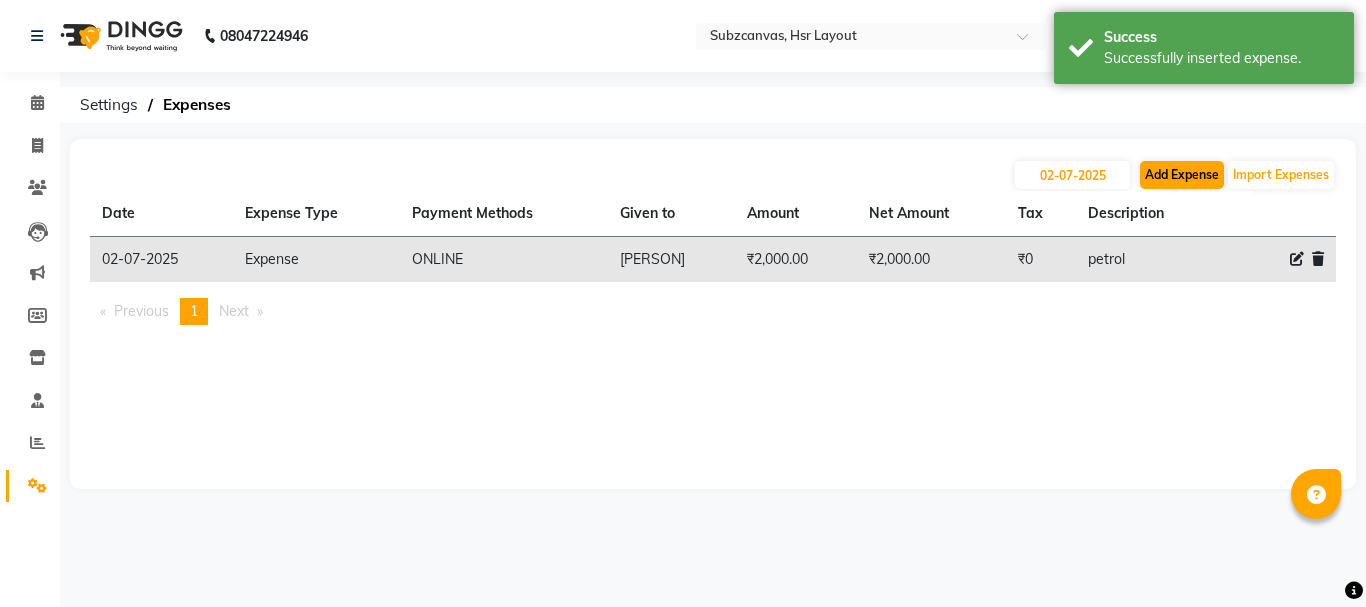select on "1" 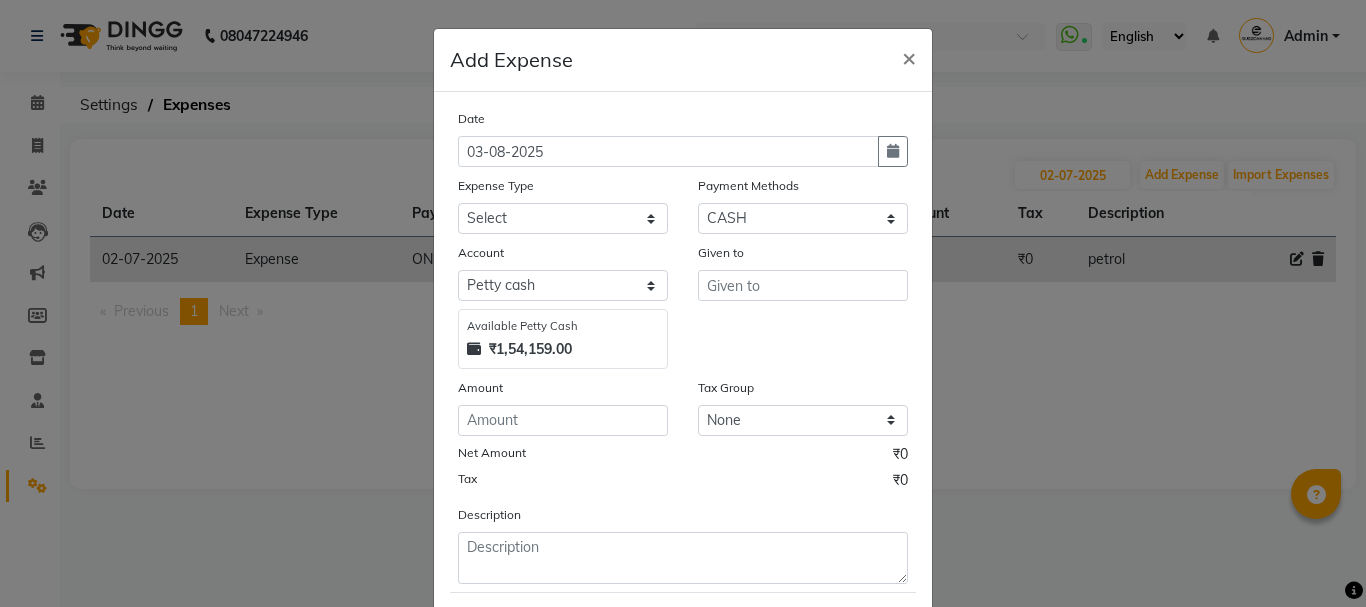 click on "Add Expense  × Date [DATE] Expense Type Select Advance Salary Client Snacks current bill Expense Grocerries SALON EXPENSE STAFF TIPS Payment Methods Select CASH CARD ONLINE CUSTOM GPay PayTM PhonePe UPI NearBuy Points Wallet Loan BharatPay Cheque MosamBee MI Voucher Bank Family Visa Card Master Card Prepaid Package Voucher Gift Card BharatPay Card UPI BharatPay Other Cards Juice by MCB MyT Money MariDeal DefiDeal Deal.mu THD TCL CEdge Card M UPI M UPI Axis UPI Union Card (Indian Bank) Card (DL Bank) RS BTC Wellnessta Razorpay Complimentary Nift Spa Finder Spa Week Venmo BFL LoanTap SaveIN GMoney ATH Movil On Account Chamber Gift Card Trade Comp Donation Card on File Envision BRAC Card City Card bKash Credit Card Debit Card Shoutlo LUZO Jazz Cash AmEx Discover Tabby Online W Room Charge Room Charge USD Room Charge Euro Room Charge EGP Room Charge GBP Bajaj Finserv Bad Debts Card: IDFC Card: IOB Coupon Gcash PayMaya Instamojo COnline UOnline SOnline SCard Paypal PPR PPV PPC PPN PPG PPE CAMP Benefit Rupay" 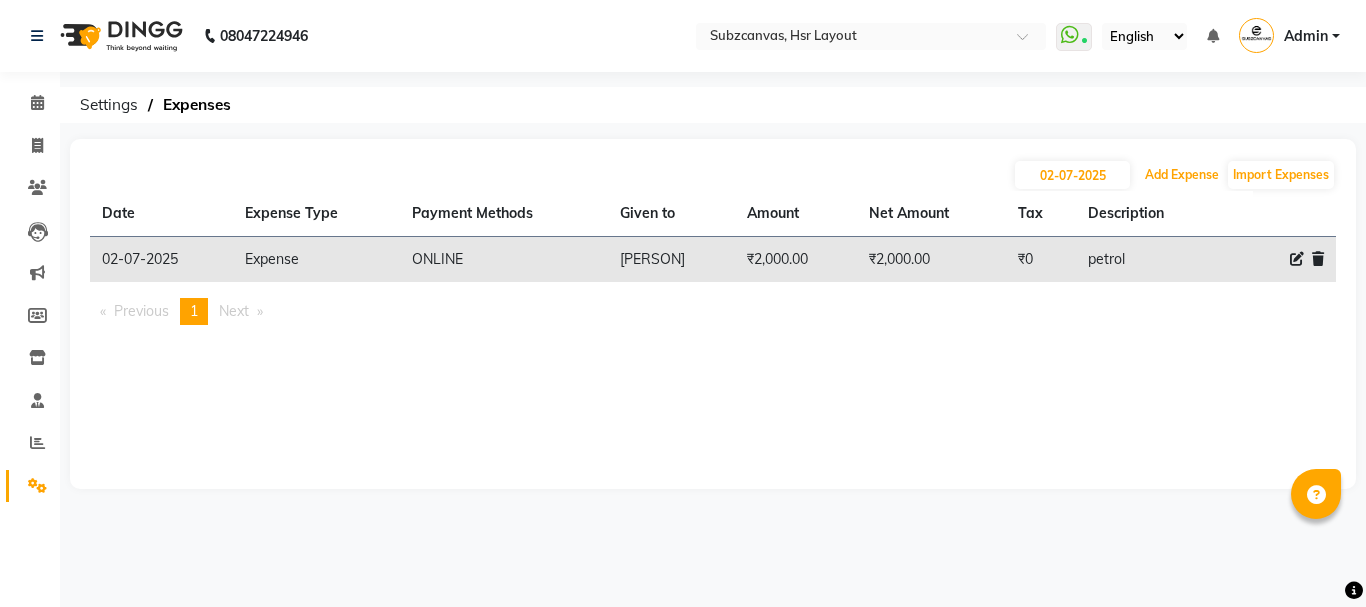 click on "Add Expense" 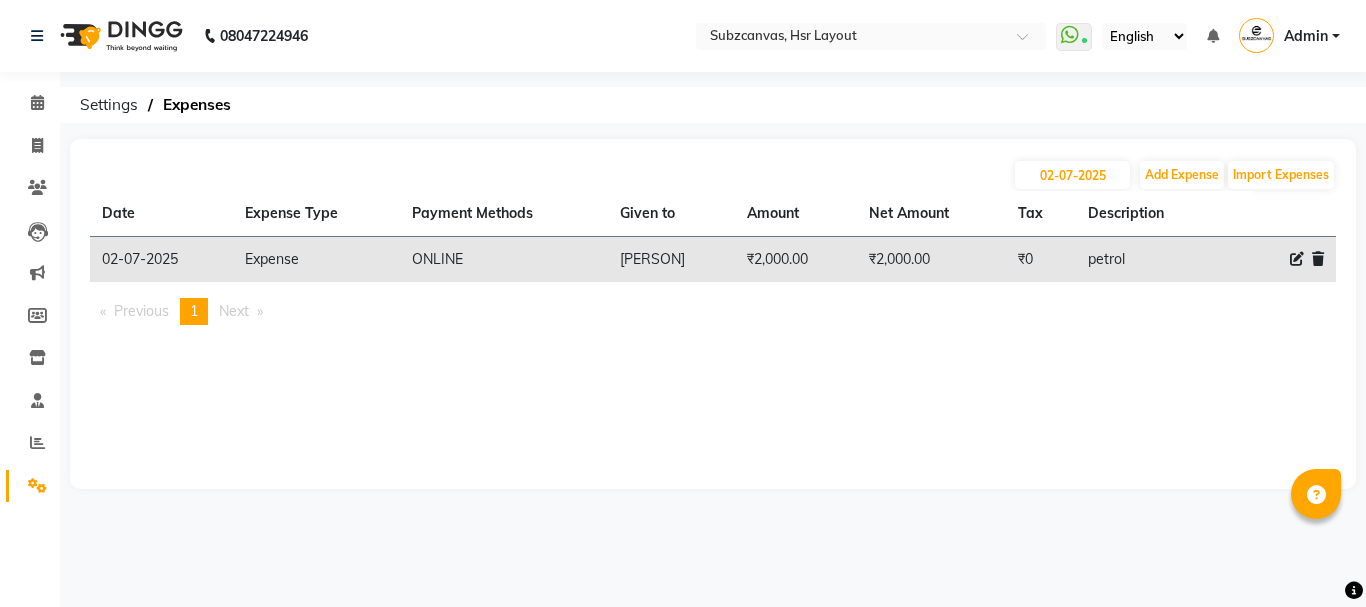 select on "1" 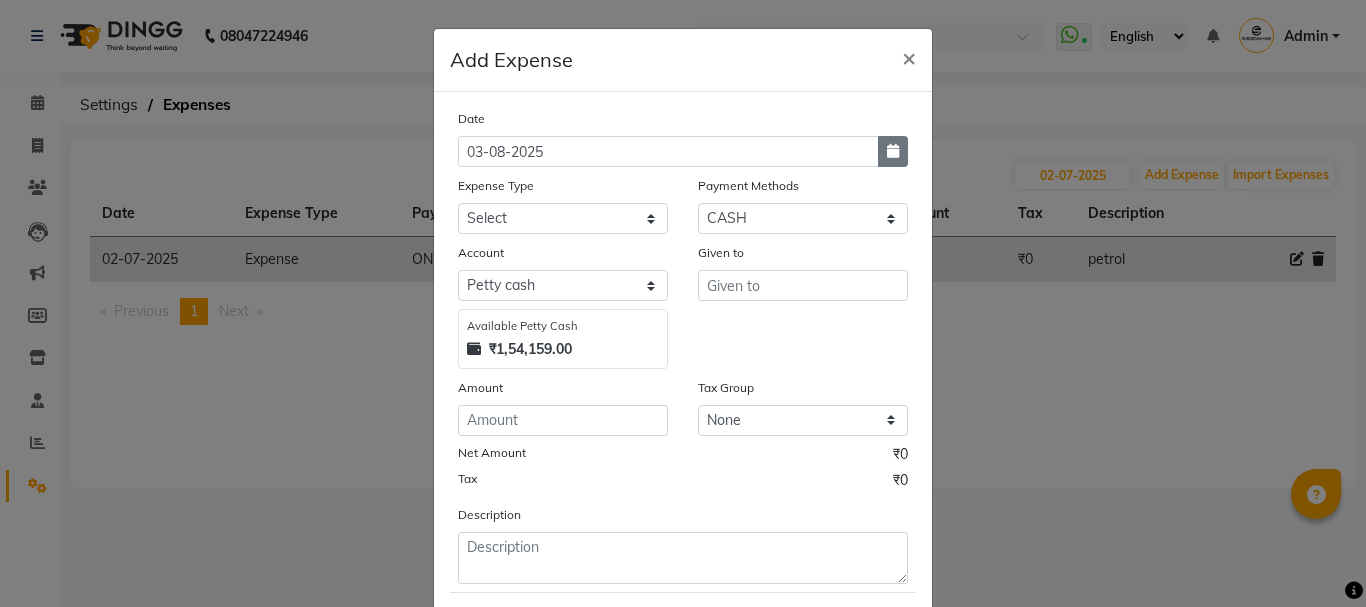click 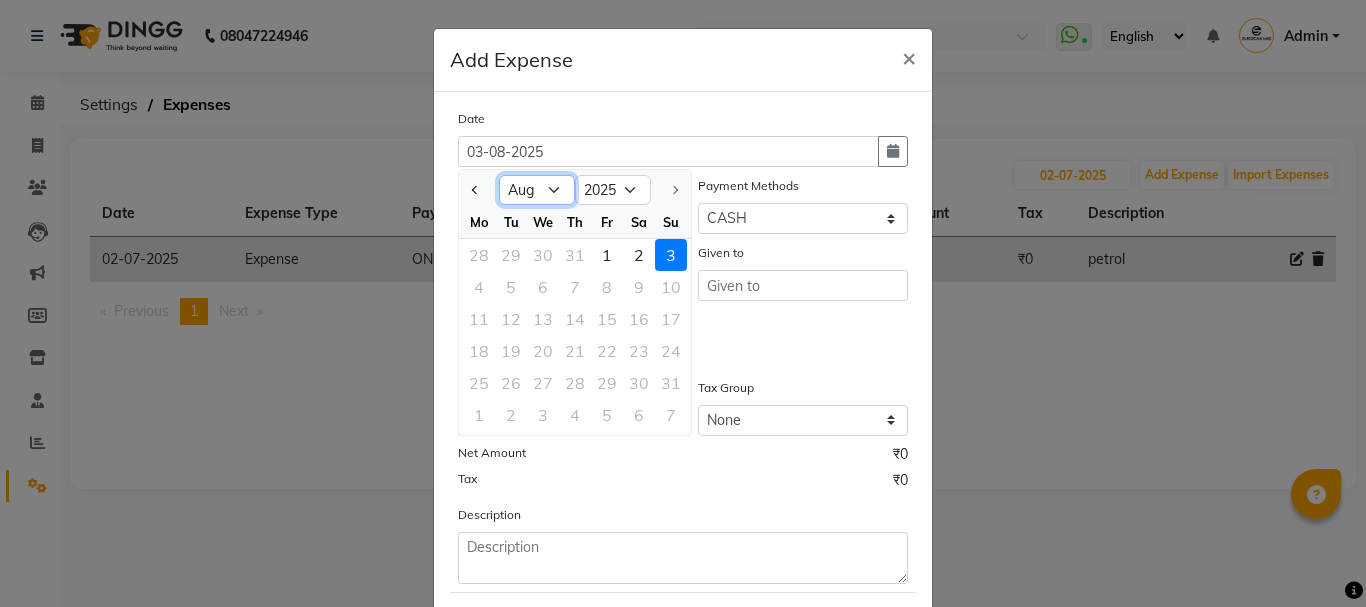 click on "Jan Feb Mar Apr May Jun Jul Aug" 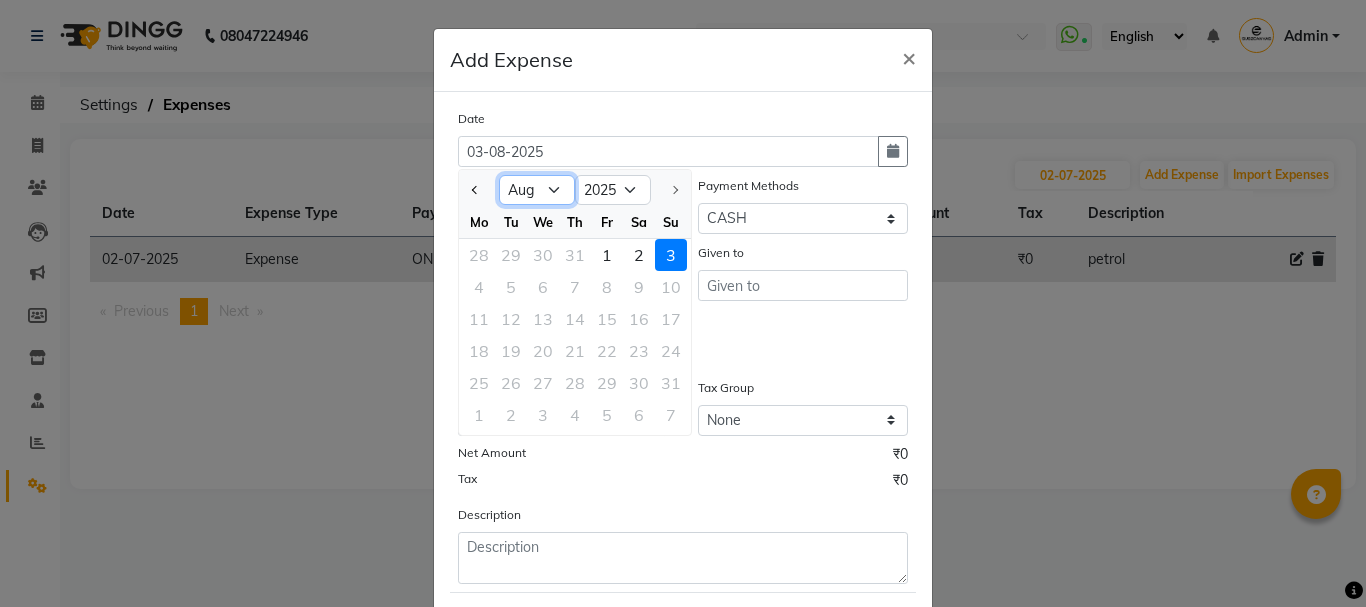 select on "7" 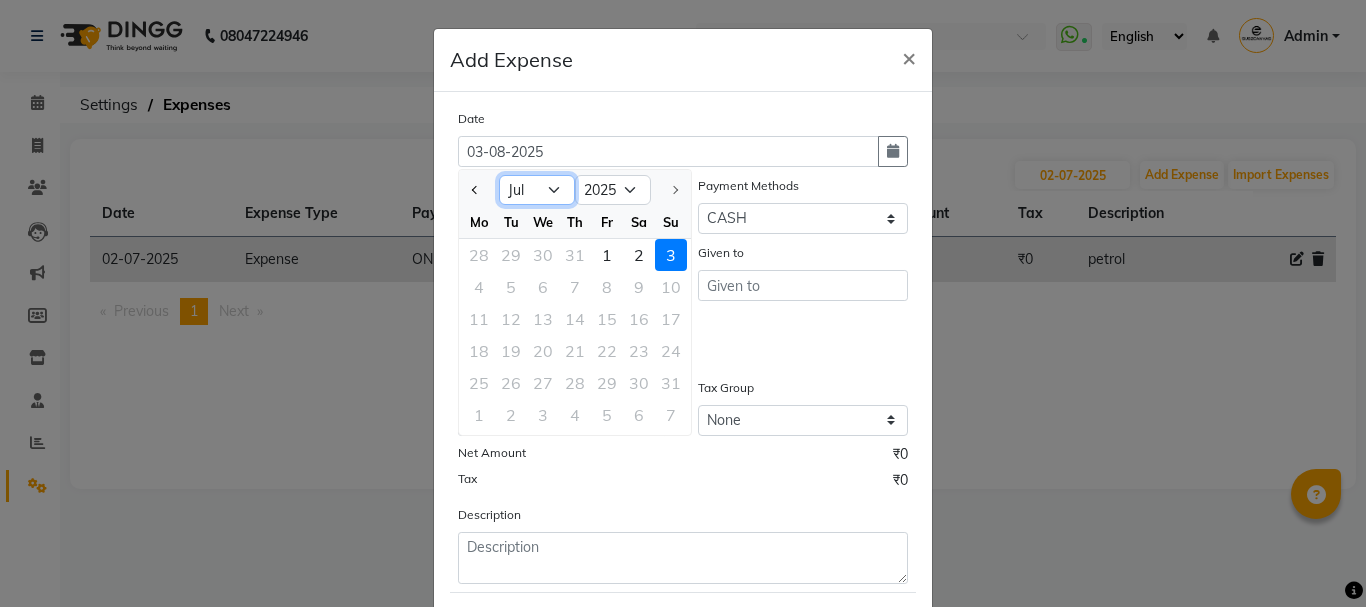 click on "Jan Feb Mar Apr May Jun Jul Aug" 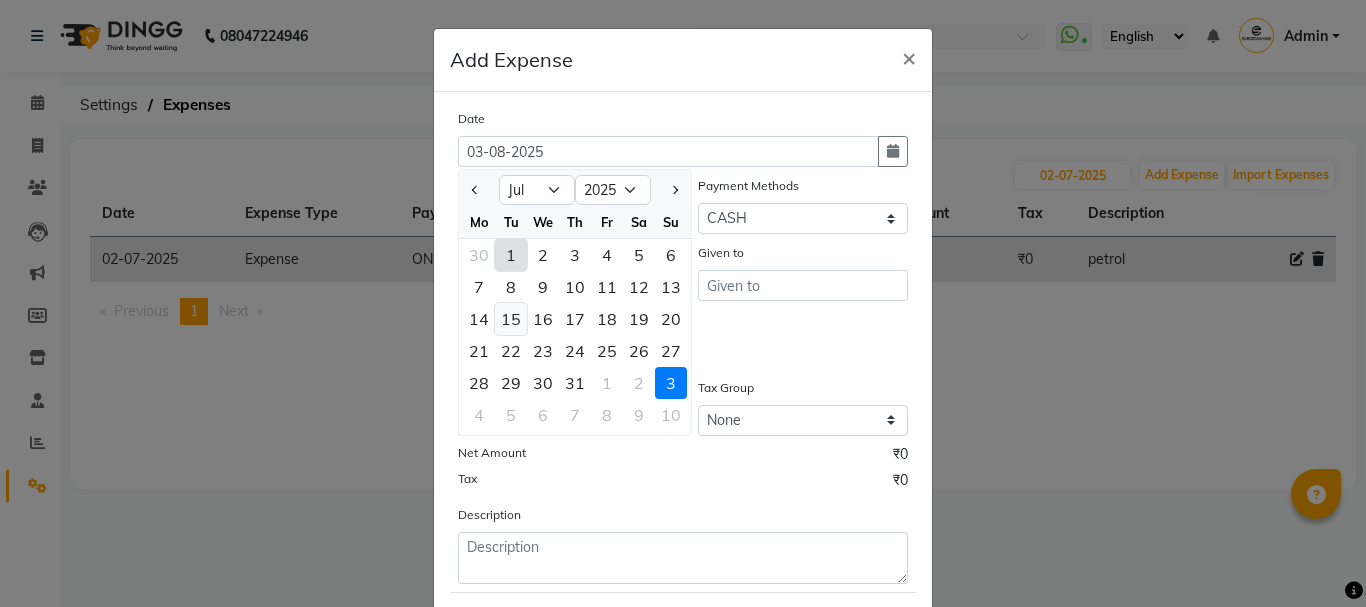 click on "15" 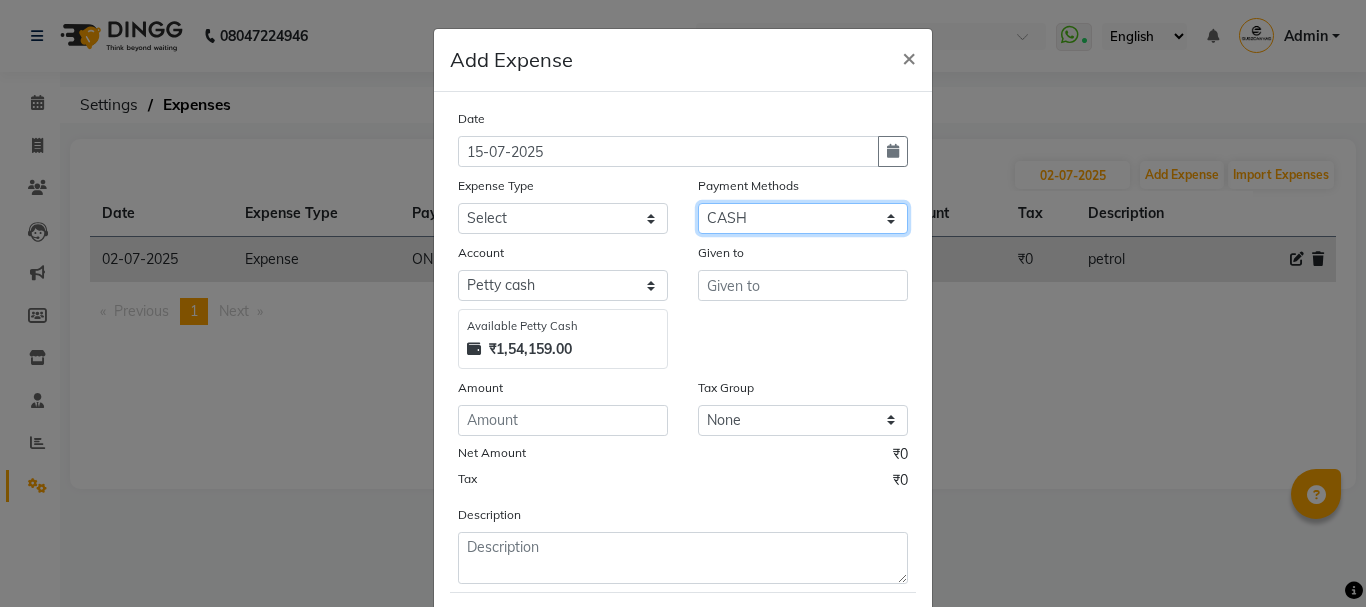 click on "Select CASH CARD ONLINE CUSTOM GPay PayTM PhonePe UPI NearBuy Points Wallet Loan BharatPay Cheque MosamBee MI Voucher Bank Family Visa Card Master Card Prepaid Package Voucher Gift Card BharatPay Card UPI BharatPay Other Cards Juice by MCB MyT Money MariDeal DefiDeal Deal.mu THD TCL CEdge Card M UPI M UPI Axis UPI Union Card (Indian Bank) Card (DL Bank) RS BTC Wellnessta Razorpay Complimentary Nift Spa Finder Spa Week Venmo BFL LoanTap SaveIN GMoney ATH Movil On Account Chamber Gift Card Trade Comp Donation Card on File Envision BRAC Card City Card bKash Credit Card Debit Card Shoutlo LUZO Jazz Cash AmEx Discover Tabby Online W Room Charge Room Charge USD Room Charge Euro Room Charge EGP Room Charge GBP Bajaj Finserv Bad Debts Card: IDFC Card: IOB Coupon Gcash PayMaya Instamojo COnline UOnline SOnline SCard Paypal PPR PPV PPC PPN PPG PPE CAMP Benefit ATH Movil Dittor App Rupay Diners iPrepaid iPackage District App Pine Labs Cash Payment Pnb Bank GPay NT Cash Lash GPay Lash Cash Nail GPay Nail Cash BANKTANSFER" 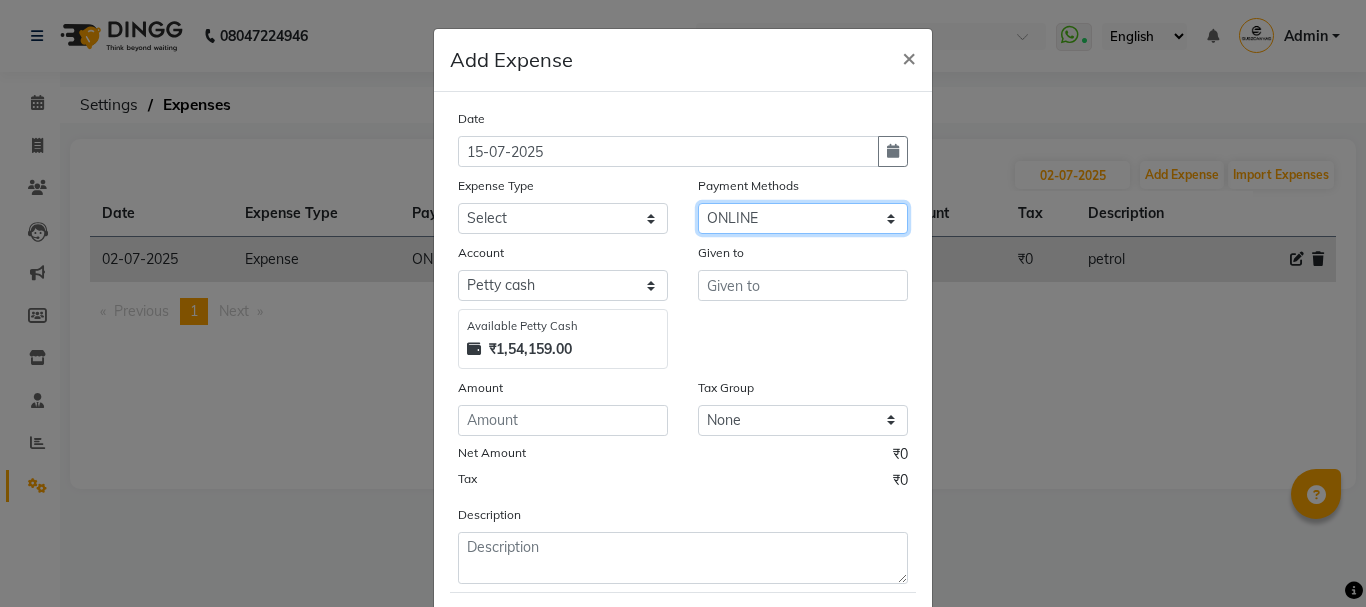 click on "Select CASH CARD ONLINE CUSTOM GPay PayTM PhonePe UPI NearBuy Points Wallet Loan BharatPay Cheque MosamBee MI Voucher Bank Family Visa Card Master Card Prepaid Package Voucher Gift Card BharatPay Card UPI BharatPay Other Cards Juice by MCB MyT Money MariDeal DefiDeal Deal.mu THD TCL CEdge Card M UPI M UPI Axis UPI Union Card (Indian Bank) Card (DL Bank) RS BTC Wellnessta Razorpay Complimentary Nift Spa Finder Spa Week Venmo BFL LoanTap SaveIN GMoney ATH Movil On Account Chamber Gift Card Trade Comp Donation Card on File Envision BRAC Card City Card bKash Credit Card Debit Card Shoutlo LUZO Jazz Cash AmEx Discover Tabby Online W Room Charge Room Charge USD Room Charge Euro Room Charge EGP Room Charge GBP Bajaj Finserv Bad Debts Card: IDFC Card: IOB Coupon Gcash PayMaya Instamojo COnline UOnline SOnline SCard Paypal PPR PPV PPC PPN PPG PPE CAMP Benefit ATH Movil Dittor App Rupay Diners iPrepaid iPackage District App Pine Labs Cash Payment Pnb Bank GPay NT Cash Lash GPay Lash Cash Nail GPay Nail Cash BANKTANSFER" 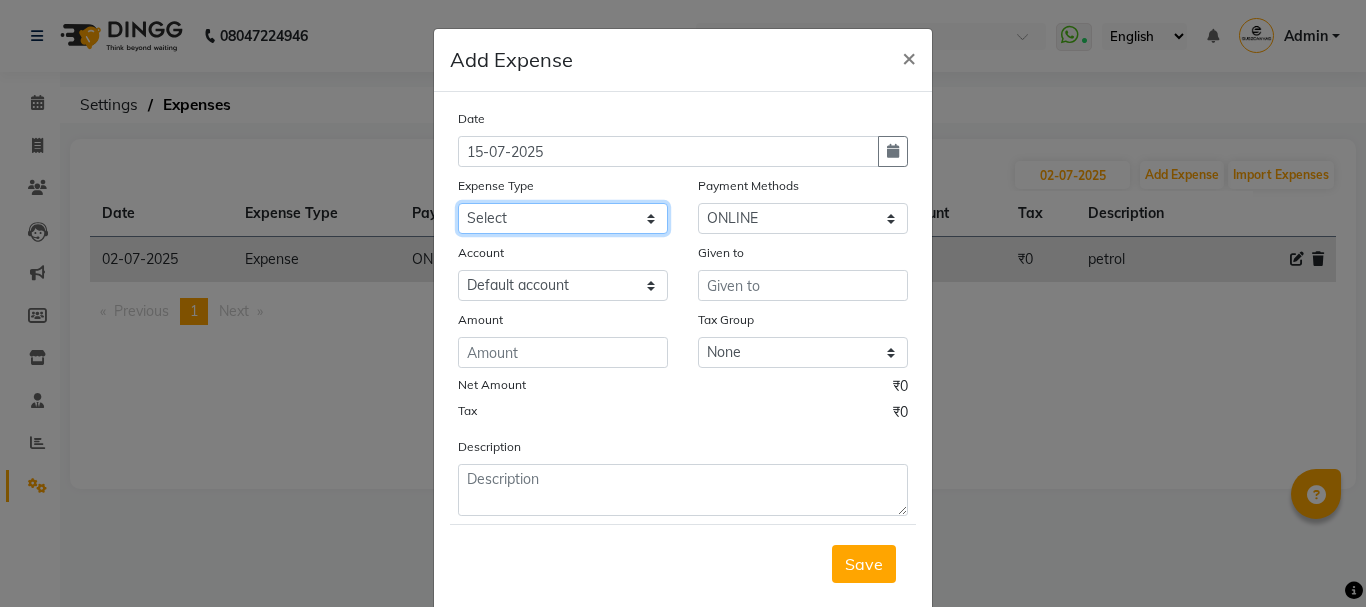 click on "Select Advance Salary Client Snacks current bill Expense Grocerries SALON EXPENSE STAFF TIPS" 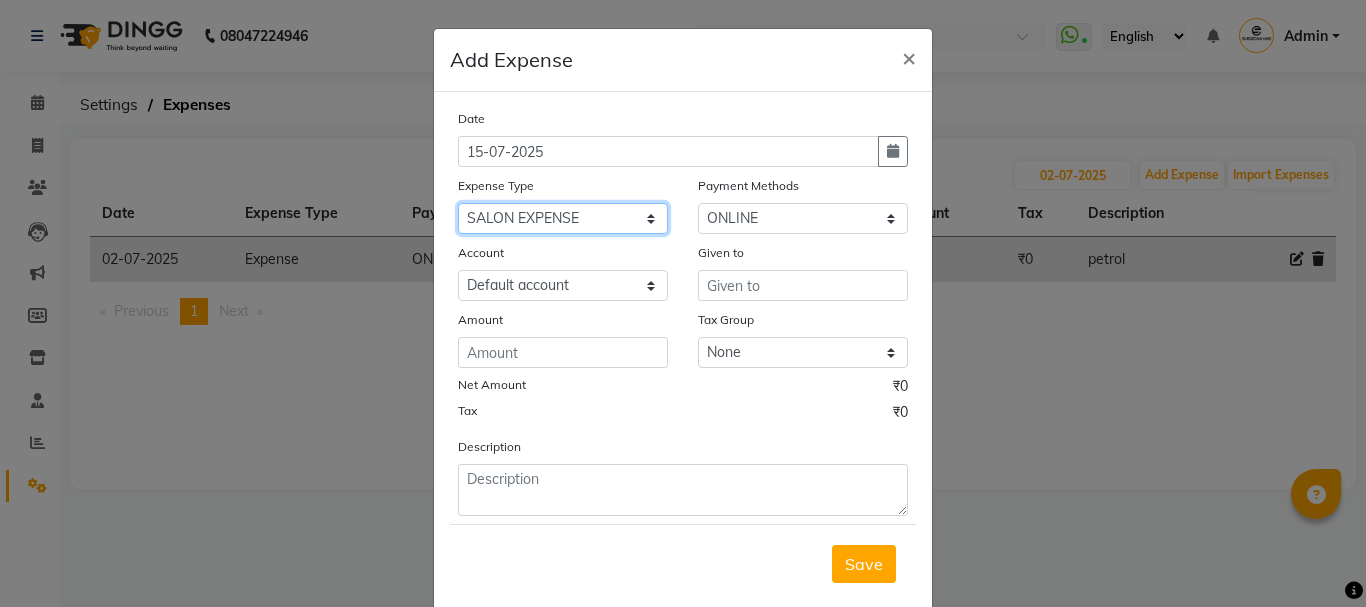 click on "Select Advance Salary Client Snacks current bill Expense Grocerries SALON EXPENSE STAFF TIPS" 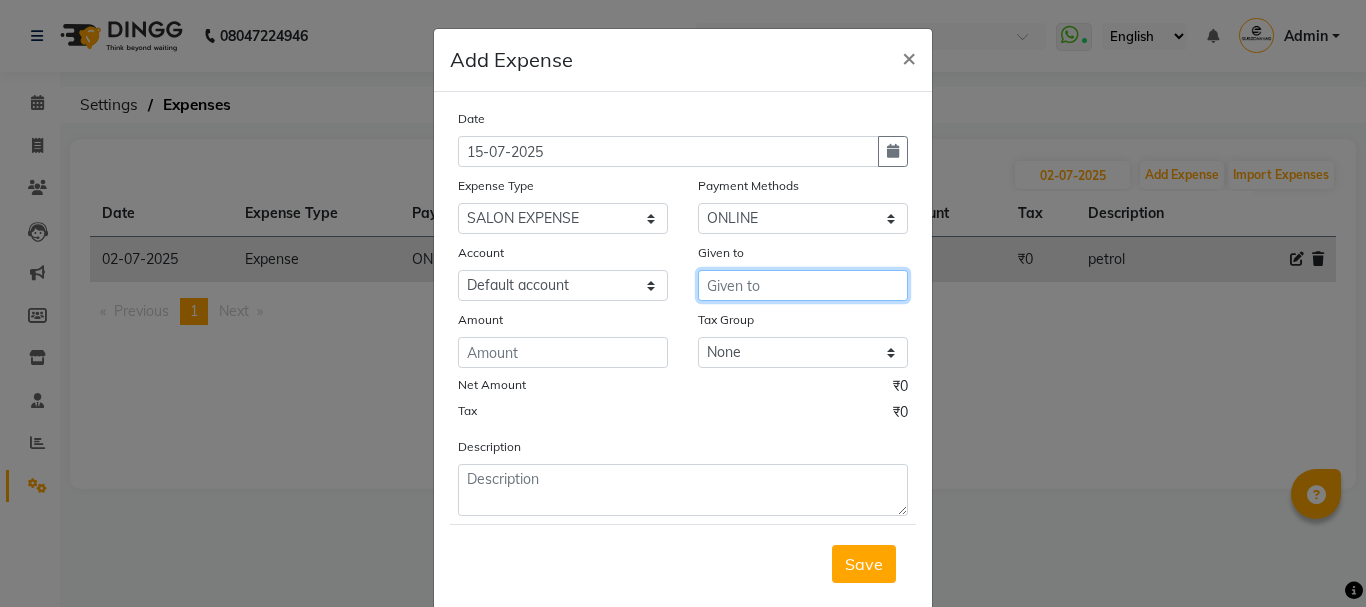 click at bounding box center (803, 285) 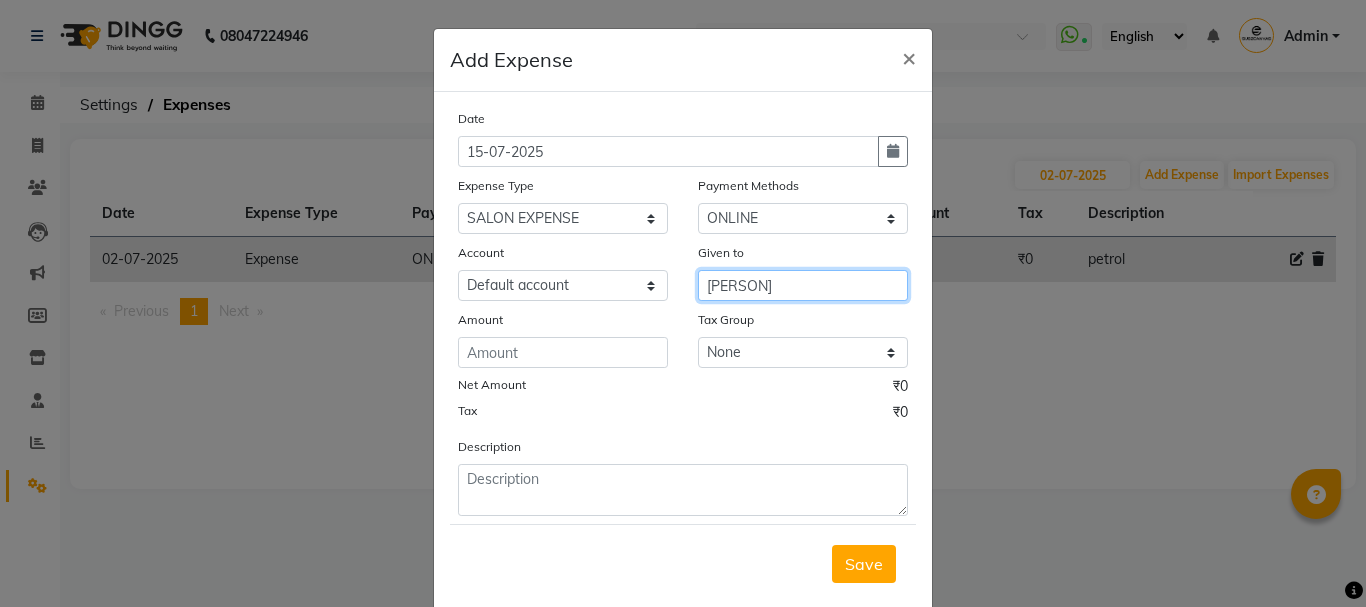 type on "[PERSON]" 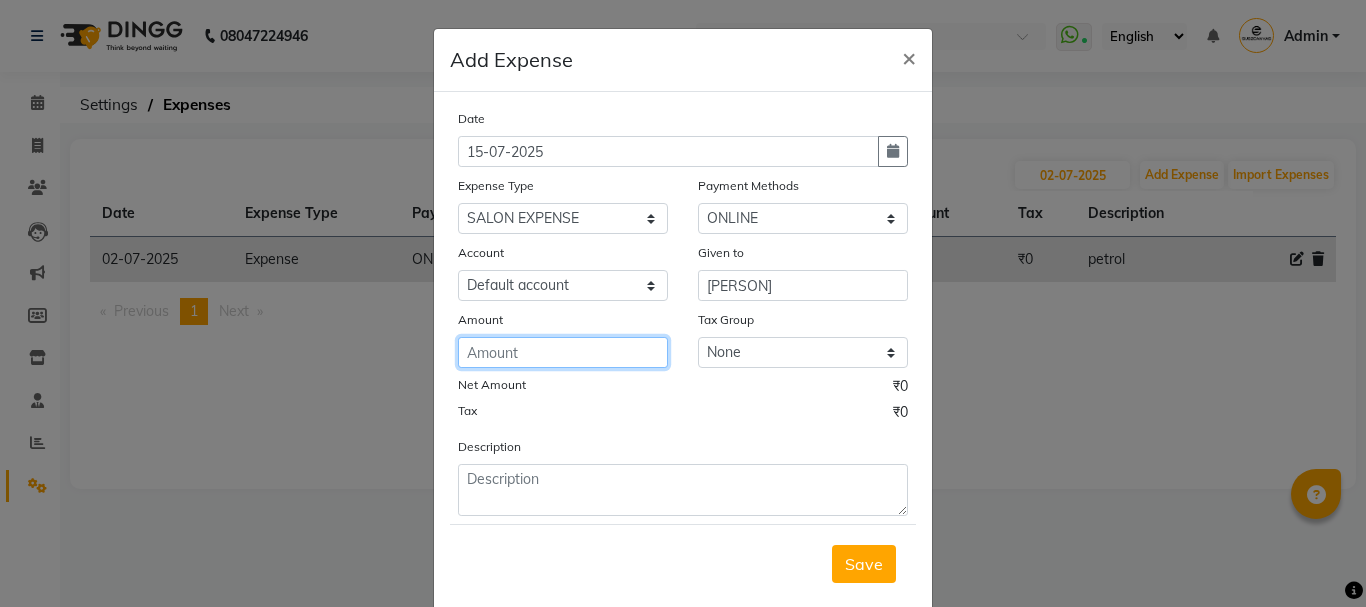 click 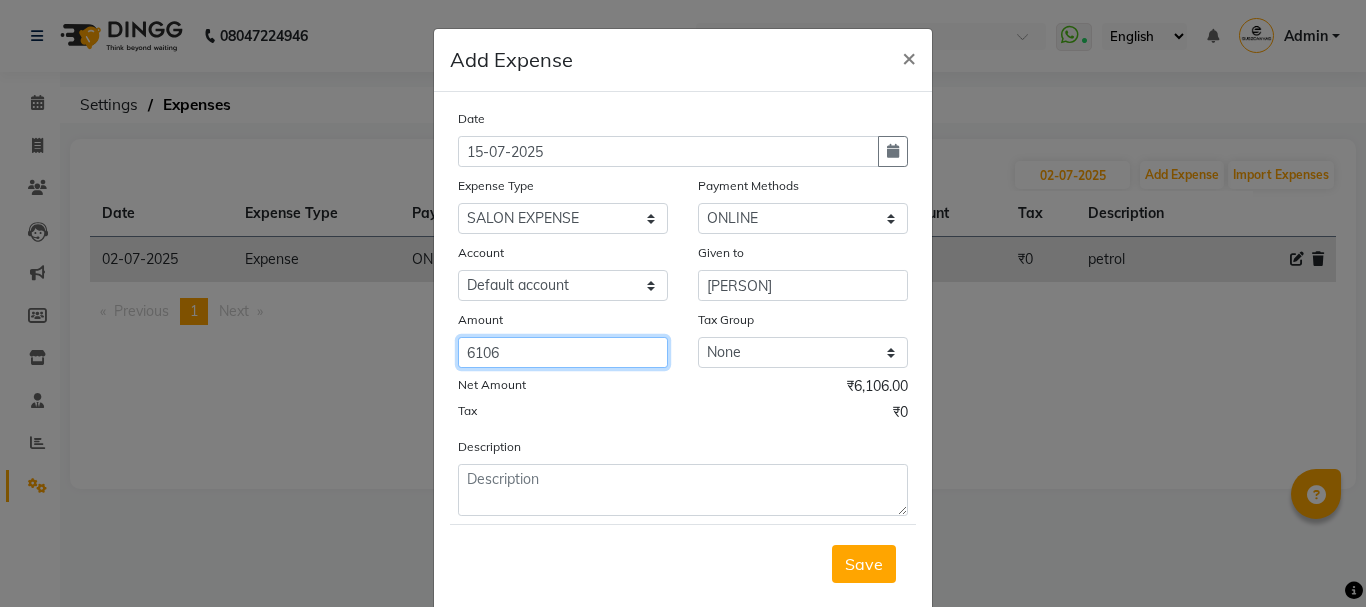 type on "6106" 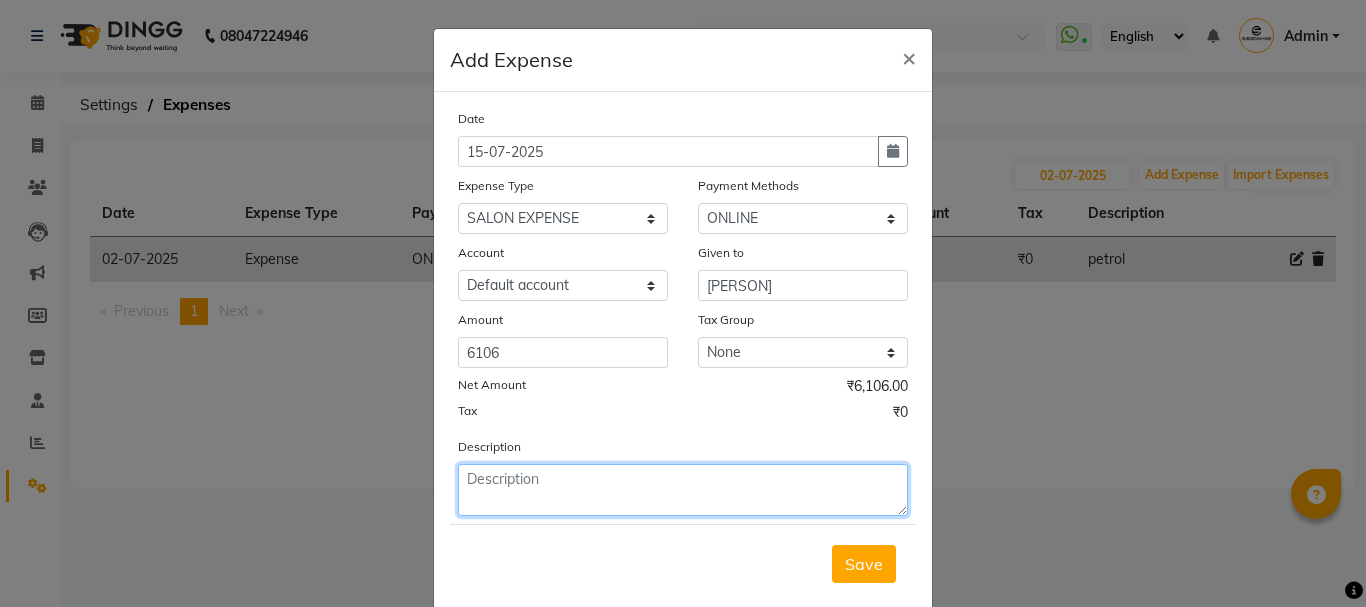 click 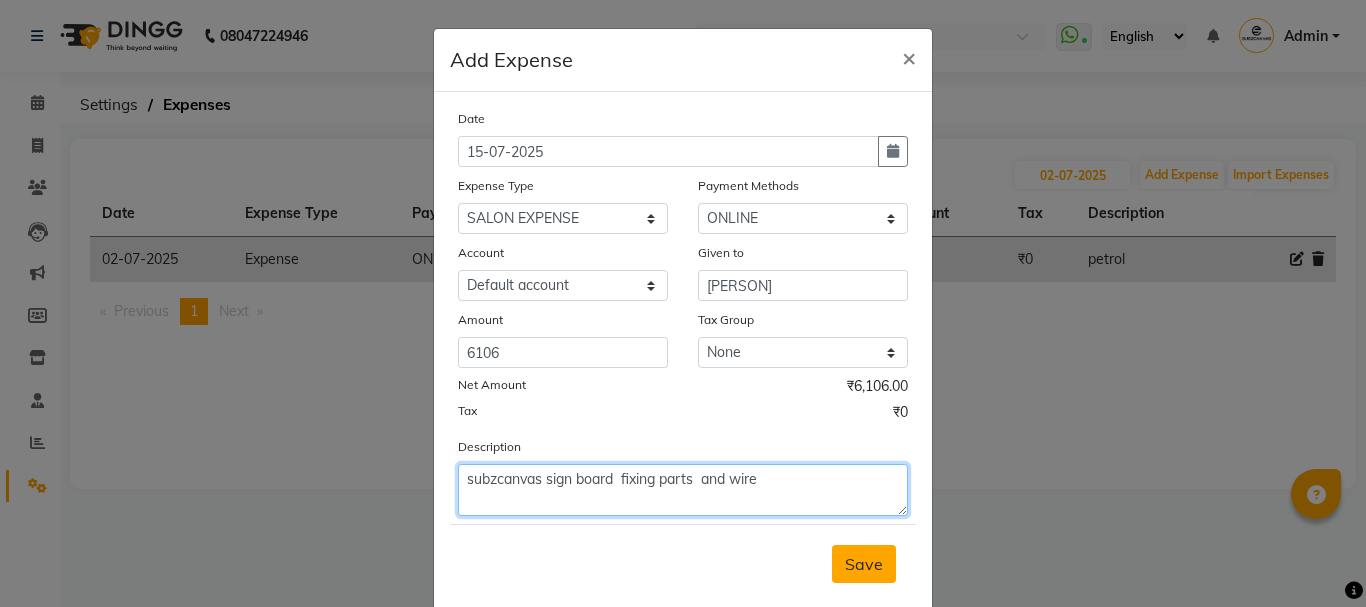 type on "subzcanvas sign board  fixing parts  and wire" 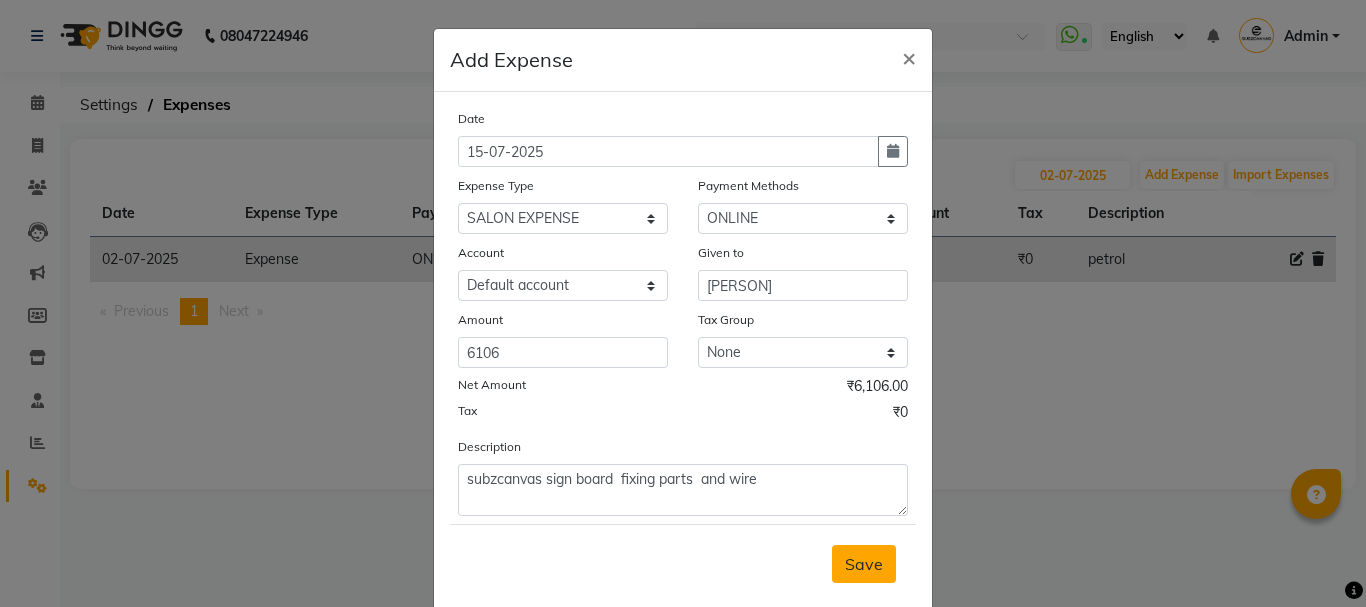 click on "Save" at bounding box center (864, 564) 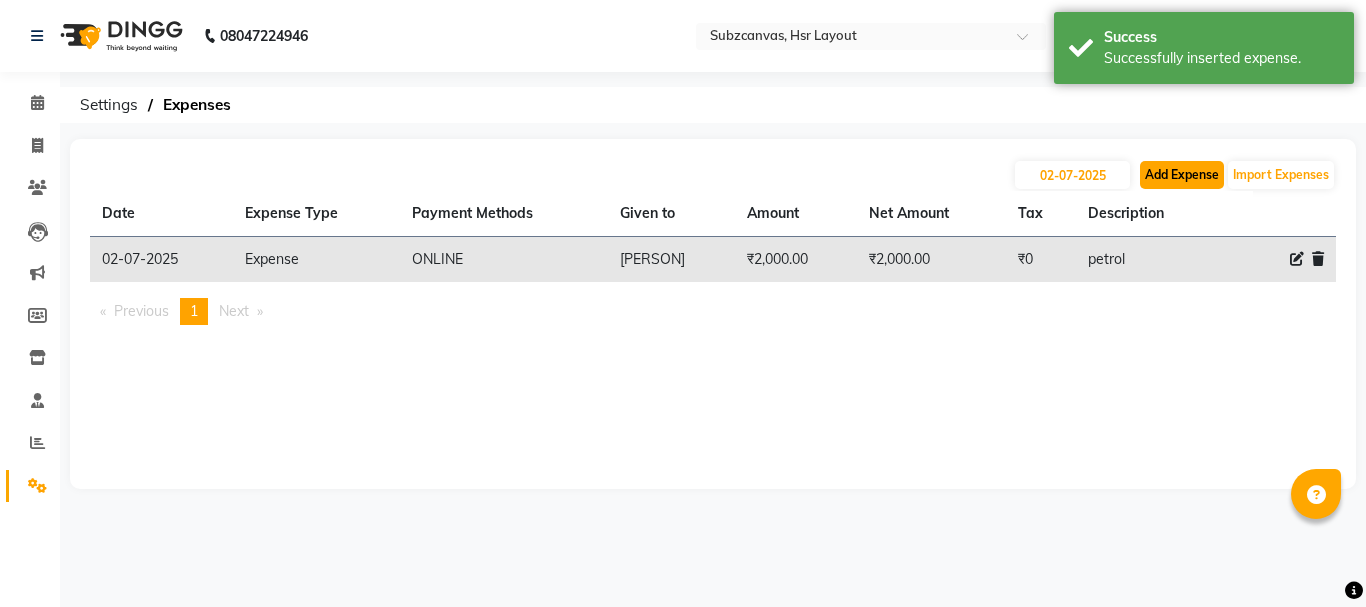 click on "Add Expense" 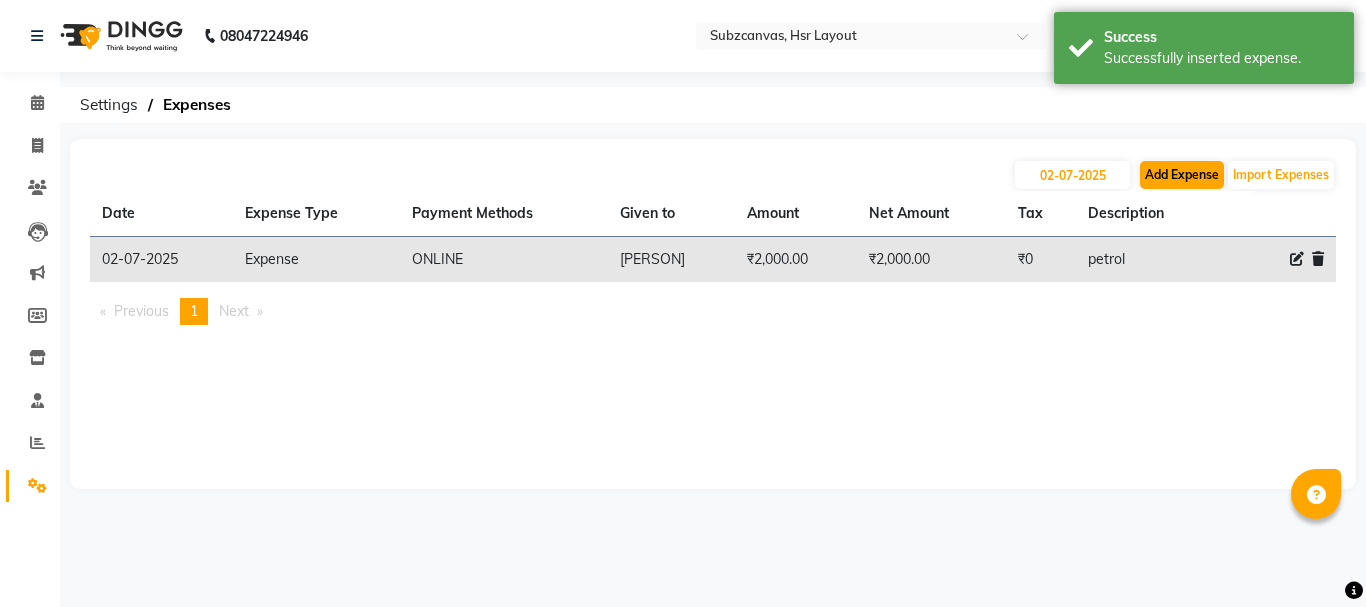 select on "1" 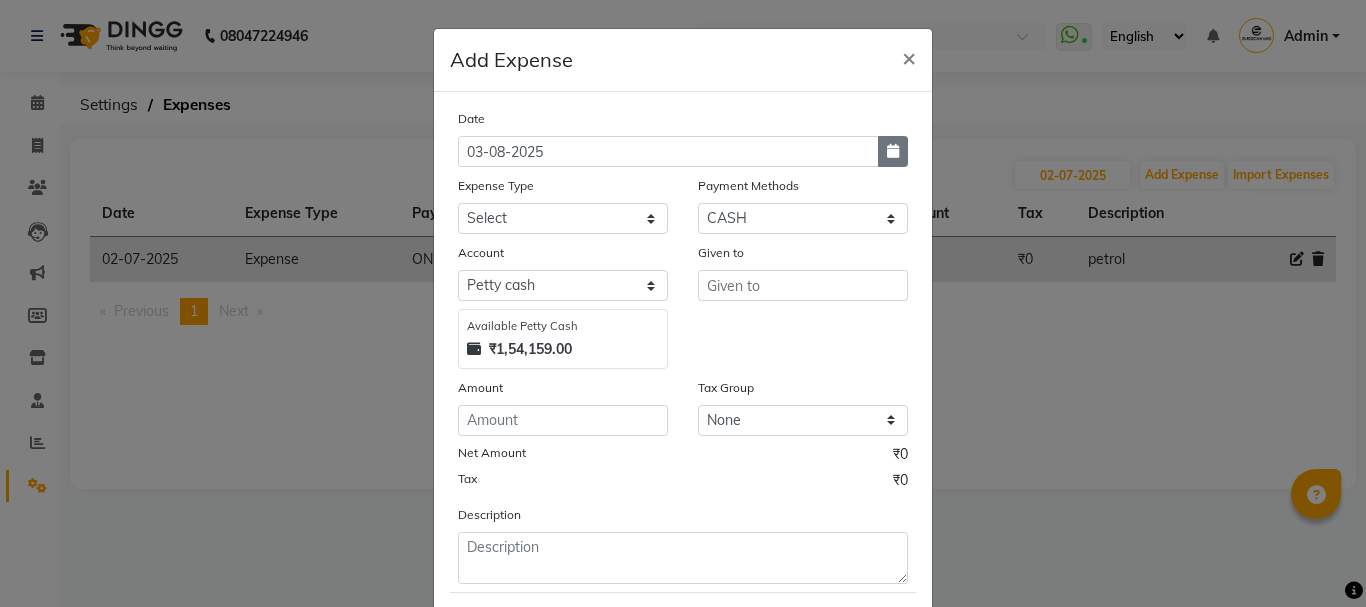click 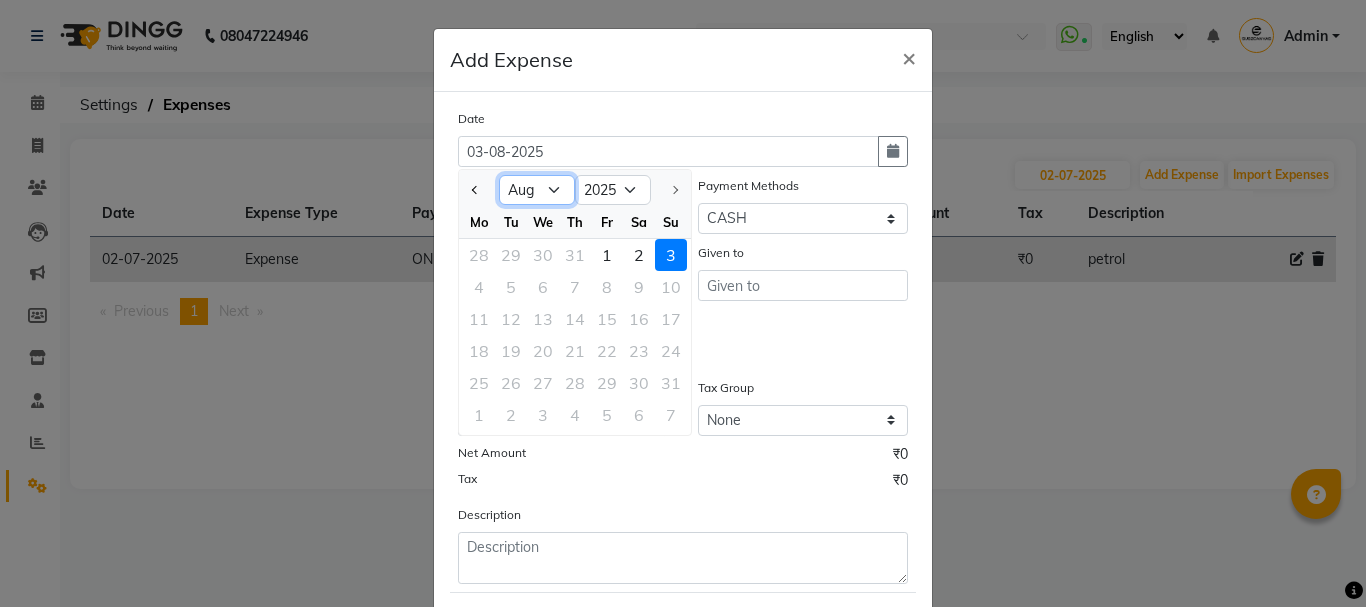 click on "Jan Feb Mar Apr May Jun Jul Aug" 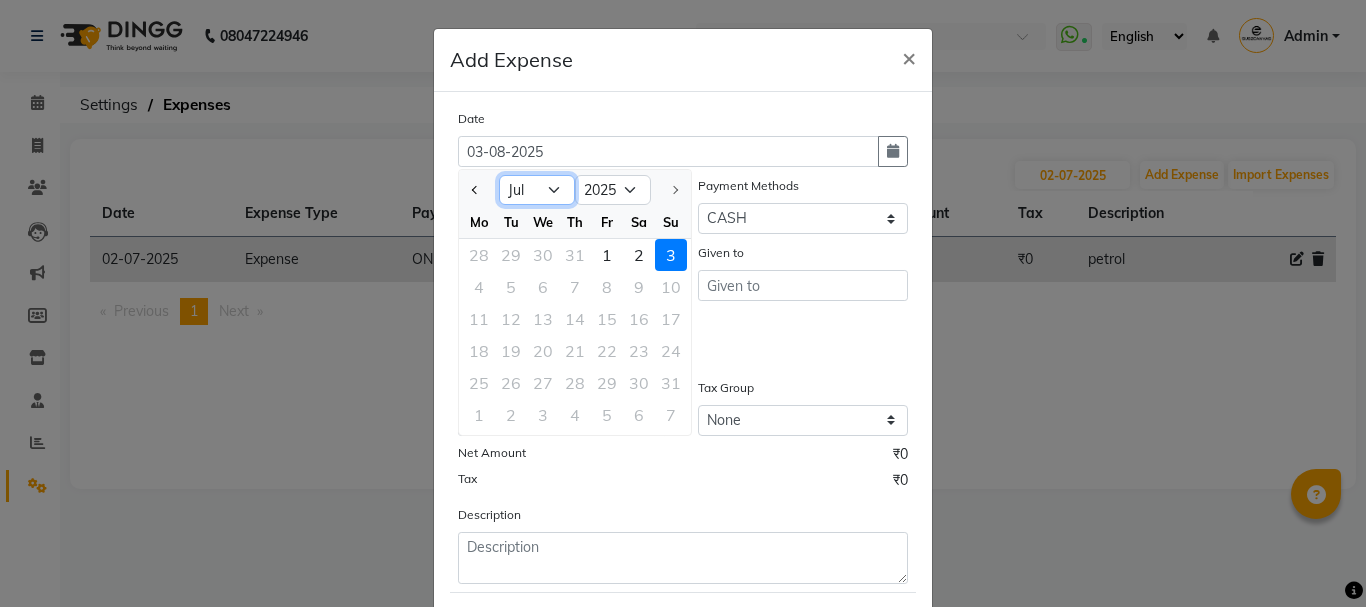 click on "Jan Feb Mar Apr May Jun Jul Aug" 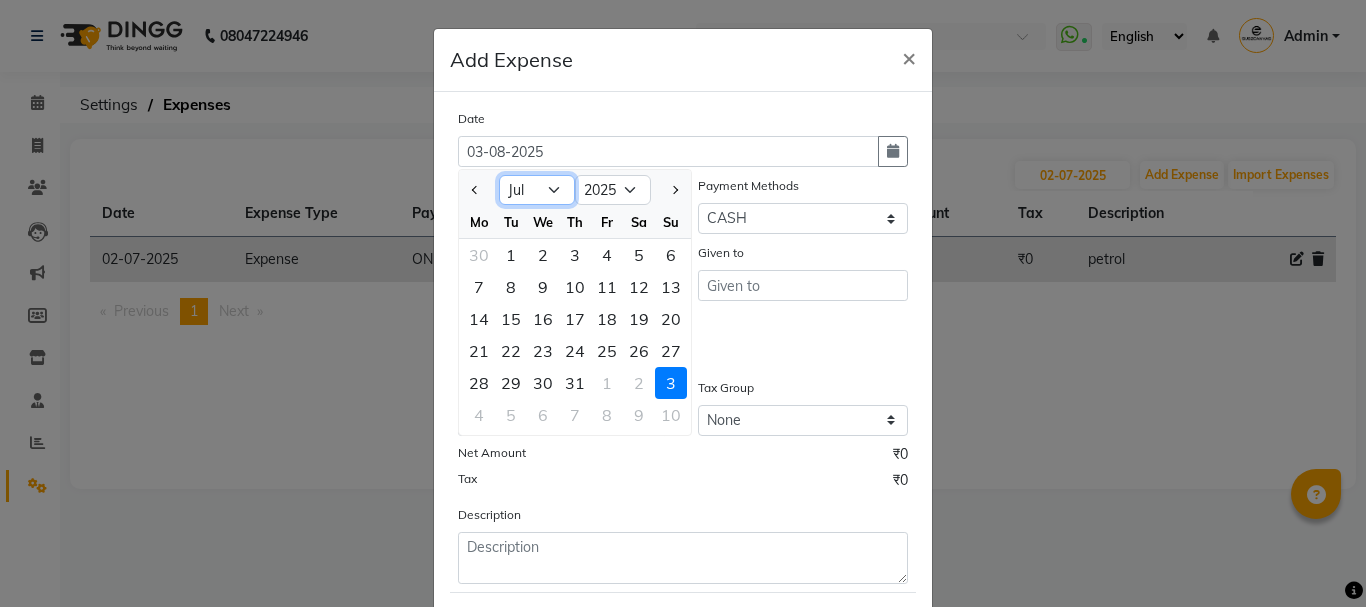 click on "Jan Feb Mar Apr May Jun Jul Aug" 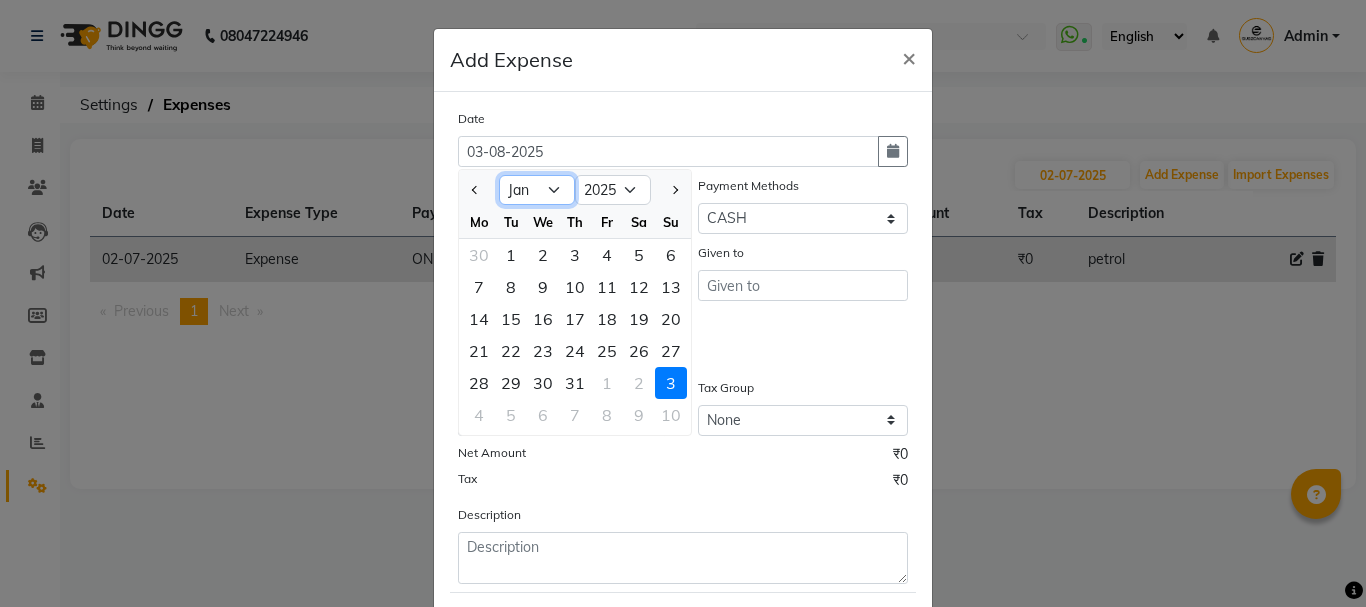 click on "Jan Feb Mar Apr May Jun Jul Aug" 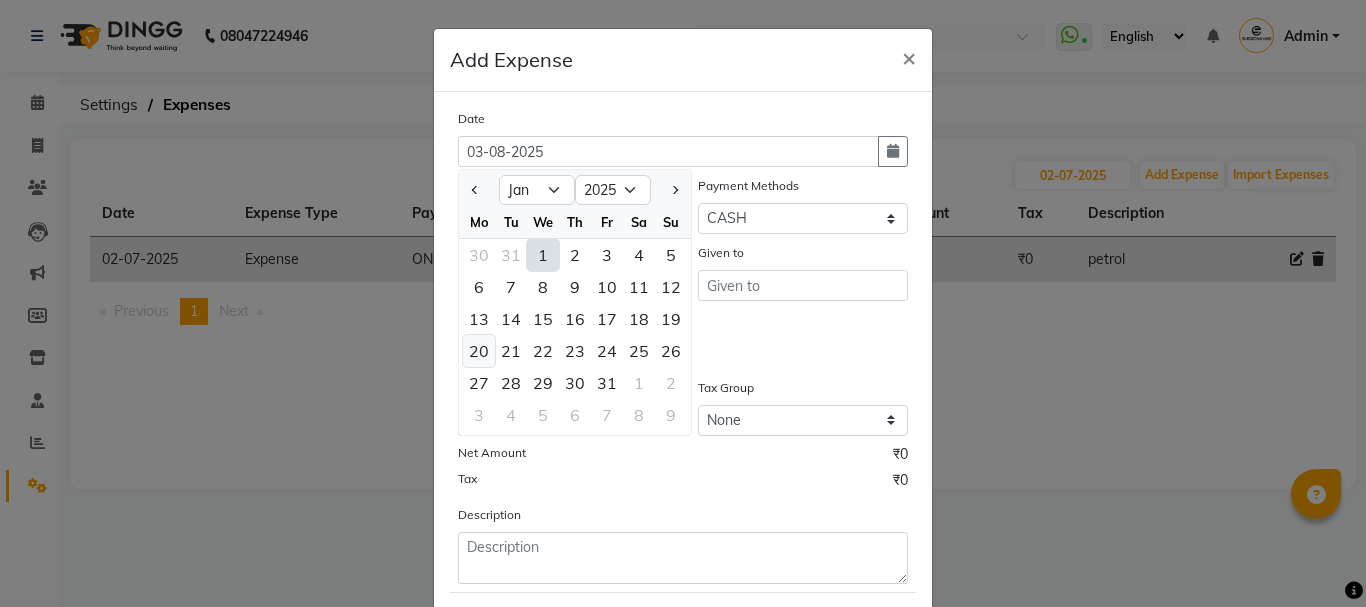 click on "20" 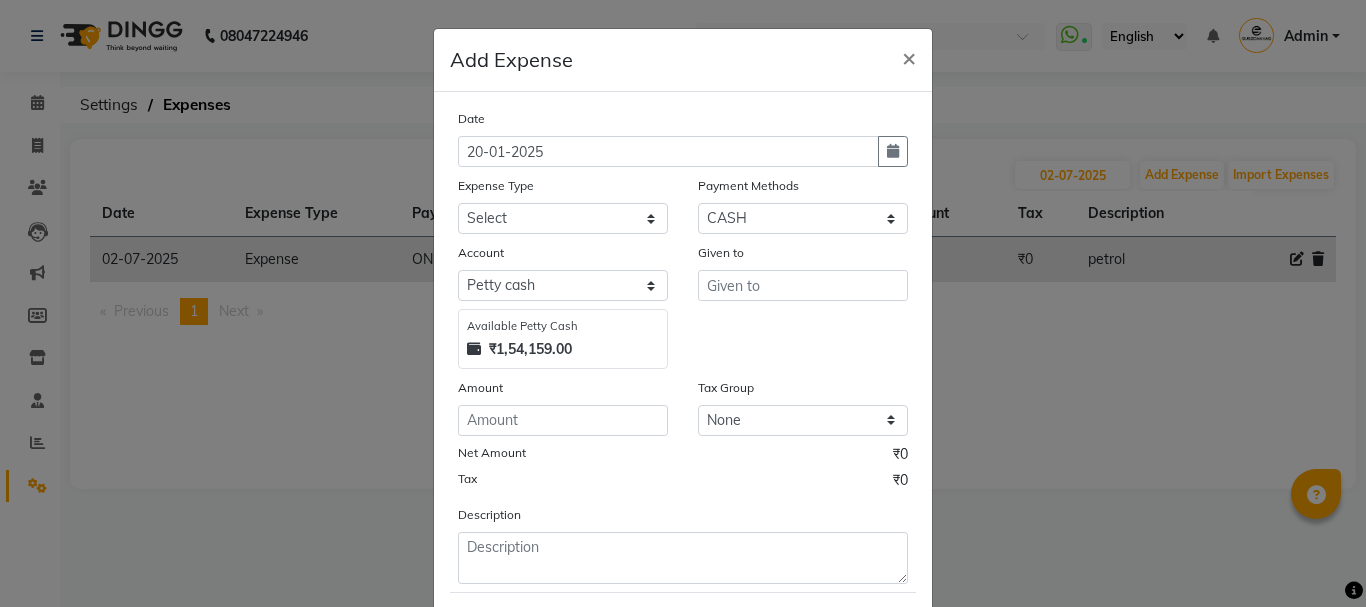 click 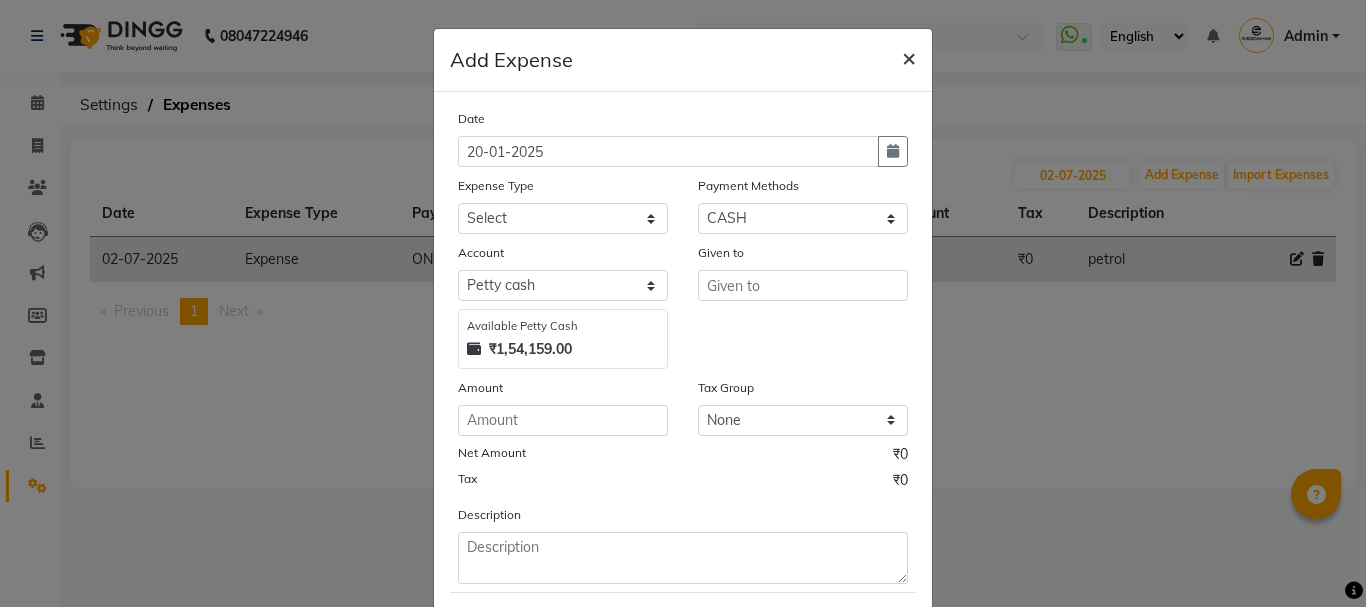 click on "×" 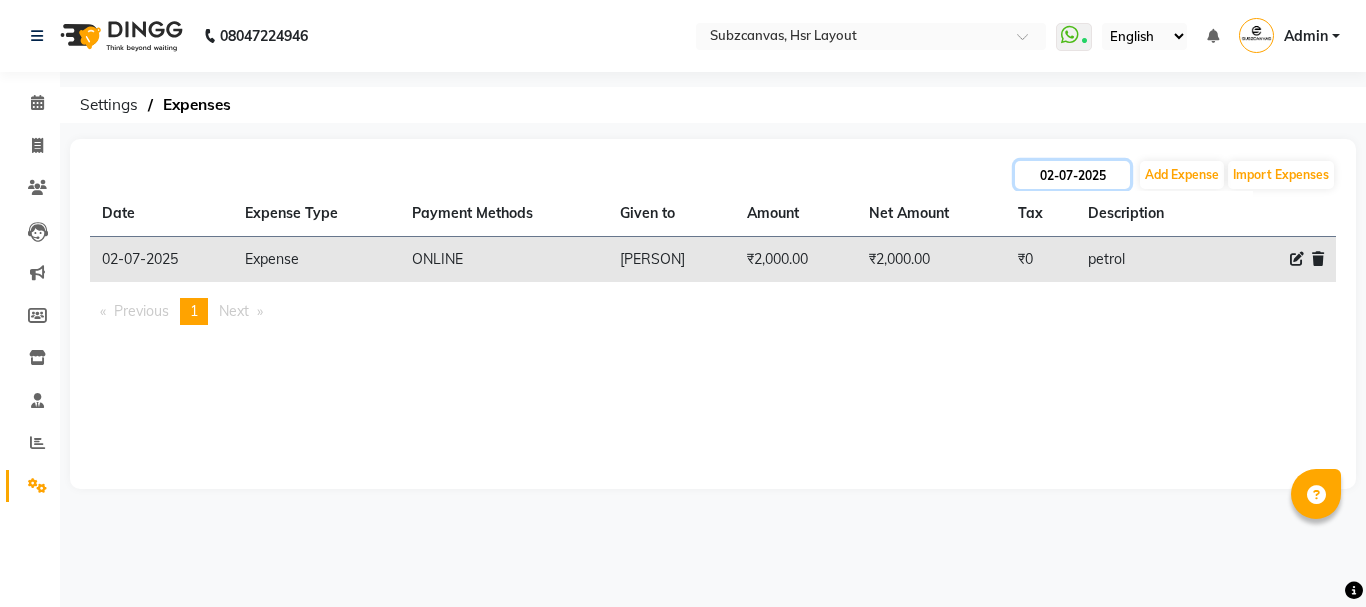 click on "02-07-2025" 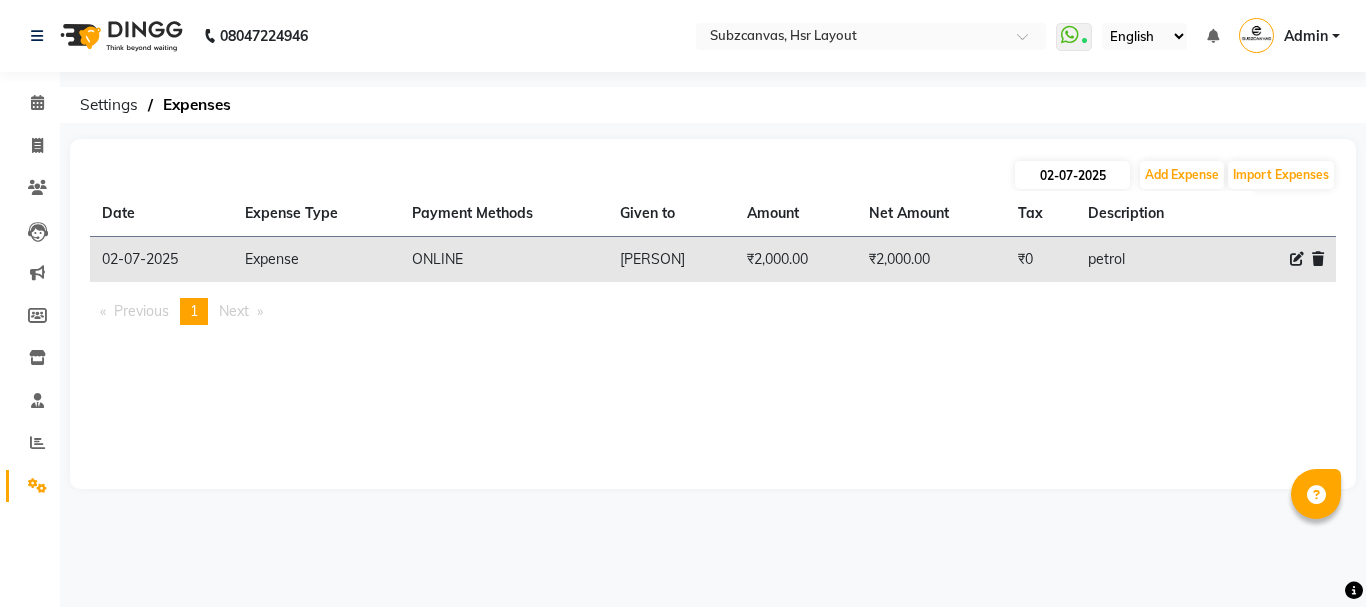 select on "7" 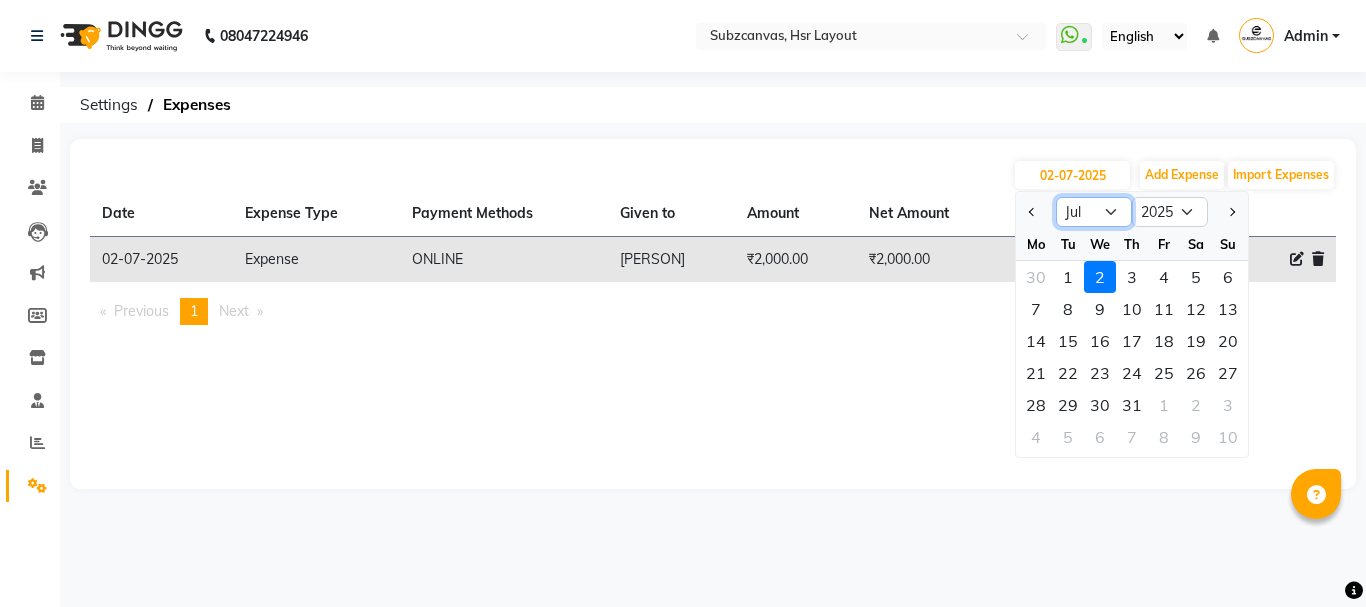 click on "Jan Feb Mar Apr May Jun Jul Aug Sep Oct Nov Dec" 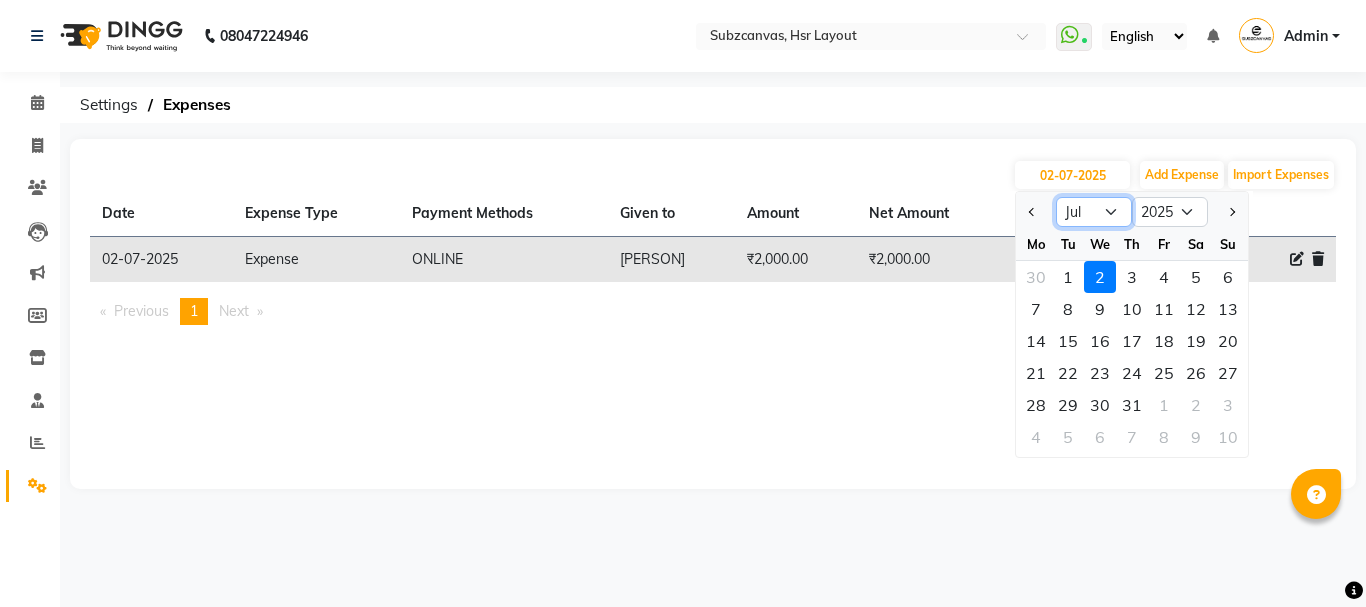 select on "1" 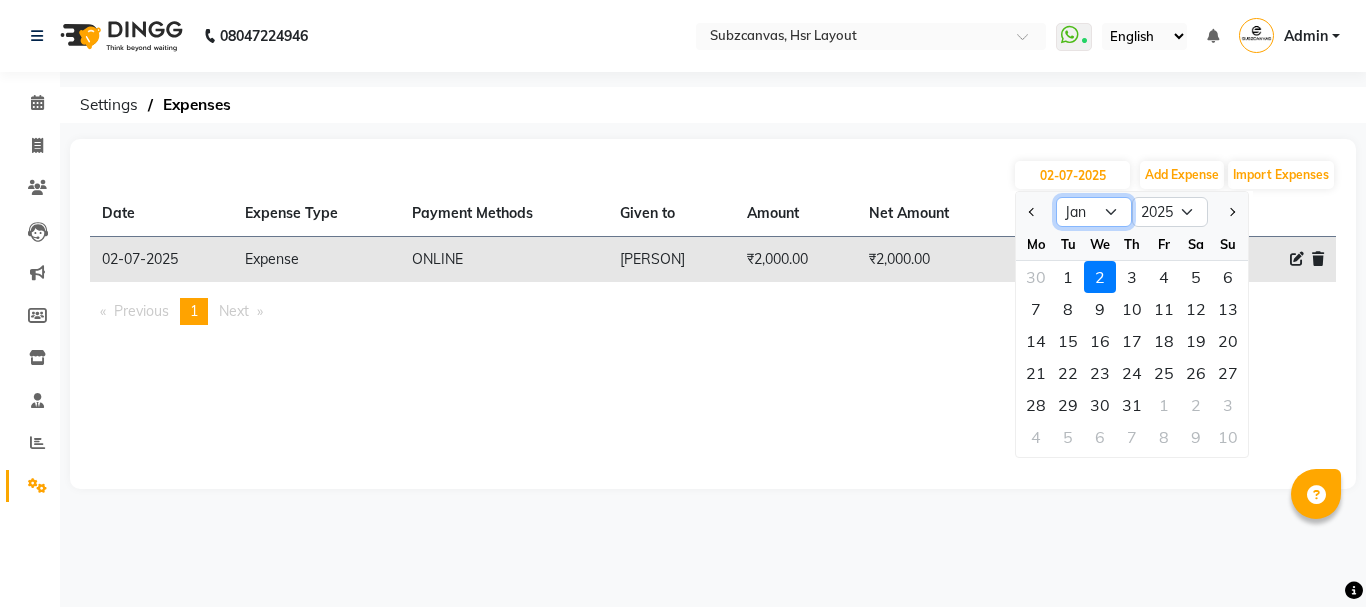 click on "Jan Feb Mar Apr May Jun Jul Aug Sep Oct Nov Dec" 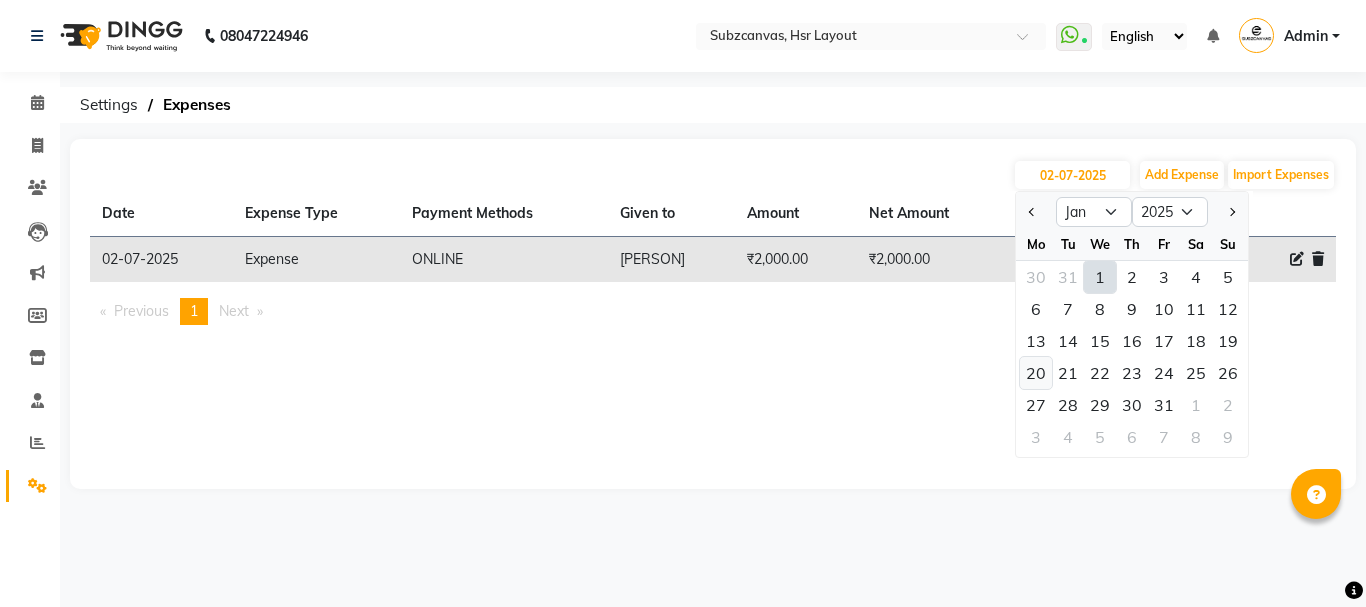 click on "20" 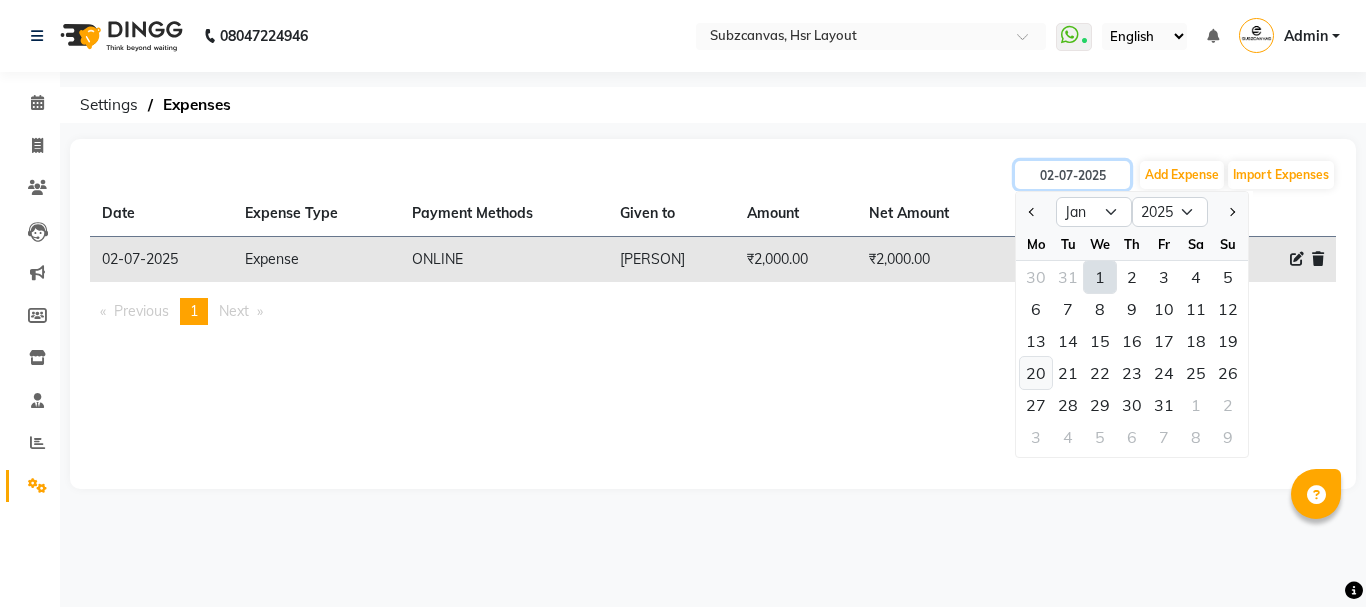 type on "20-01-2025" 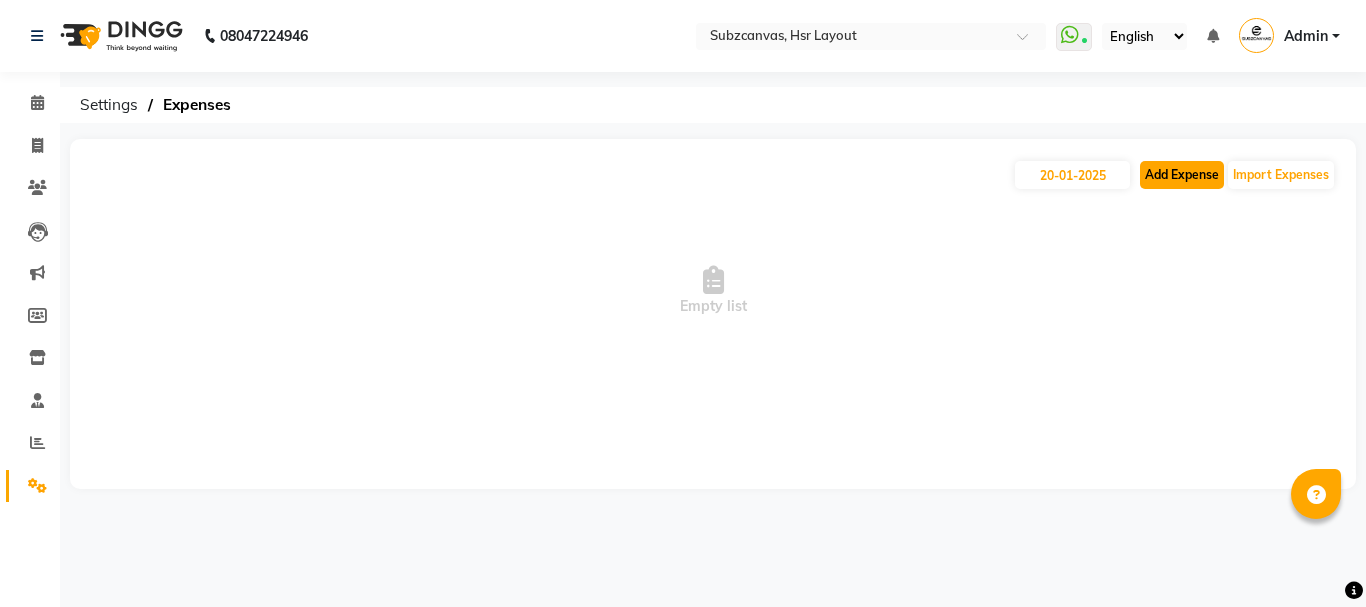 click on "Add Expense" 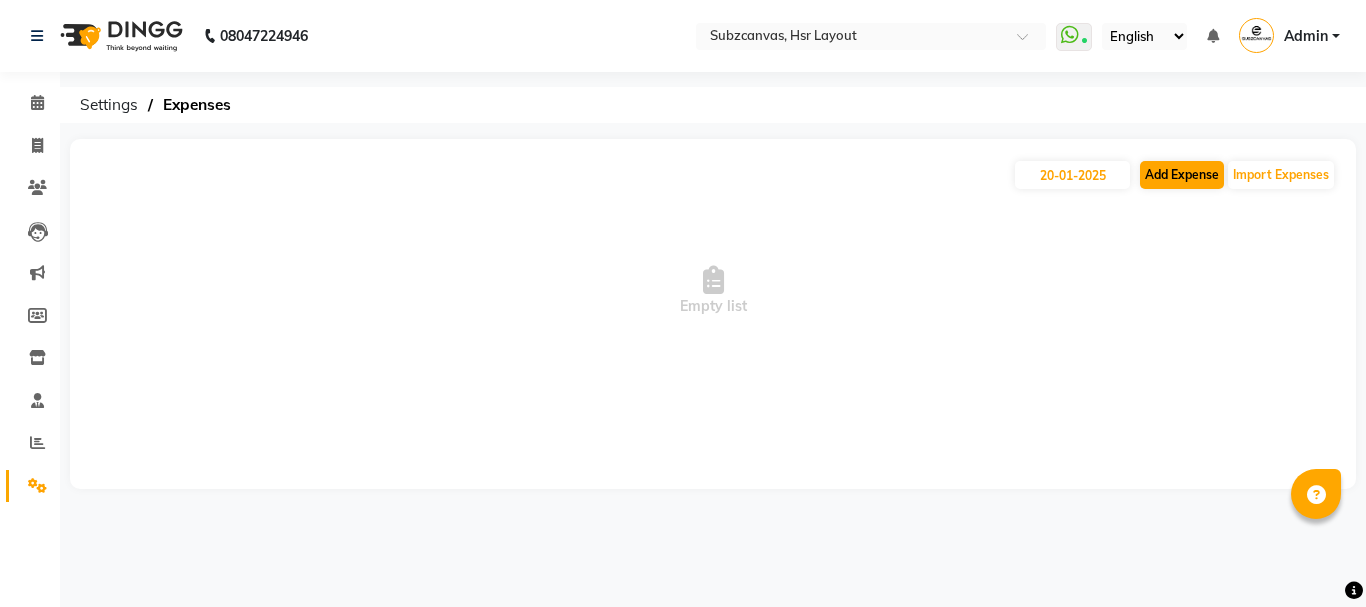 select on "1" 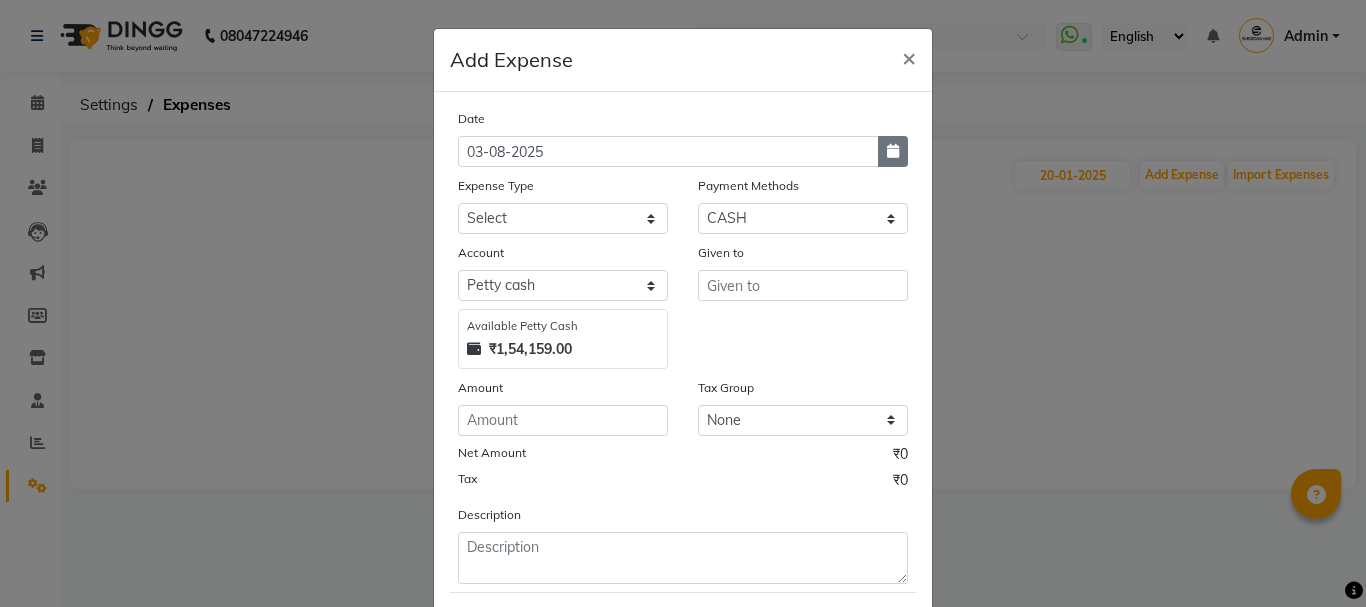 click 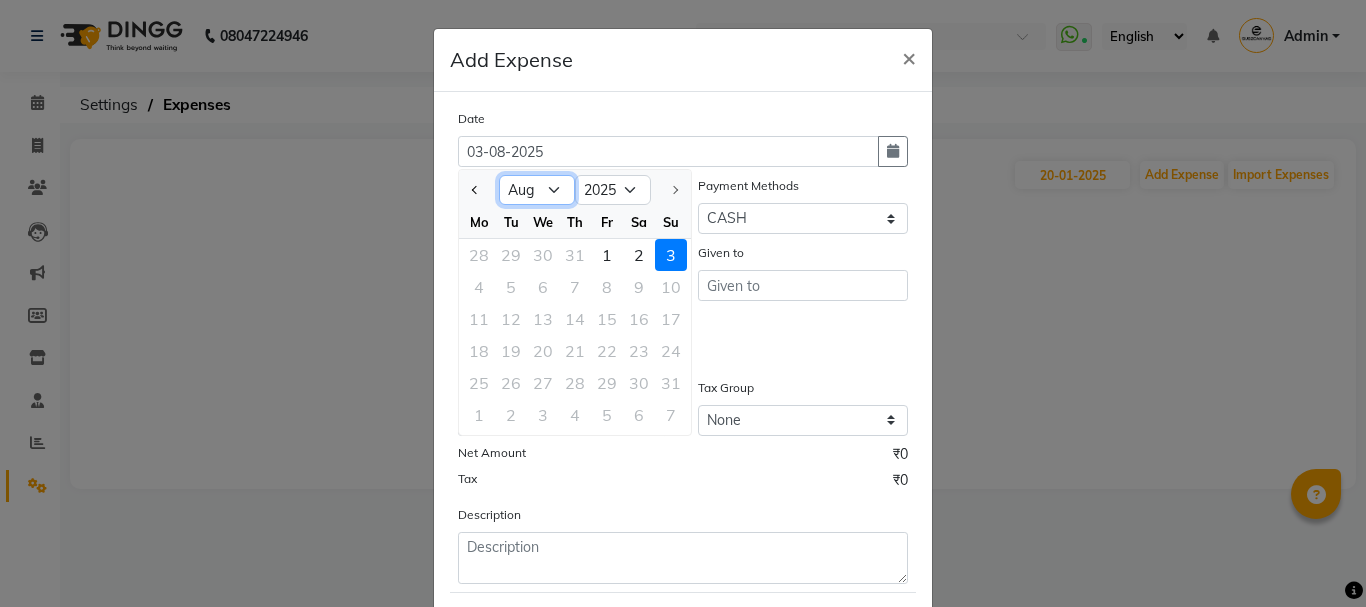 click on "Jan Feb Mar Apr May Jun Jul Aug" 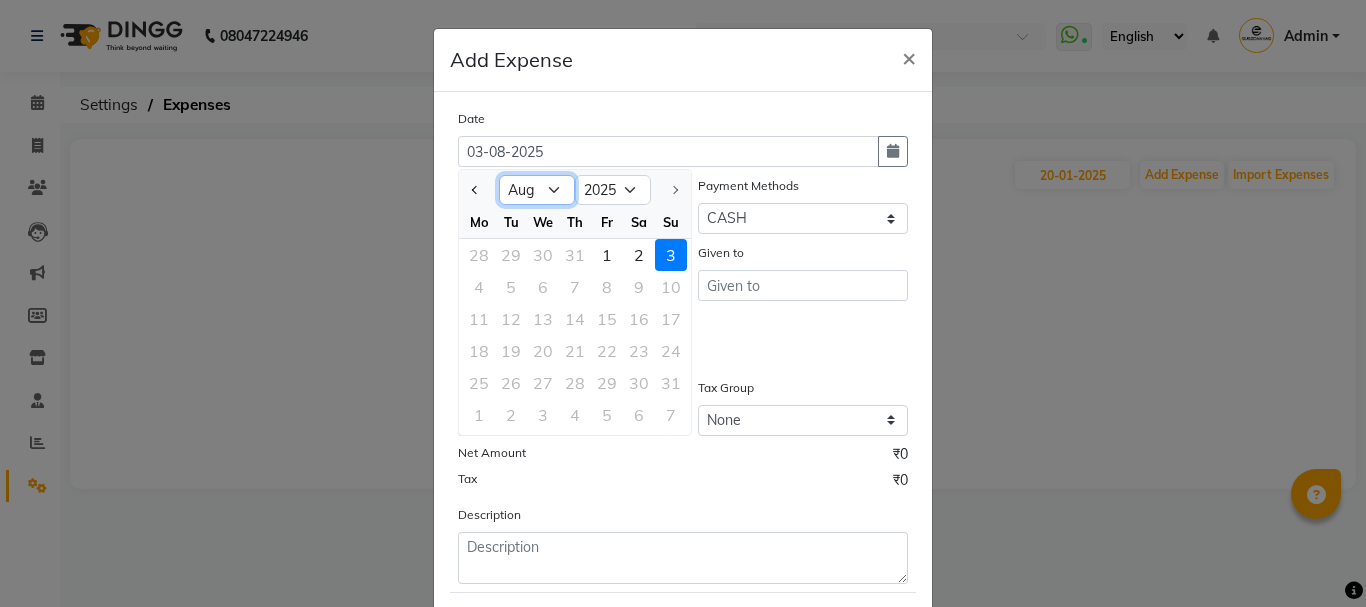 select on "1" 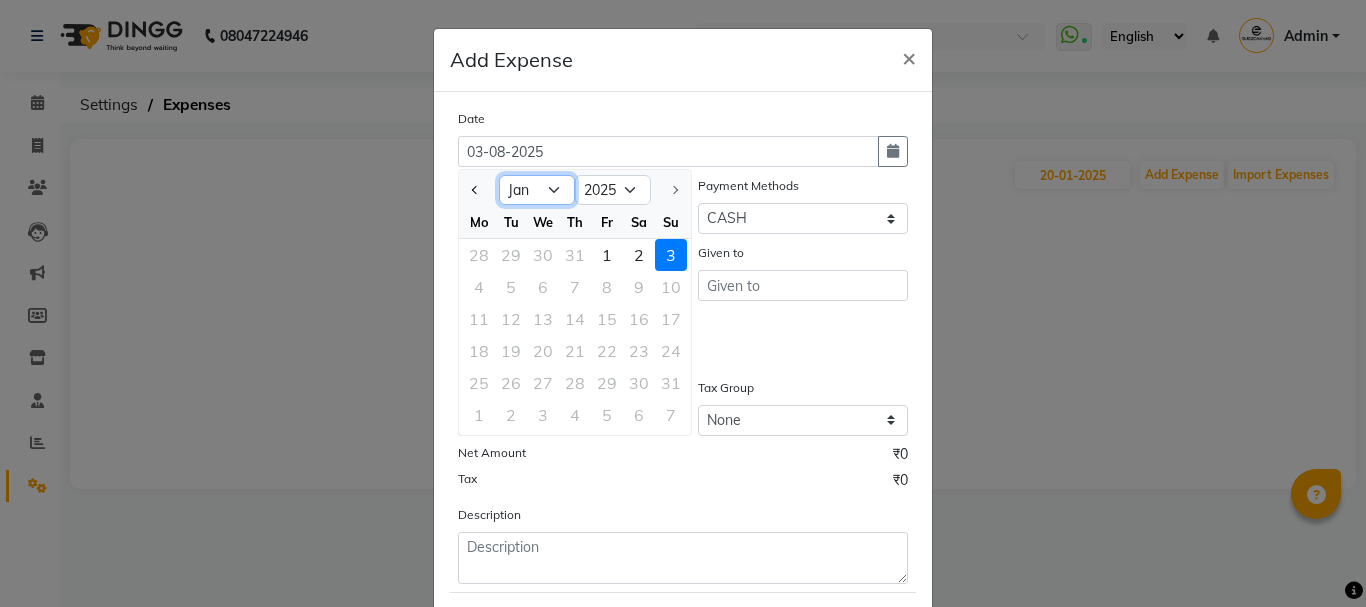 click on "Jan Feb Mar Apr May Jun Jul Aug" 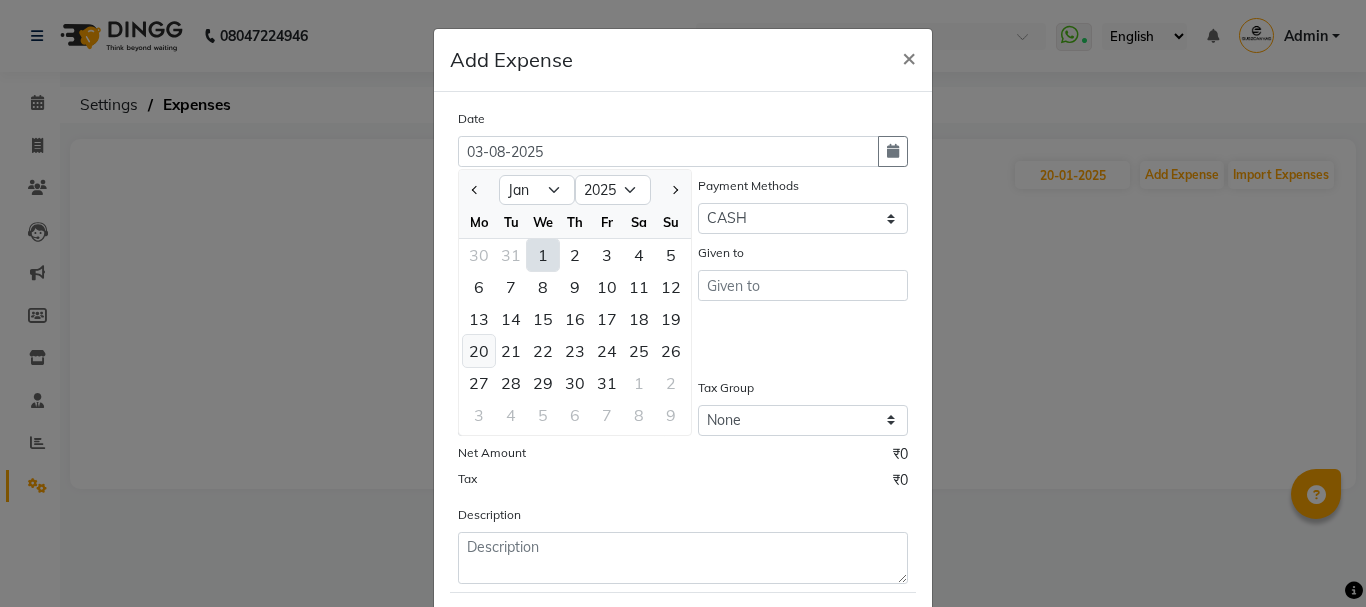 click on "20" 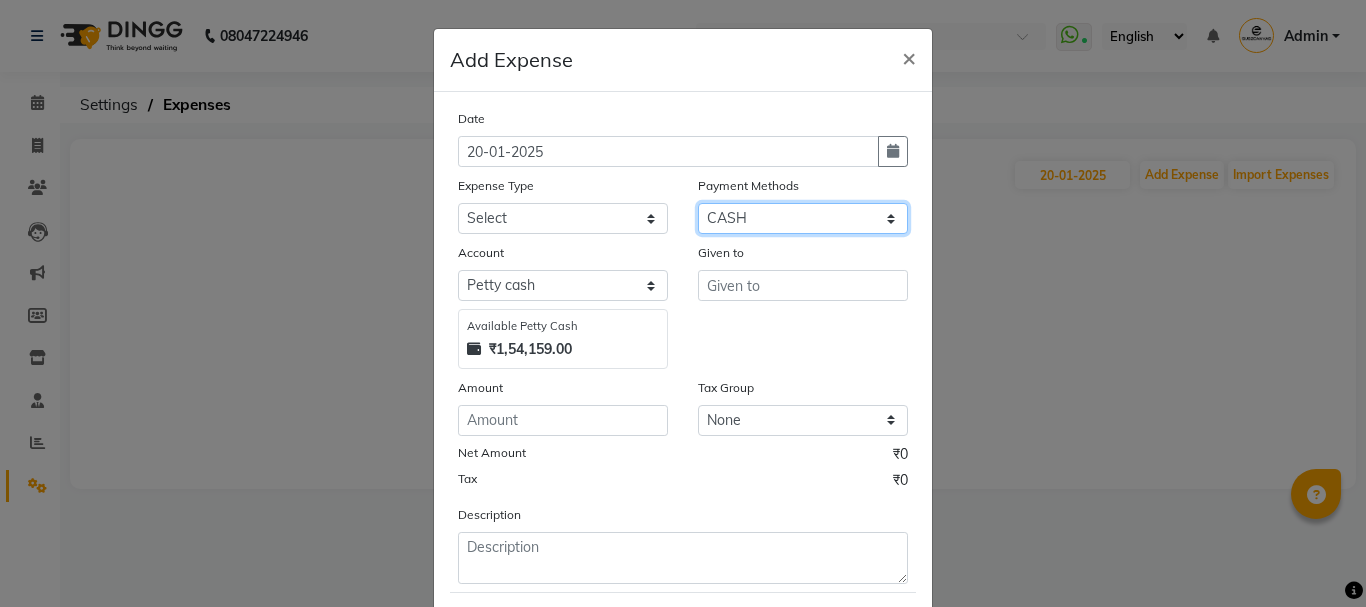 click on "Select CASH CARD ONLINE CUSTOM GPay PayTM PhonePe UPI NearBuy Points Wallet Loan BharatPay Cheque MosamBee MI Voucher Bank Family Visa Card Master Card Prepaid Package Voucher Gift Card BharatPay Card UPI BharatPay Other Cards Juice by MCB MyT Money MariDeal DefiDeal Deal.mu THD TCL CEdge Card M UPI M UPI Axis UPI Union Card (Indian Bank) Card (DL Bank) RS BTC Wellnessta Razorpay Complimentary Nift Spa Finder Spa Week Venmo BFL LoanTap SaveIN GMoney ATH Movil On Account Chamber Gift Card Trade Comp Donation Card on File Envision BRAC Card City Card bKash Credit Card Debit Card Shoutlo LUZO Jazz Cash AmEx Discover Tabby Online W Room Charge Room Charge USD Room Charge Euro Room Charge EGP Room Charge GBP Bajaj Finserv Bad Debts Card: IDFC Card: IOB Coupon Gcash PayMaya Instamojo COnline UOnline SOnline SCard Paypal PPR PPV PPC PPN PPG PPE CAMP Benefit ATH Movil Dittor App Rupay Diners iPrepaid iPackage District App Pine Labs Cash Payment Pnb Bank GPay NT Cash Lash GPay Lash Cash Nail GPay Nail Cash BANKTANSFER" 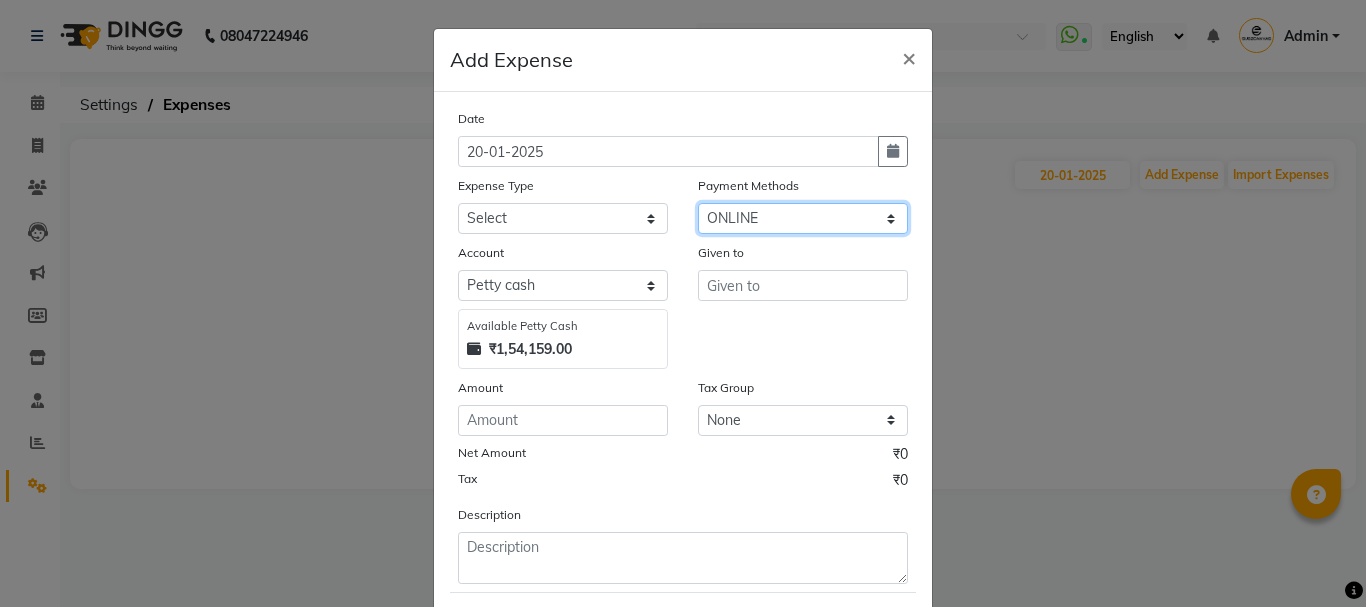 click on "Select CASH CARD ONLINE CUSTOM GPay PayTM PhonePe UPI NearBuy Points Wallet Loan BharatPay Cheque MosamBee MI Voucher Bank Family Visa Card Master Card Prepaid Package Voucher Gift Card BharatPay Card UPI BharatPay Other Cards Juice by MCB MyT Money MariDeal DefiDeal Deal.mu THD TCL CEdge Card M UPI M UPI Axis UPI Union Card (Indian Bank) Card (DL Bank) RS BTC Wellnessta Razorpay Complimentary Nift Spa Finder Spa Week Venmo BFL LoanTap SaveIN GMoney ATH Movil On Account Chamber Gift Card Trade Comp Donation Card on File Envision BRAC Card City Card bKash Credit Card Debit Card Shoutlo LUZO Jazz Cash AmEx Discover Tabby Online W Room Charge Room Charge USD Room Charge Euro Room Charge EGP Room Charge GBP Bajaj Finserv Bad Debts Card: IDFC Card: IOB Coupon Gcash PayMaya Instamojo COnline UOnline SOnline SCard Paypal PPR PPV PPC PPN PPG PPE CAMP Benefit ATH Movil Dittor App Rupay Diners iPrepaid iPackage District App Pine Labs Cash Payment Pnb Bank GPay NT Cash Lash GPay Lash Cash Nail GPay Nail Cash BANKTANSFER" 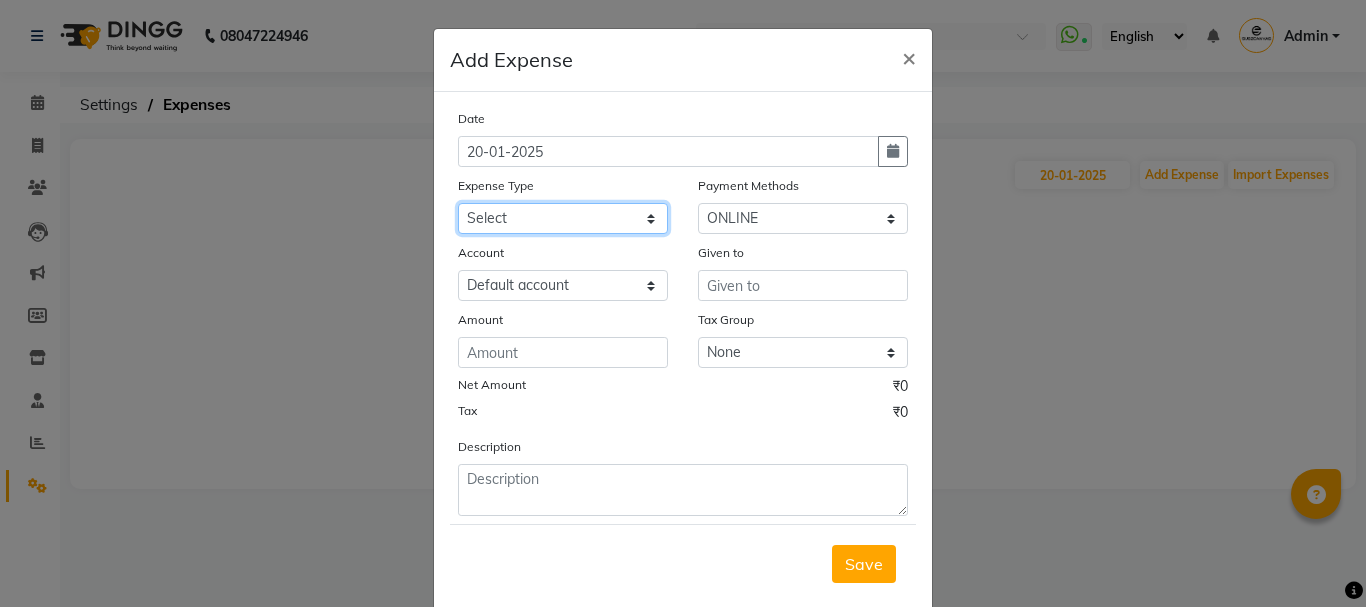 click on "Select Advance Salary Client Snacks current bill Expense Grocerries SALON EXPENSE STAFF TIPS" 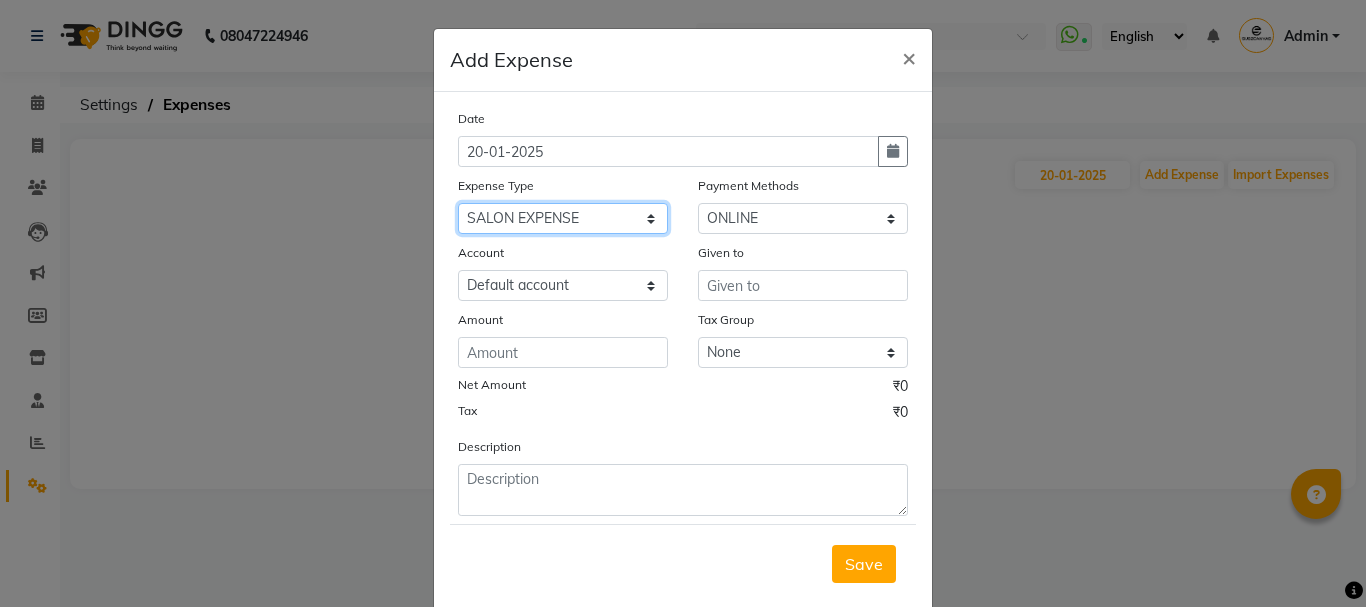 click on "Select Advance Salary Client Snacks current bill Expense Grocerries SALON EXPENSE STAFF TIPS" 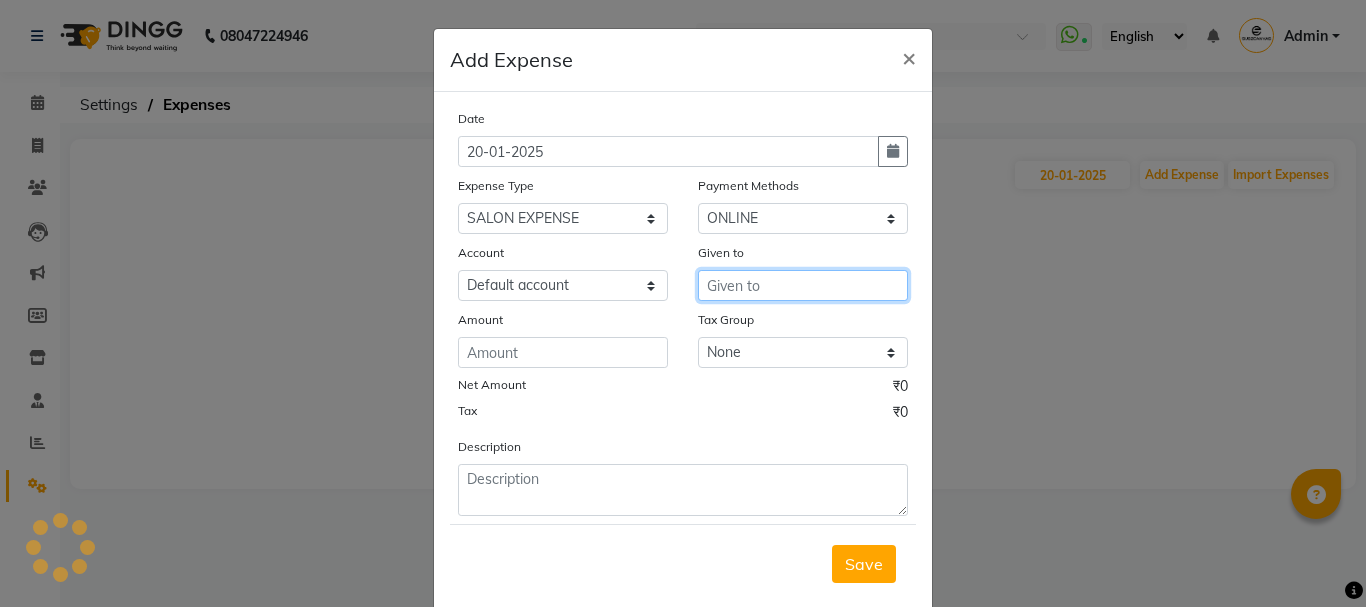 click at bounding box center (803, 285) 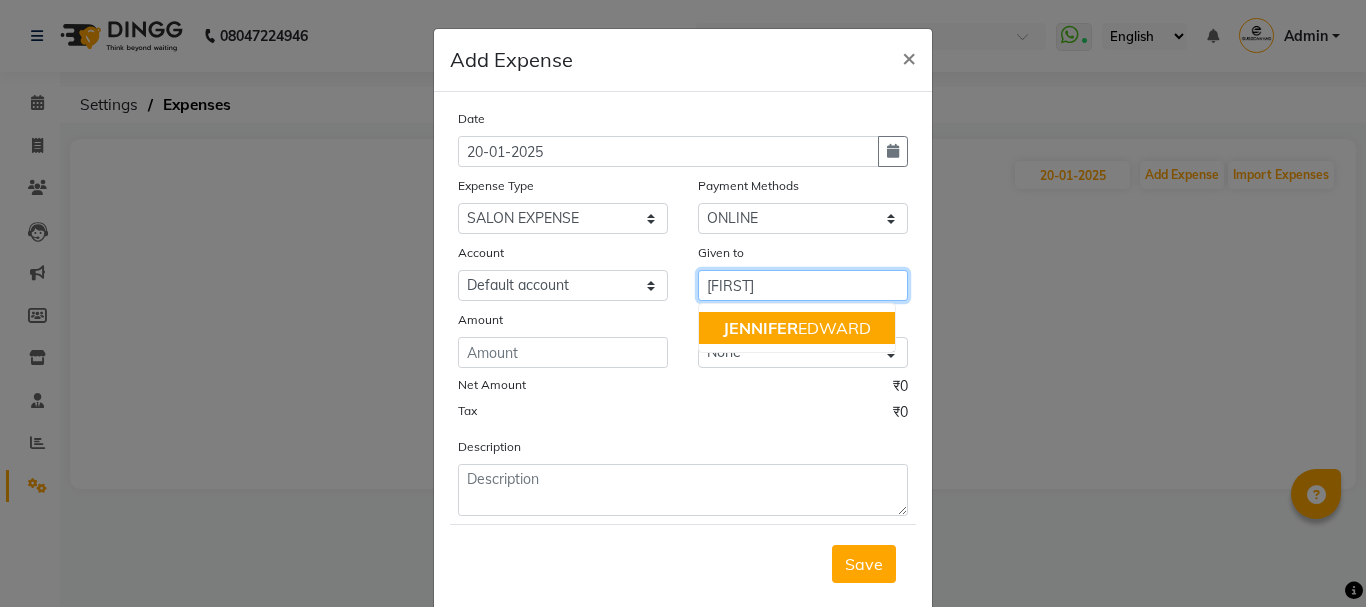 click on "[FIRST] [LAST]" at bounding box center [797, 328] 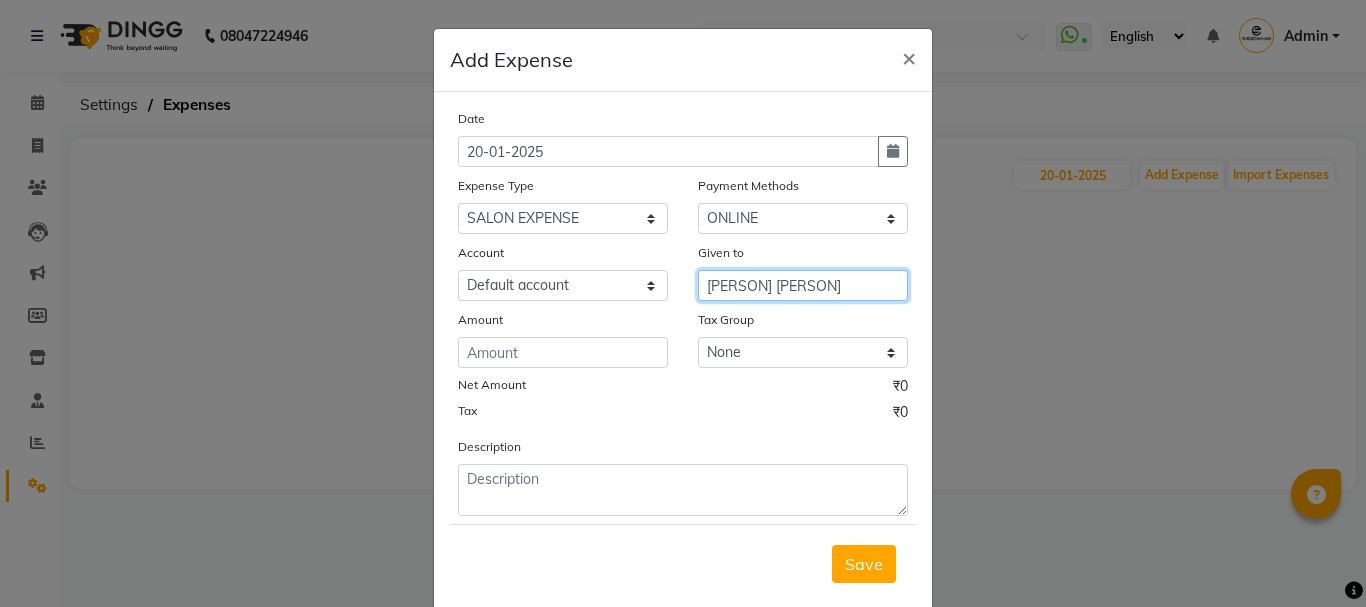 type on "[PERSON] [PERSON]" 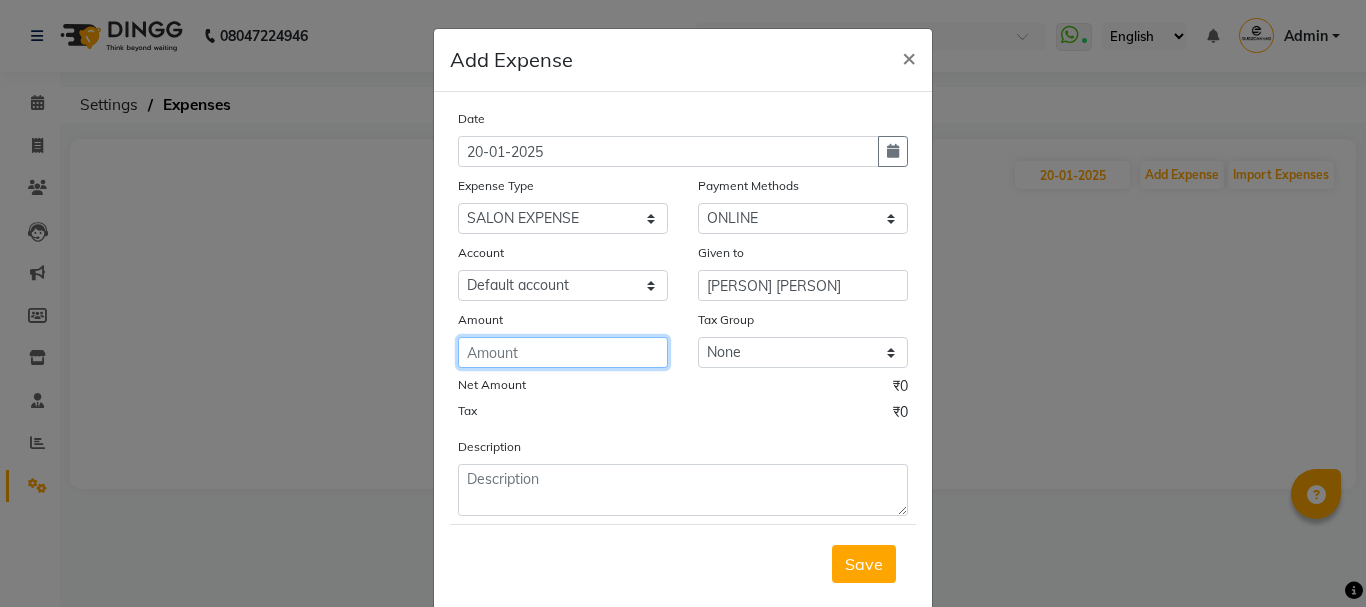 click 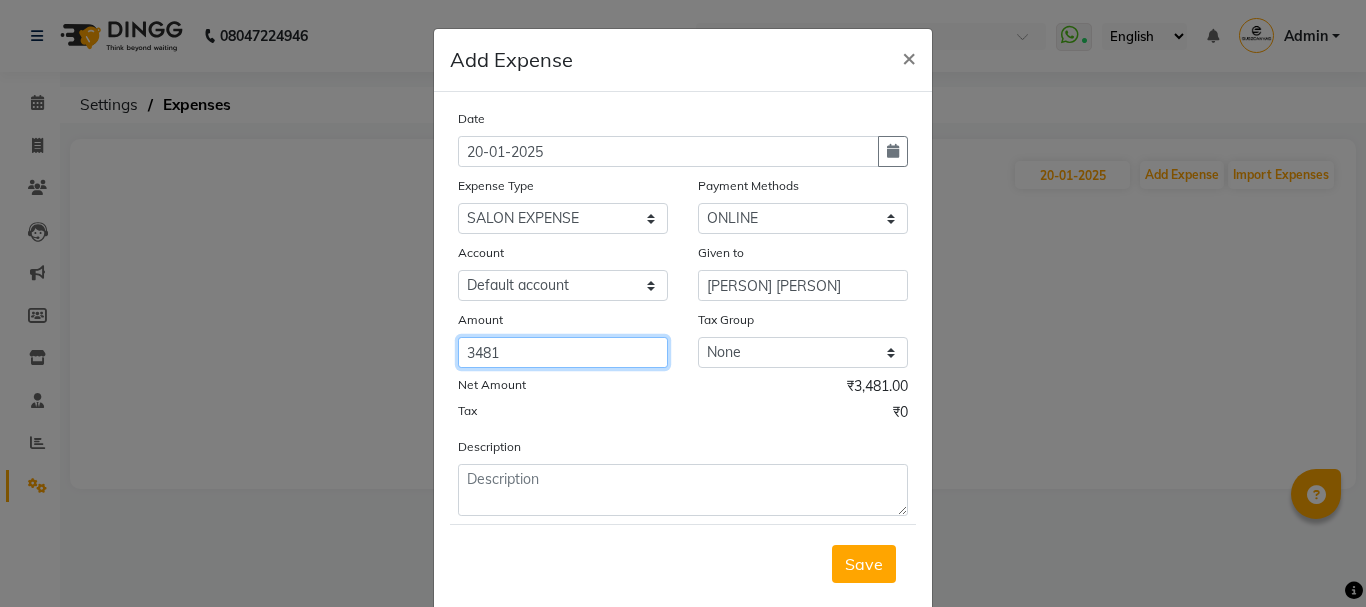 type on "3481" 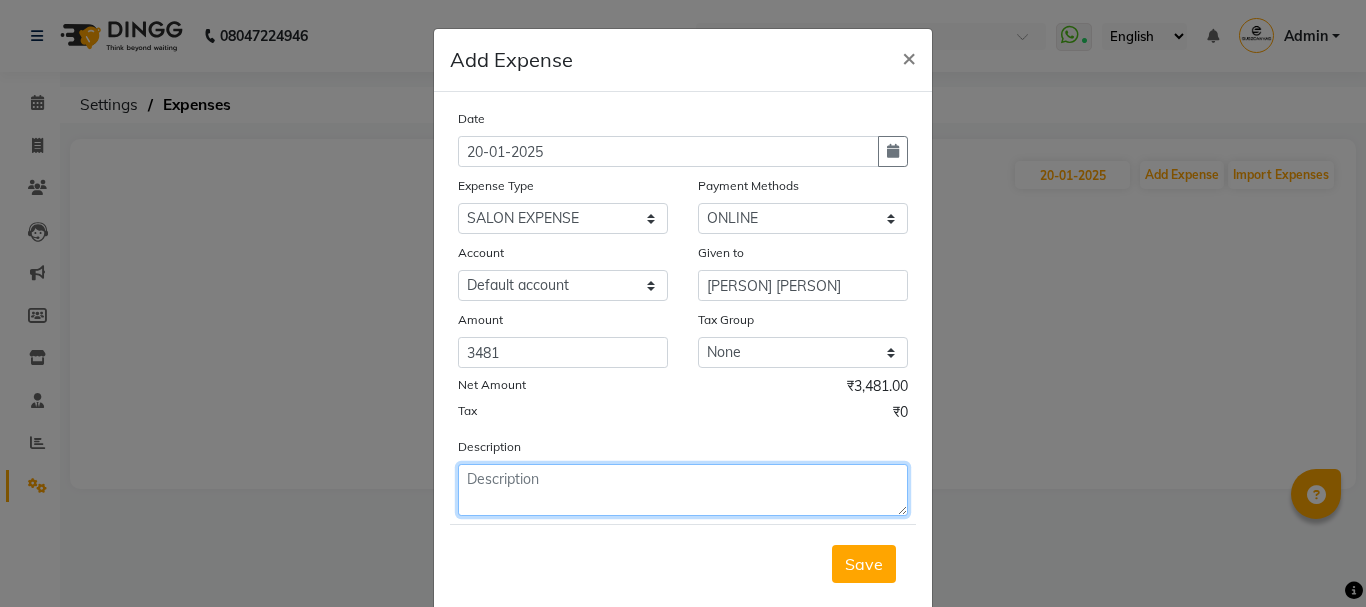 click 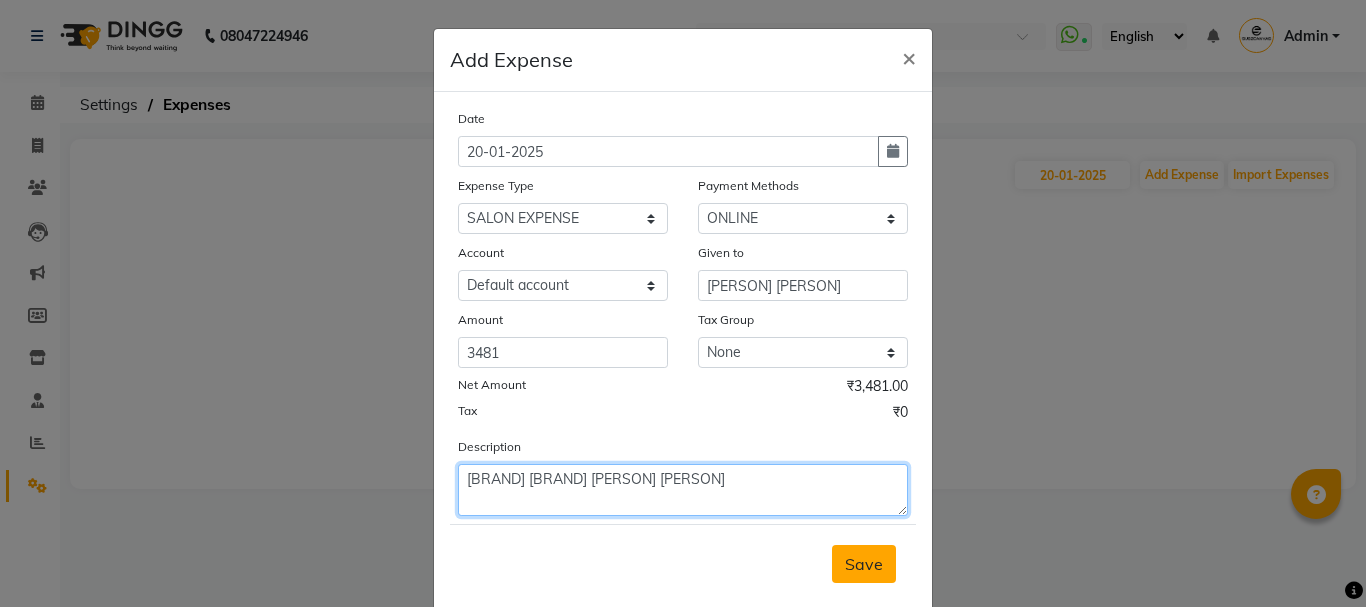type on "[BRAND] [BRAND] [PERSON] [PERSON]" 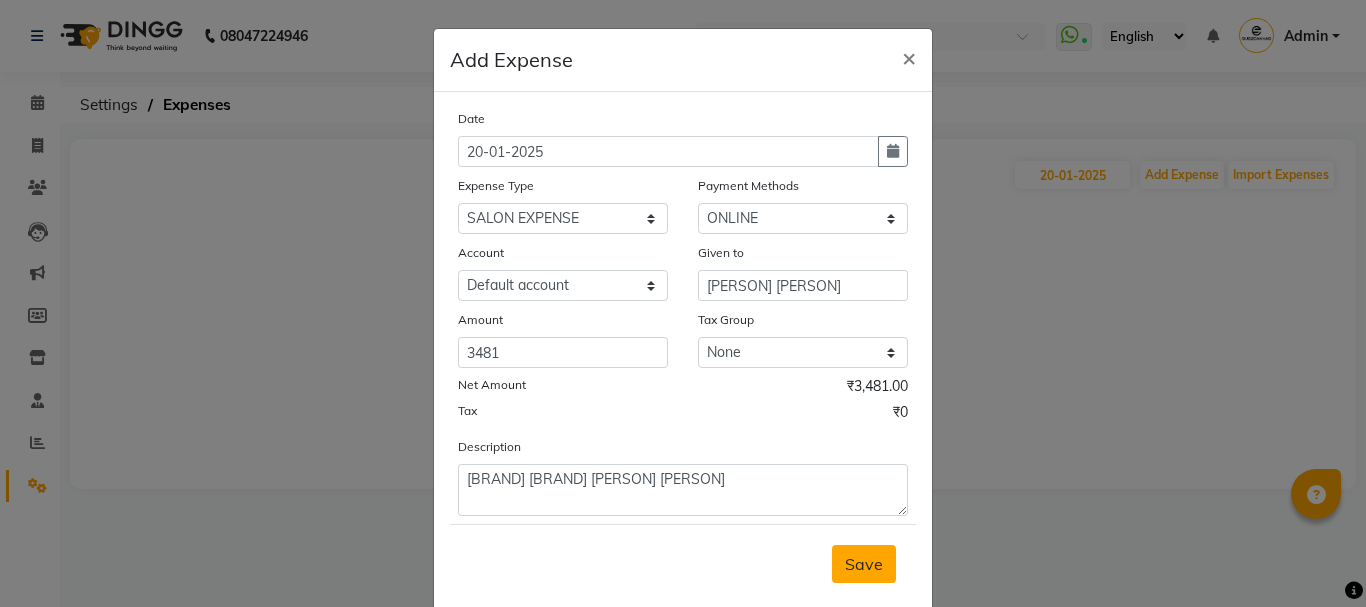 click on "Save" at bounding box center (864, 564) 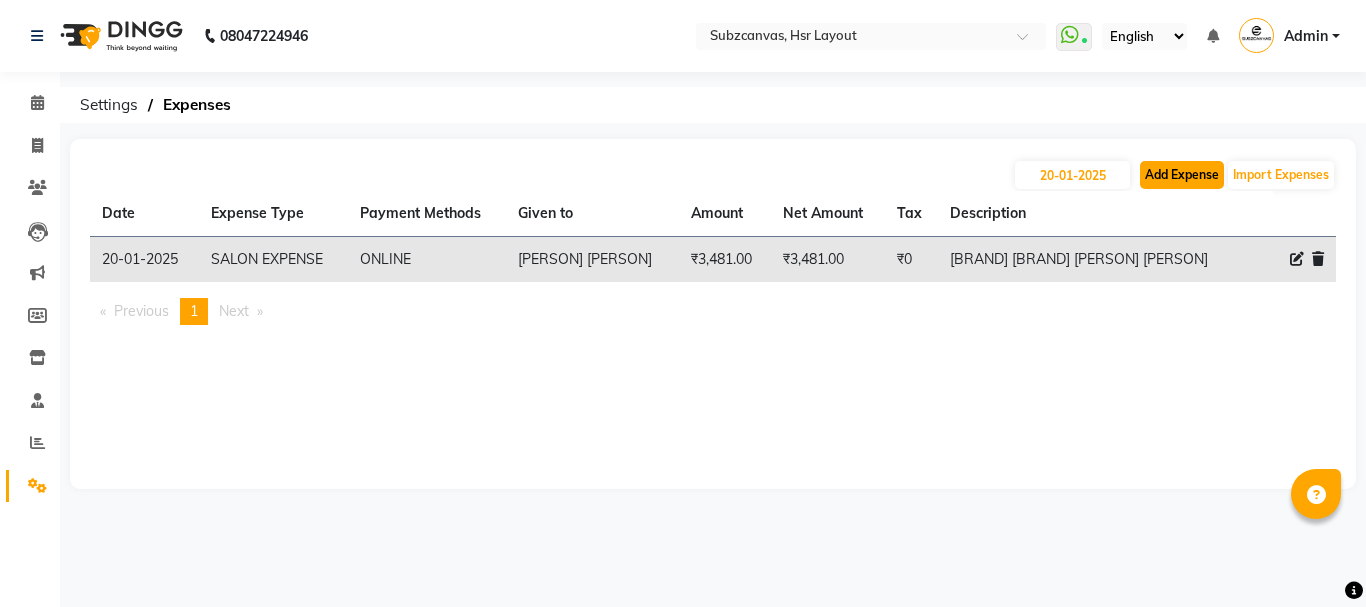 click on "Add Expense" 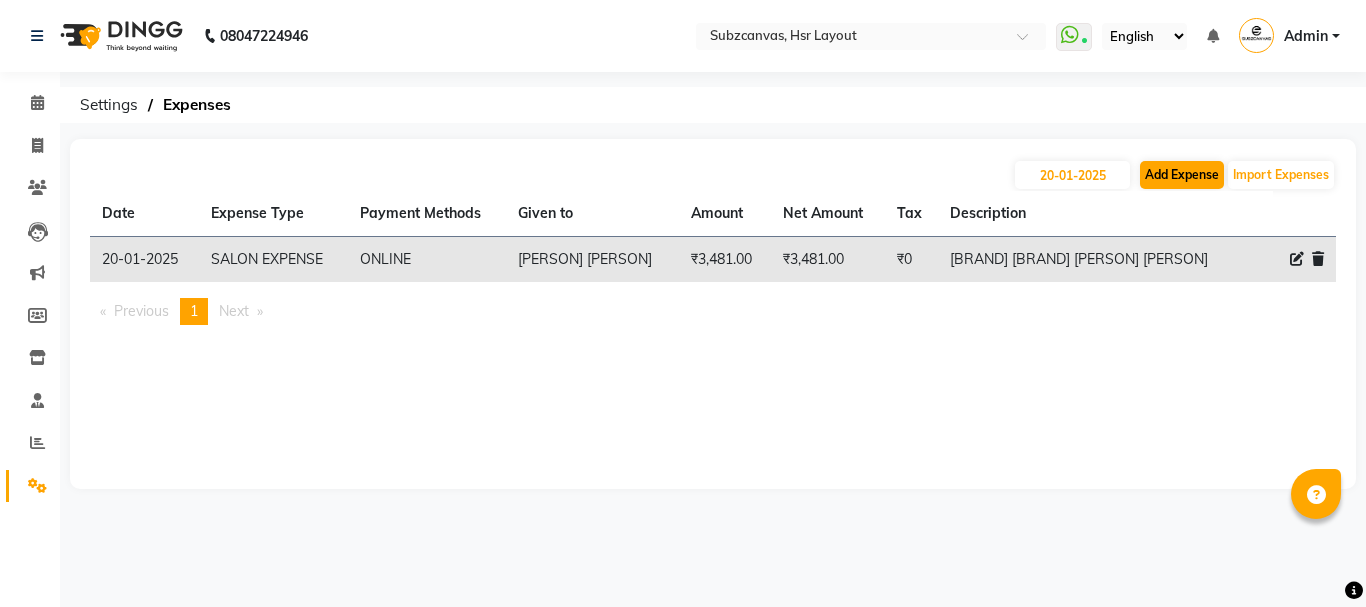 select on "1" 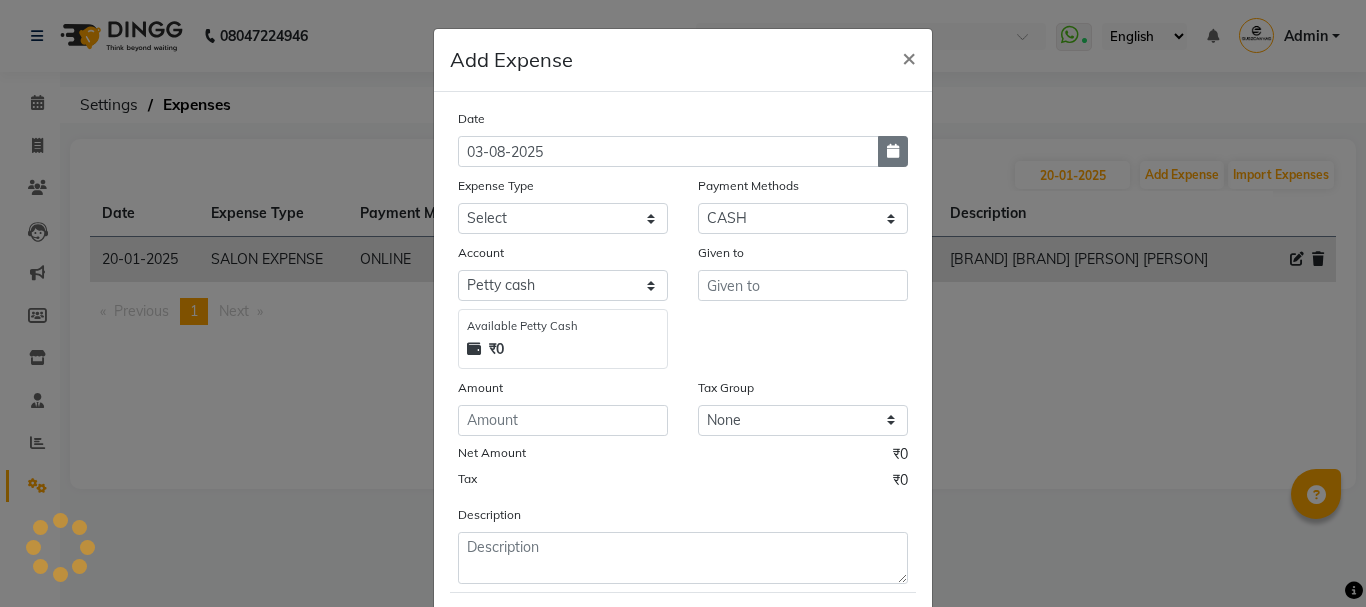 click 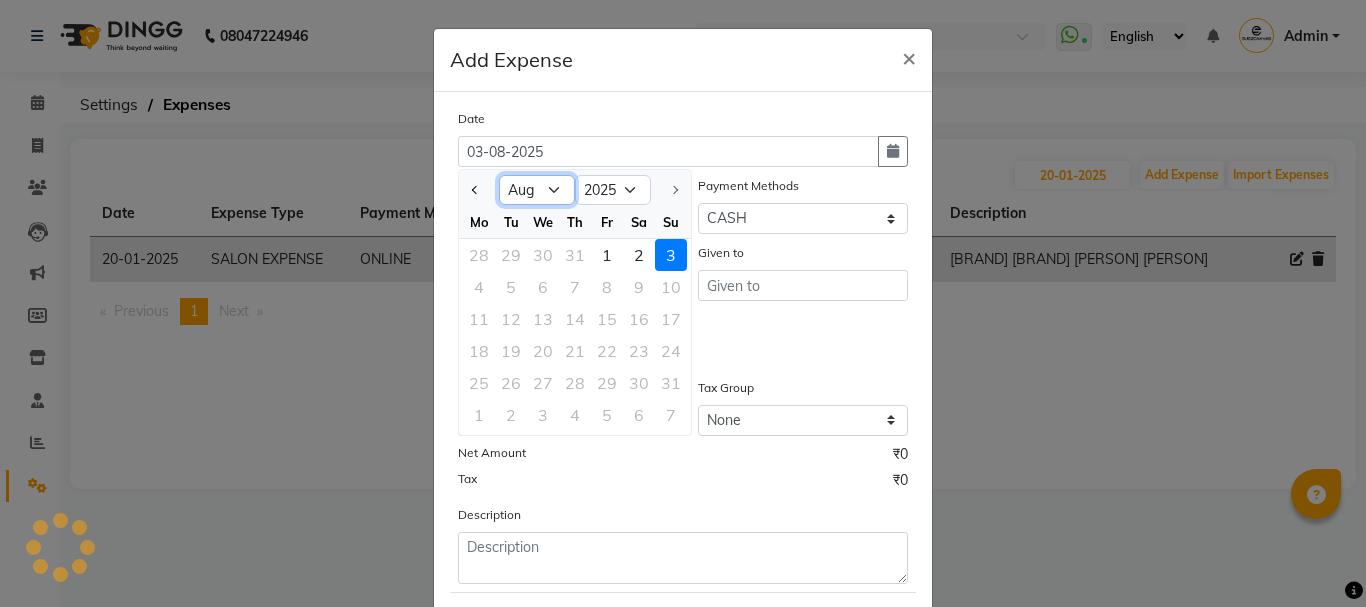 click on "Jan Feb Mar Apr May Jun Jul Aug" 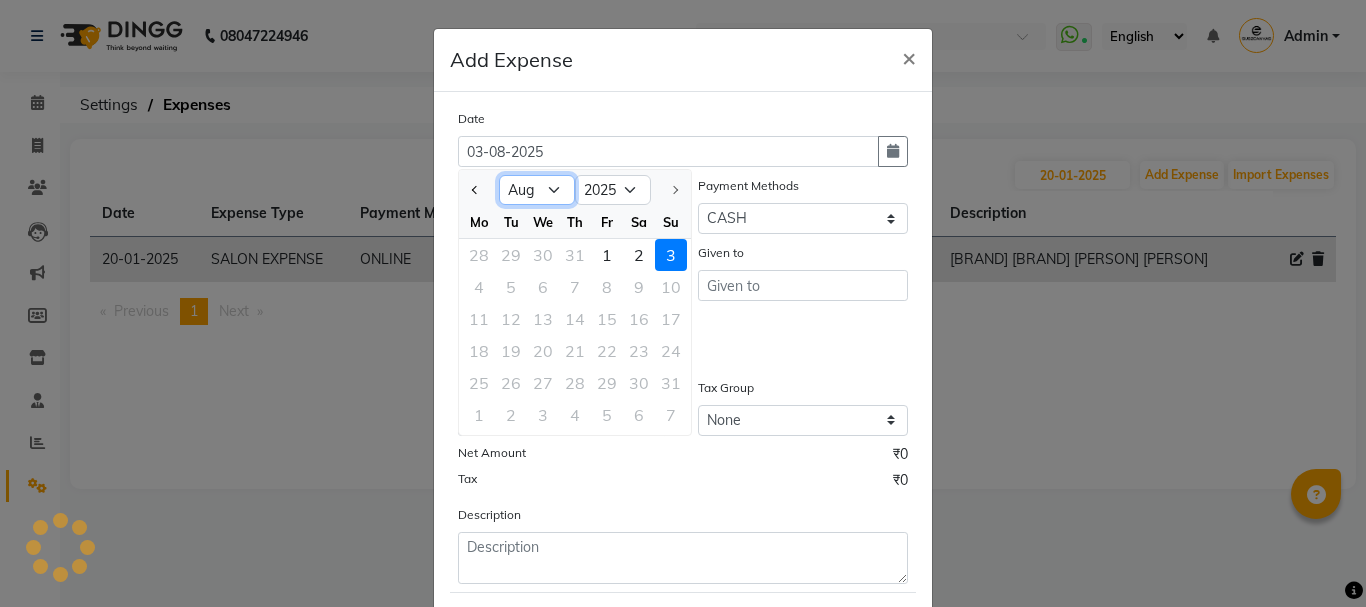 select on "7" 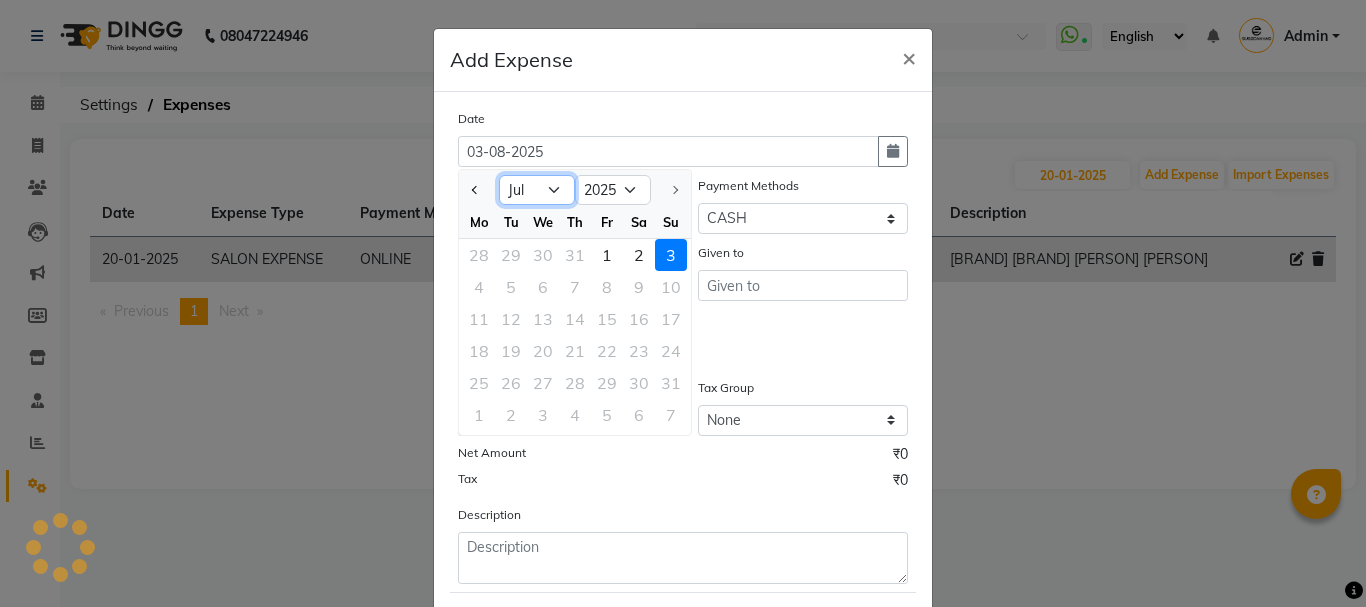 click on "Jan Feb Mar Apr May Jun Jul Aug" 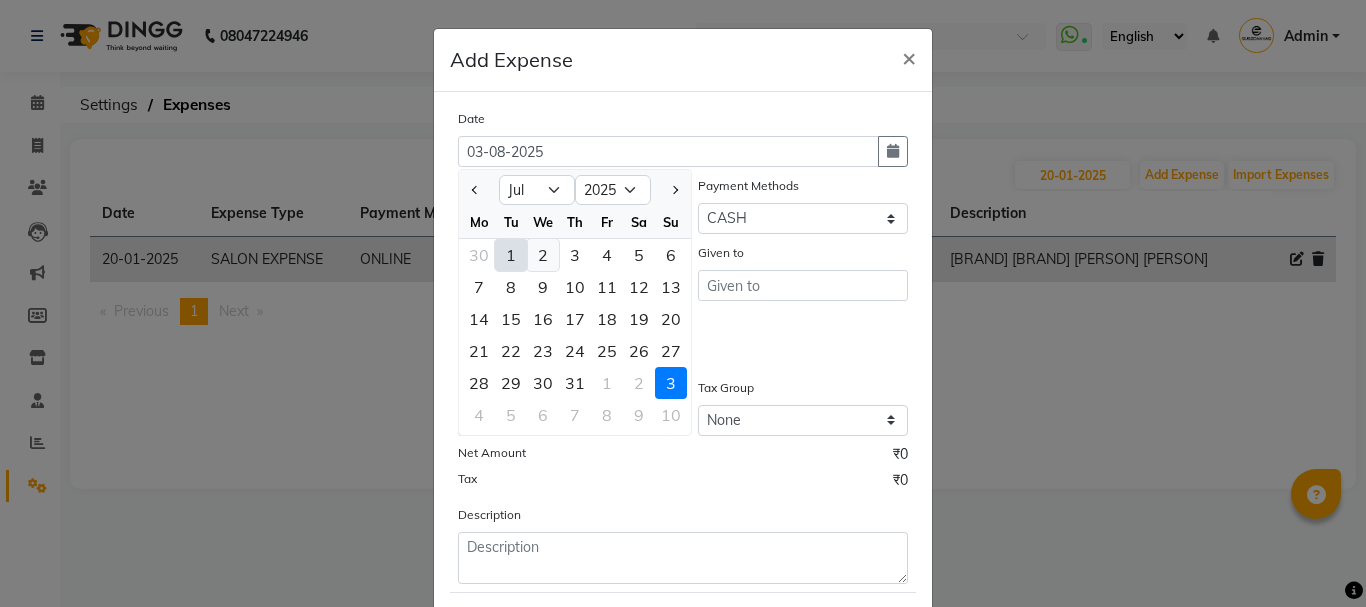 click on "2" 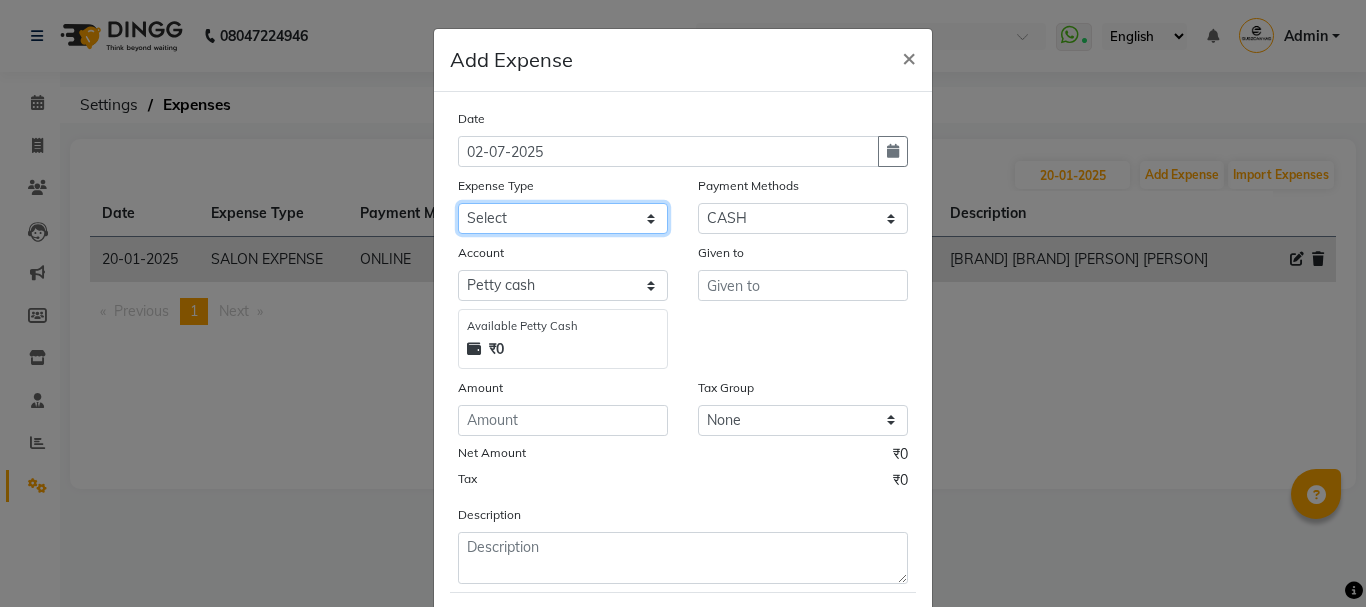 click on "Select Advance Salary Client Snacks current bill Expense Grocerries SALON EXPENSE STAFF TIPS" 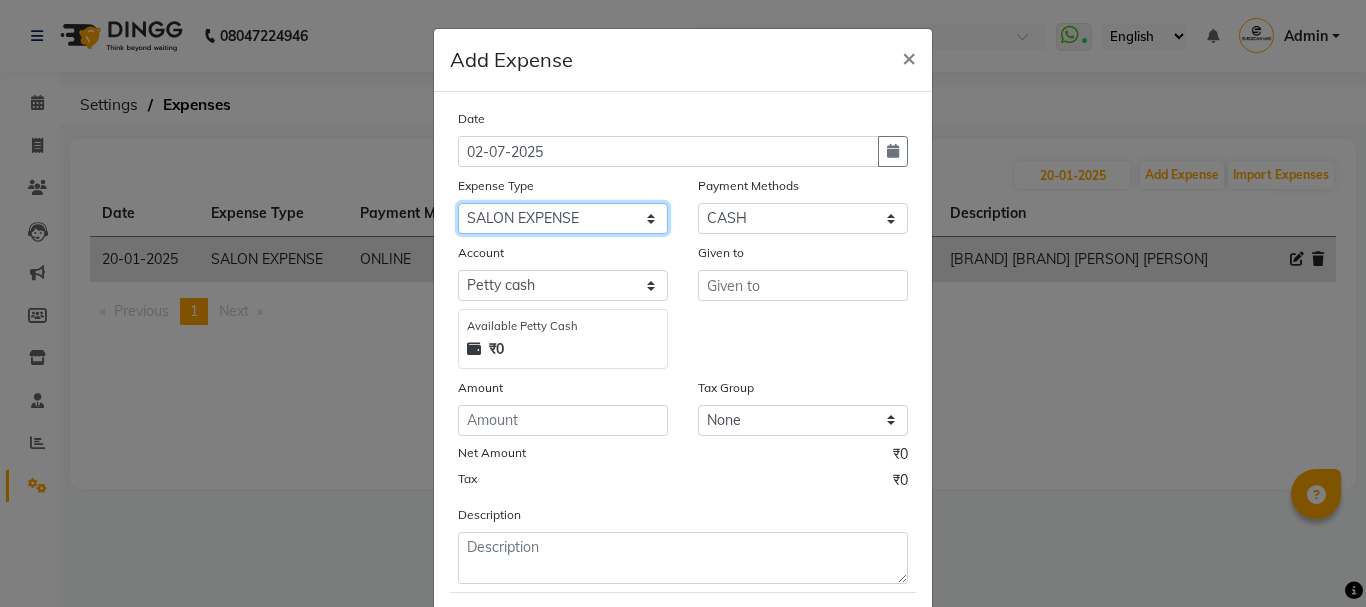 click on "Select Advance Salary Client Snacks current bill Expense Grocerries SALON EXPENSE STAFF TIPS" 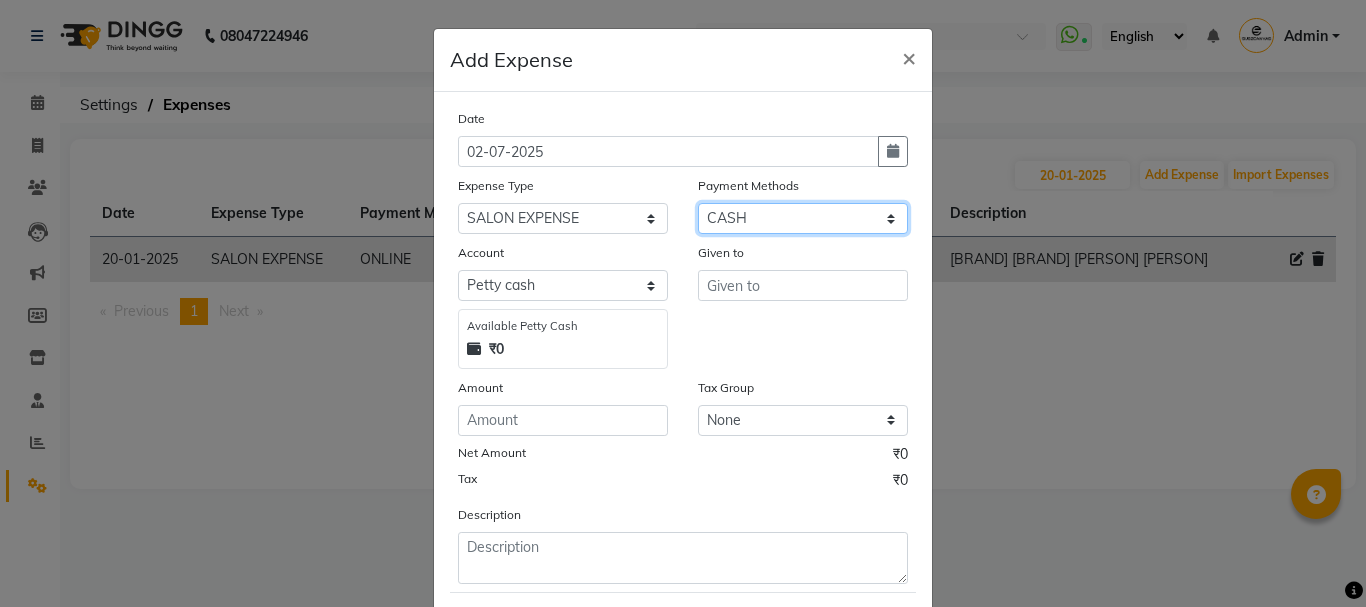 click on "Select CASH CARD ONLINE CUSTOM GPay PayTM PhonePe UPI NearBuy Points Wallet Loan BharatPay Cheque MosamBee MI Voucher Bank Family Visa Card Master Card Prepaid Package Voucher Gift Card BharatPay Card UPI BharatPay Other Cards Juice by MCB MyT Money MariDeal DefiDeal Deal.mu THD TCL CEdge Card M UPI M UPI Axis UPI Union Card (Indian Bank) Card (DL Bank) RS BTC Wellnessta Razorpay Complimentary Nift Spa Finder Spa Week Venmo BFL LoanTap SaveIN GMoney ATH Movil On Account Chamber Gift Card Trade Comp Donation Card on File Envision BRAC Card City Card bKash Credit Card Debit Card Shoutlo LUZO Jazz Cash AmEx Discover Tabby Online W Room Charge Room Charge USD Room Charge Euro Room Charge EGP Room Charge GBP Bajaj Finserv Bad Debts Card: IDFC Card: IOB Coupon Gcash PayMaya Instamojo COnline UOnline SOnline SCard Paypal PPR PPV PPC PPN PPG PPE CAMP Benefit ATH Movil Dittor App Rupay Diners iPrepaid iPackage District App Pine Labs Cash Payment Pnb Bank GPay NT Cash Lash GPay Lash Cash Nail GPay Nail Cash BANKTANSFER" 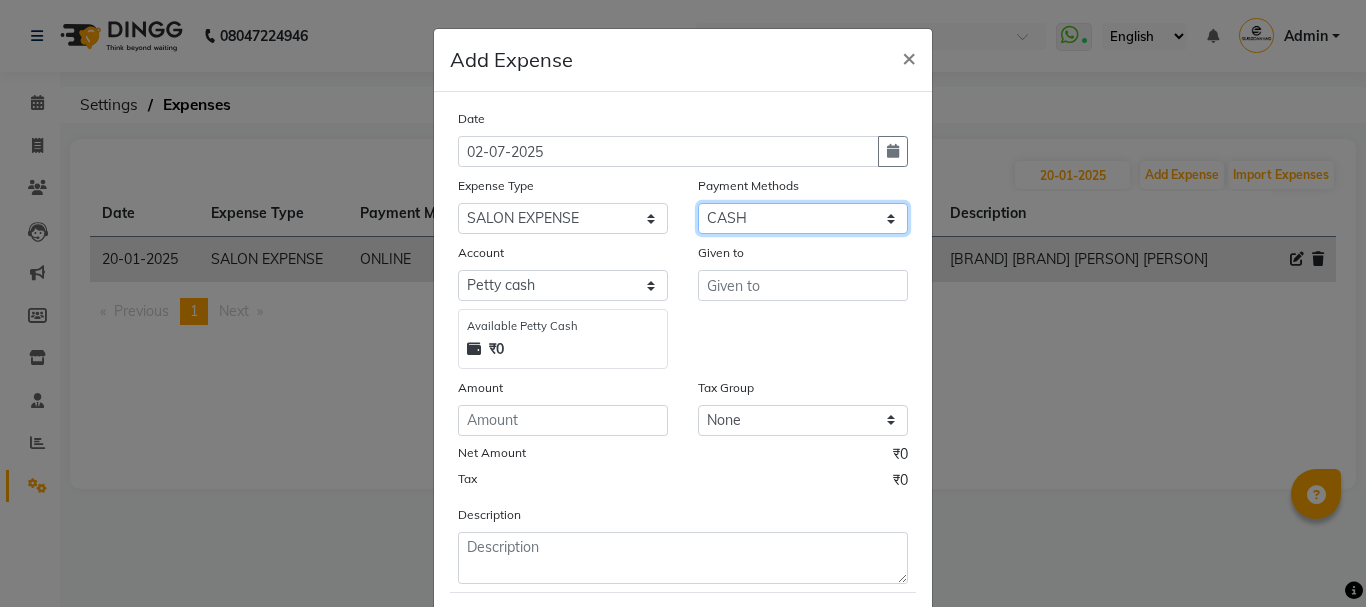 select on "3" 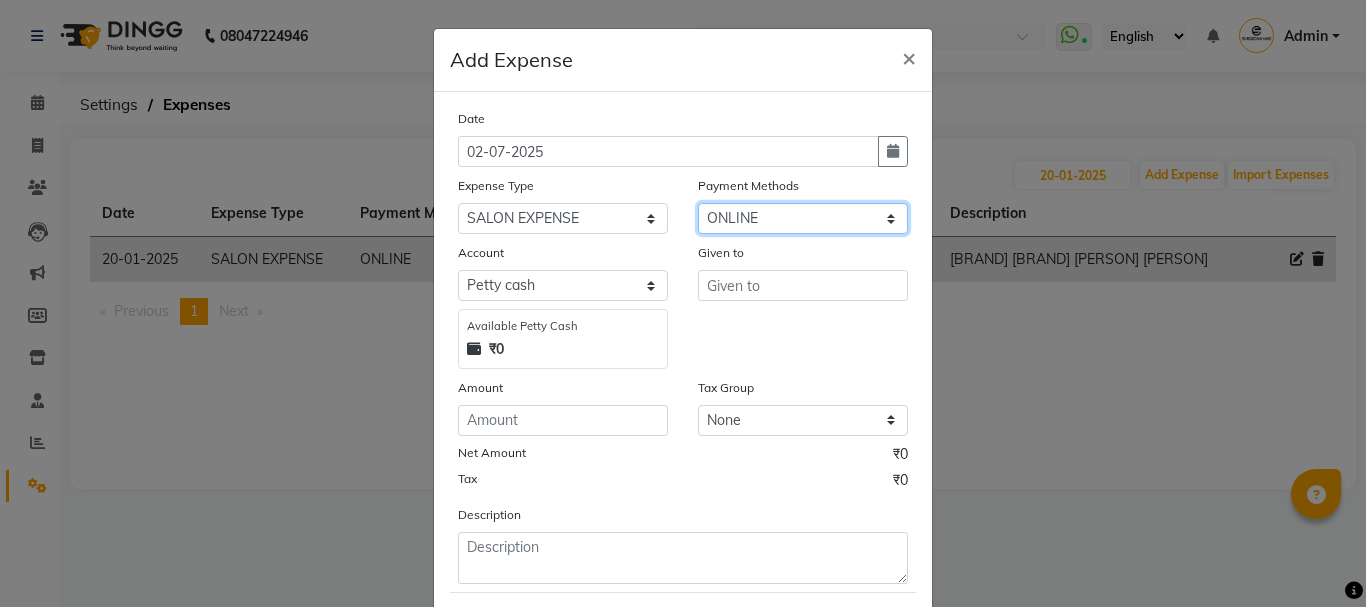 click on "Select CASH CARD ONLINE CUSTOM GPay PayTM PhonePe UPI NearBuy Points Wallet Loan BharatPay Cheque MosamBee MI Voucher Bank Family Visa Card Master Card Prepaid Package Voucher Gift Card BharatPay Card UPI BharatPay Other Cards Juice by MCB MyT Money MariDeal DefiDeal Deal.mu THD TCL CEdge Card M UPI M UPI Axis UPI Union Card (Indian Bank) Card (DL Bank) RS BTC Wellnessta Razorpay Complimentary Nift Spa Finder Spa Week Venmo BFL LoanTap SaveIN GMoney ATH Movil On Account Chamber Gift Card Trade Comp Donation Card on File Envision BRAC Card City Card bKash Credit Card Debit Card Shoutlo LUZO Jazz Cash AmEx Discover Tabby Online W Room Charge Room Charge USD Room Charge Euro Room Charge EGP Room Charge GBP Bajaj Finserv Bad Debts Card: IDFC Card: IOB Coupon Gcash PayMaya Instamojo COnline UOnline SOnline SCard Paypal PPR PPV PPC PPN PPG PPE CAMP Benefit ATH Movil Dittor App Rupay Diners iPrepaid iPackage District App Pine Labs Cash Payment Pnb Bank GPay NT Cash Lash GPay Lash Cash Nail GPay Nail Cash BANKTANSFER" 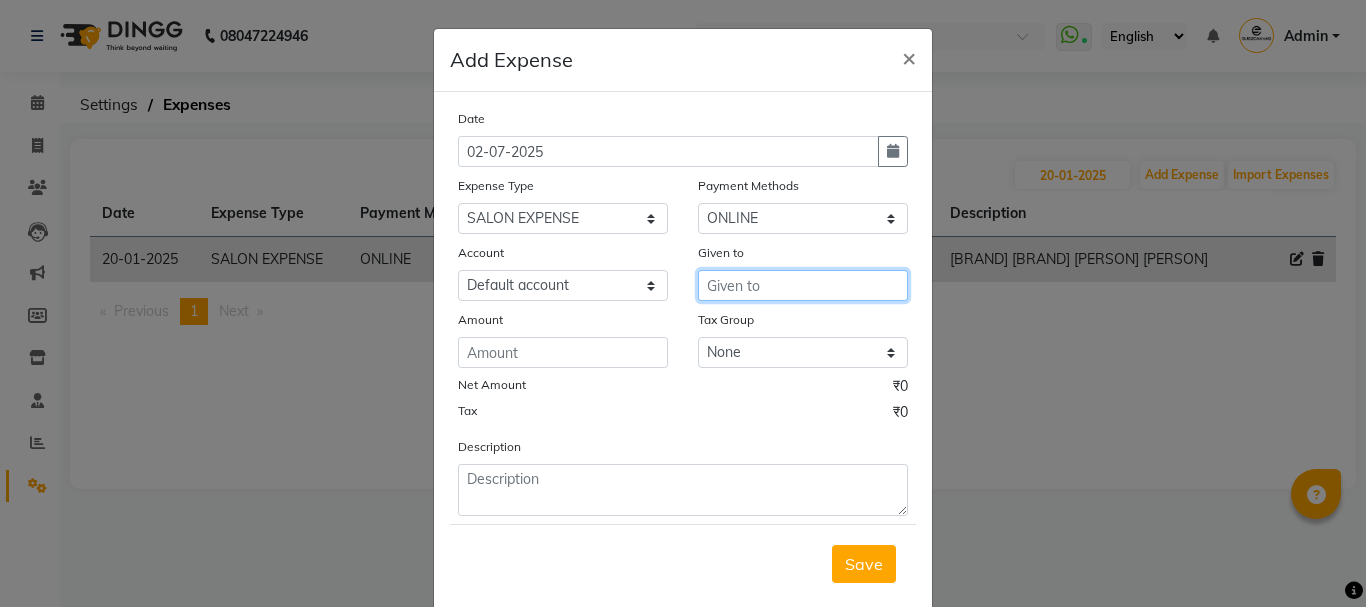 click at bounding box center [803, 285] 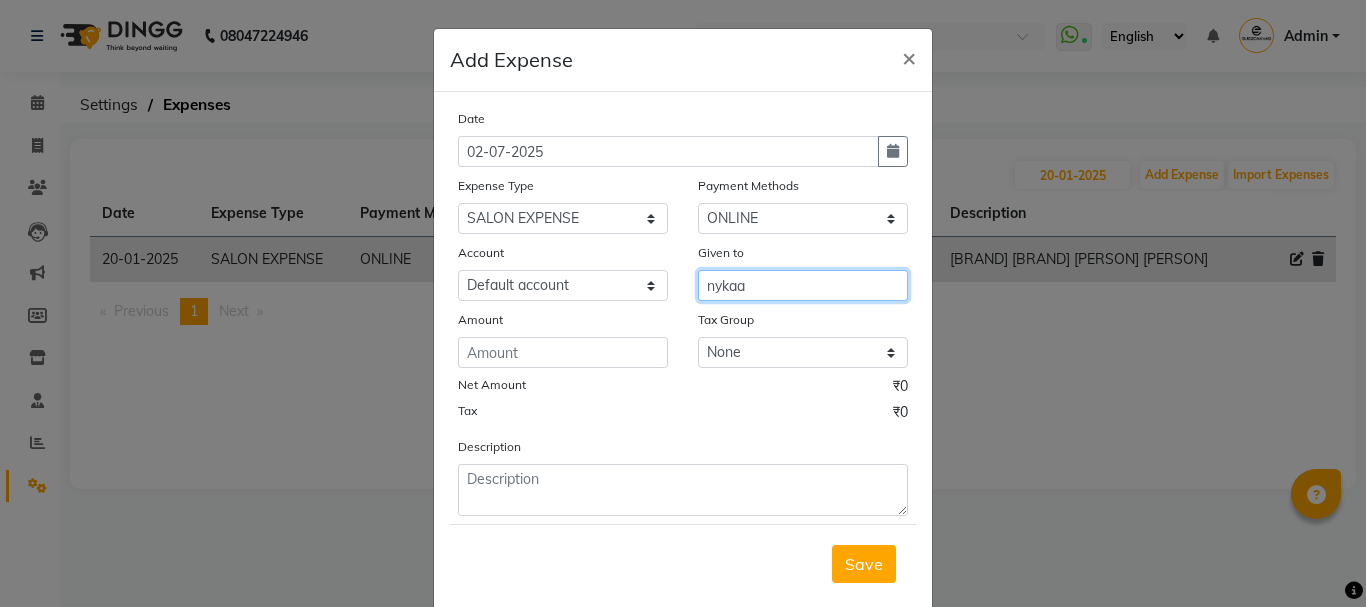 type on "nykaa" 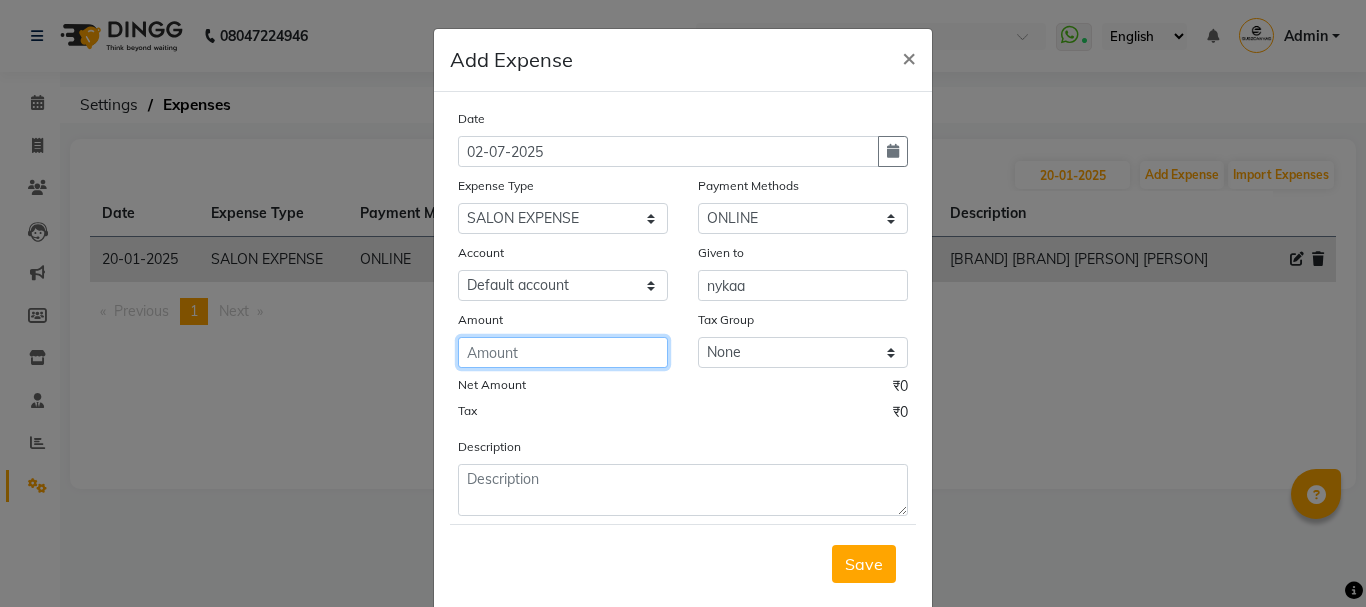 click 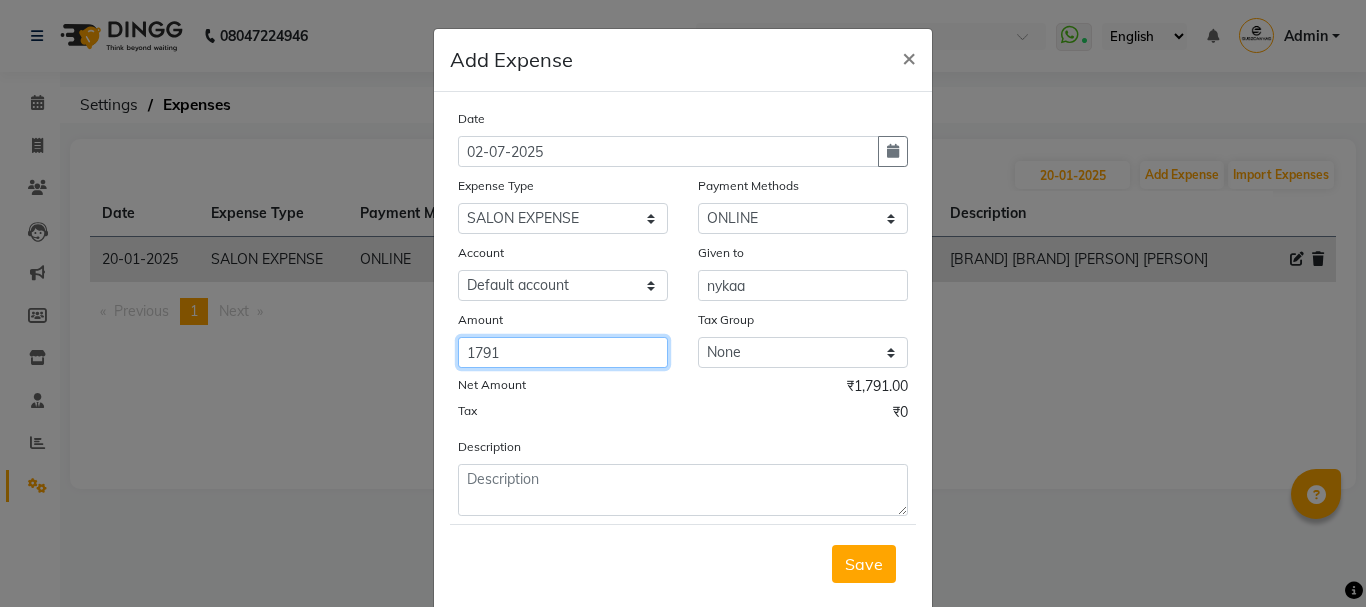 type on "1791" 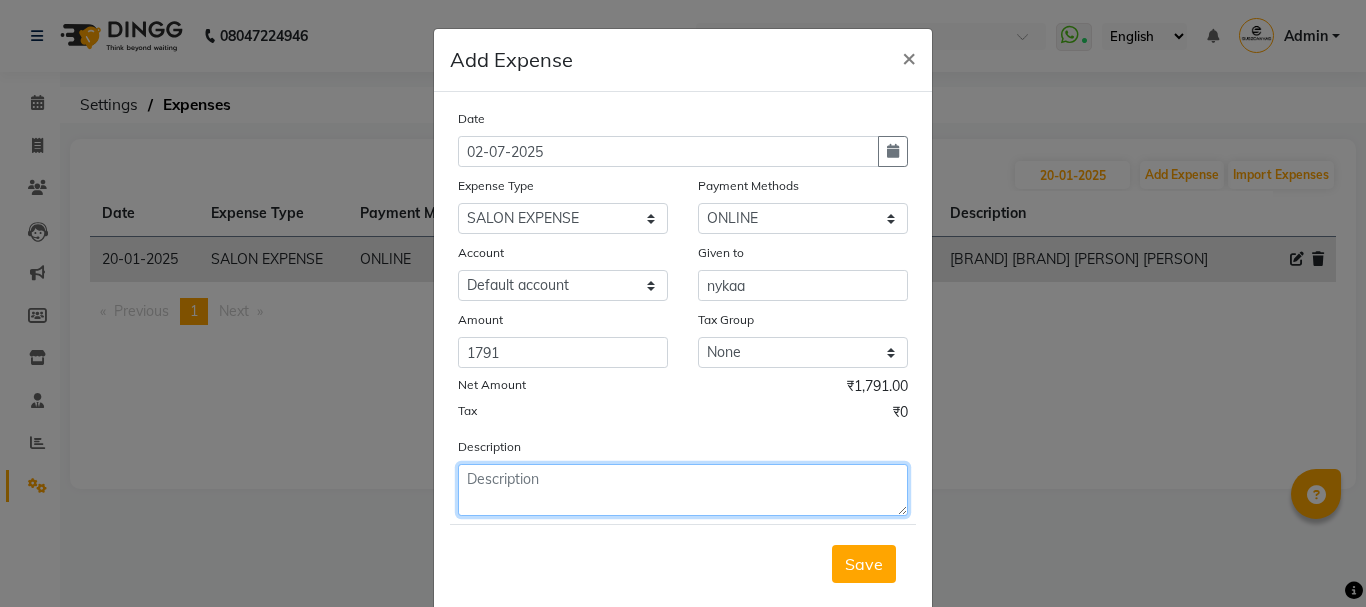 click 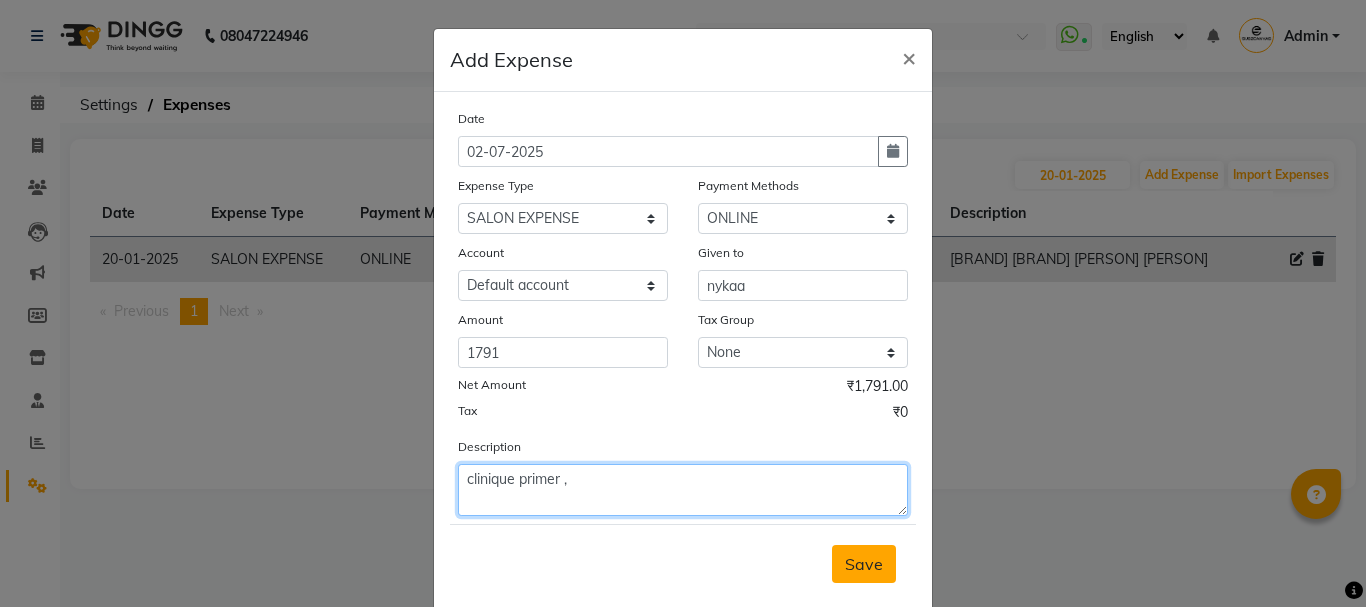 type on "clinique primer ," 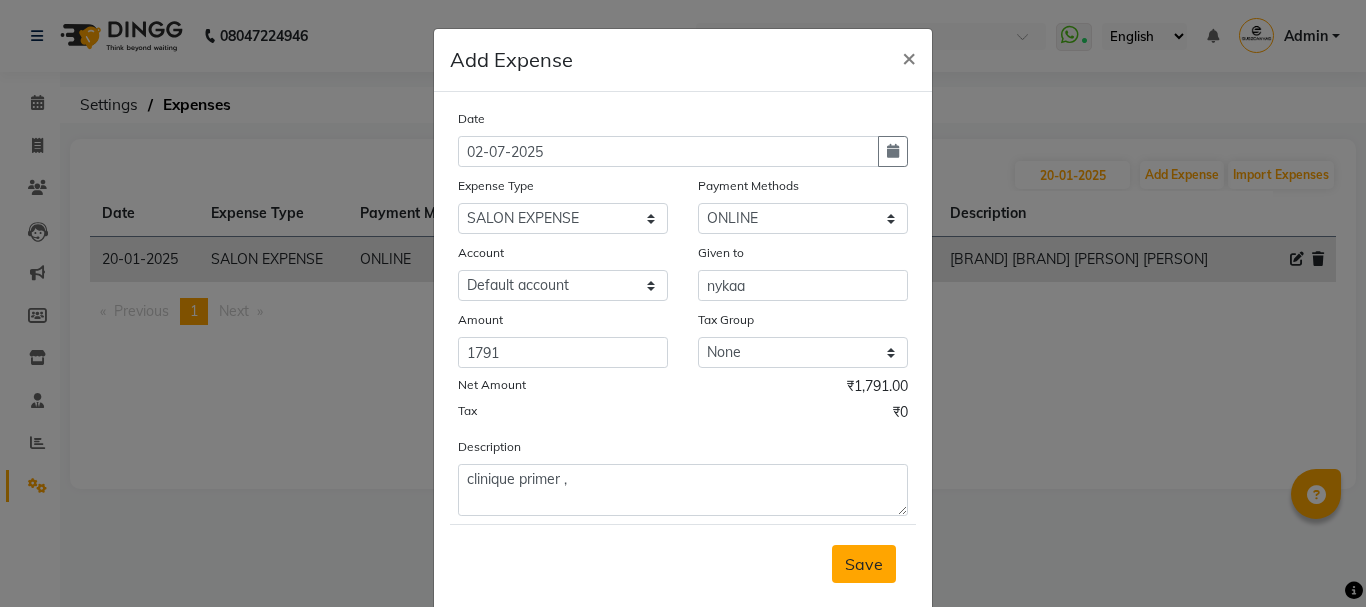 click on "Save" at bounding box center (864, 564) 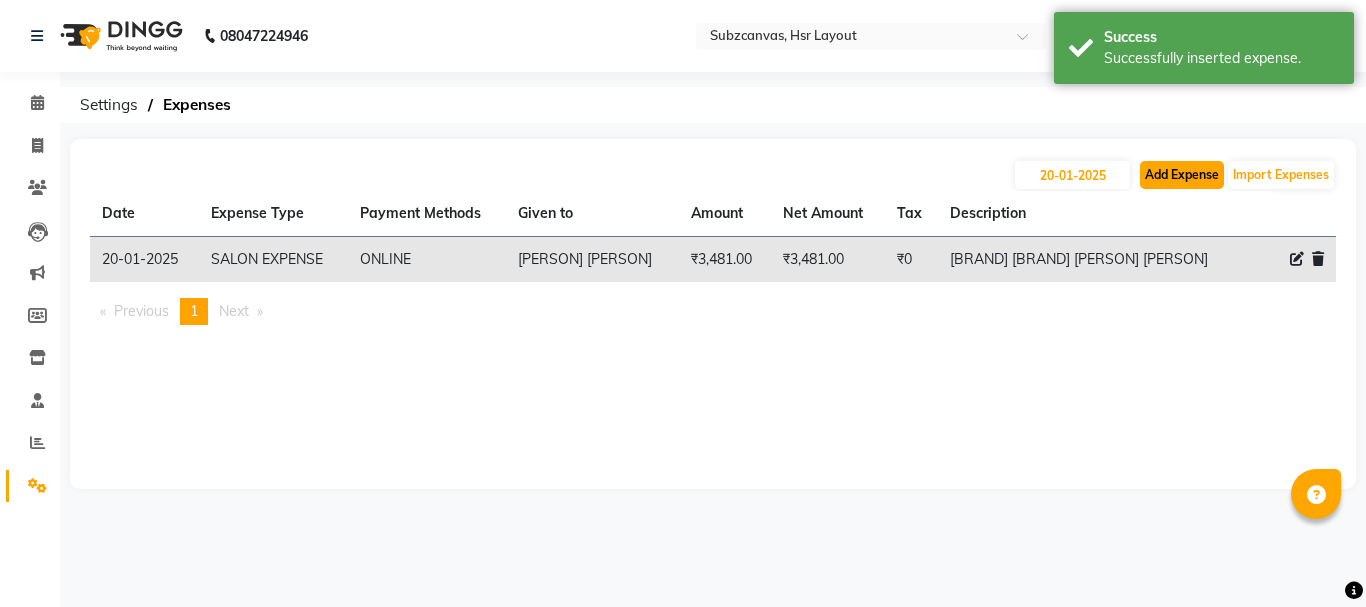 click on "Add Expense" 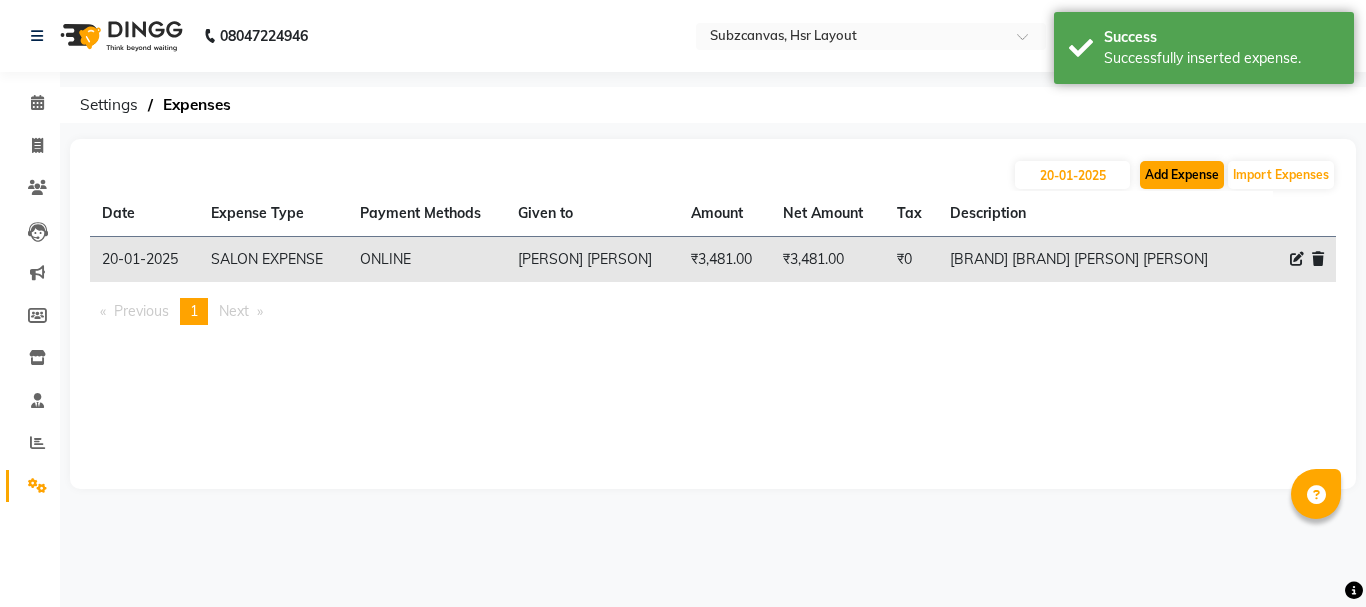 select on "1" 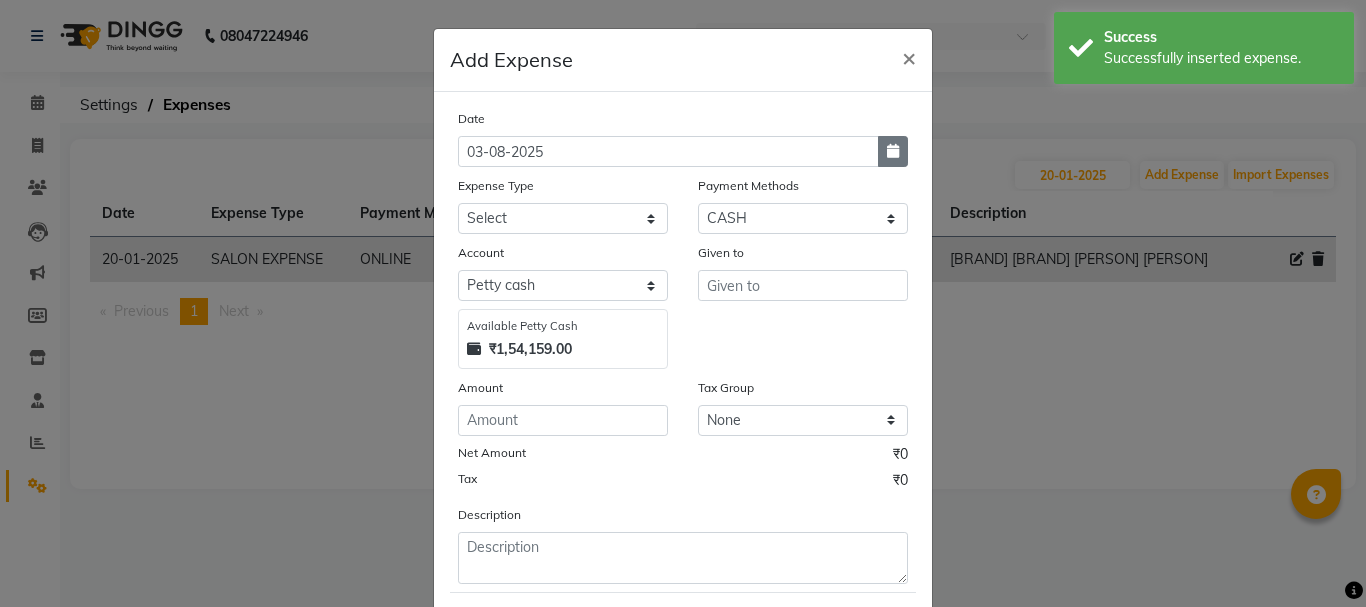 click 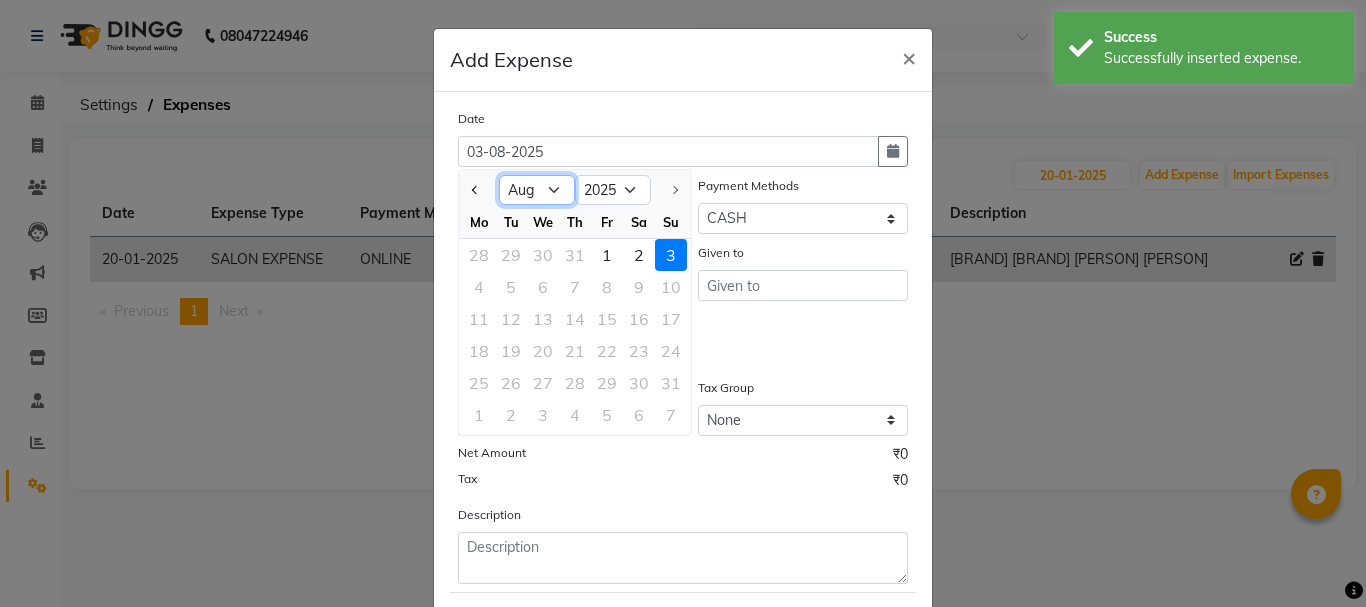 click on "Jan Feb Mar Apr May Jun Jul Aug" 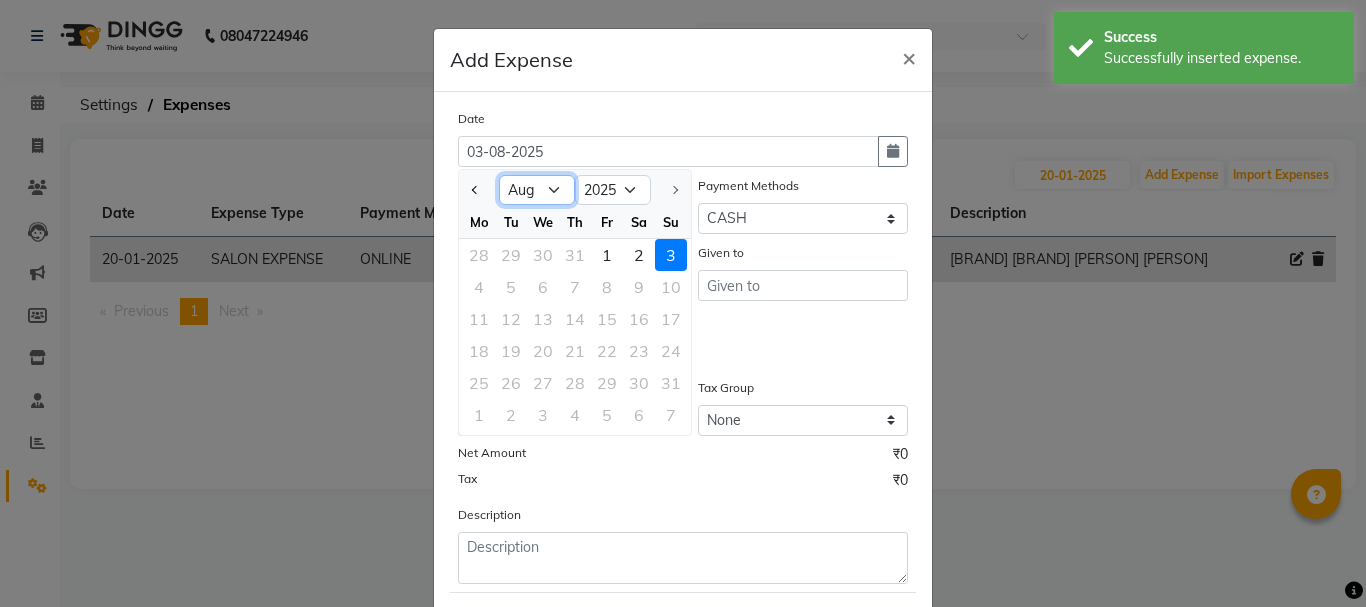 select on "7" 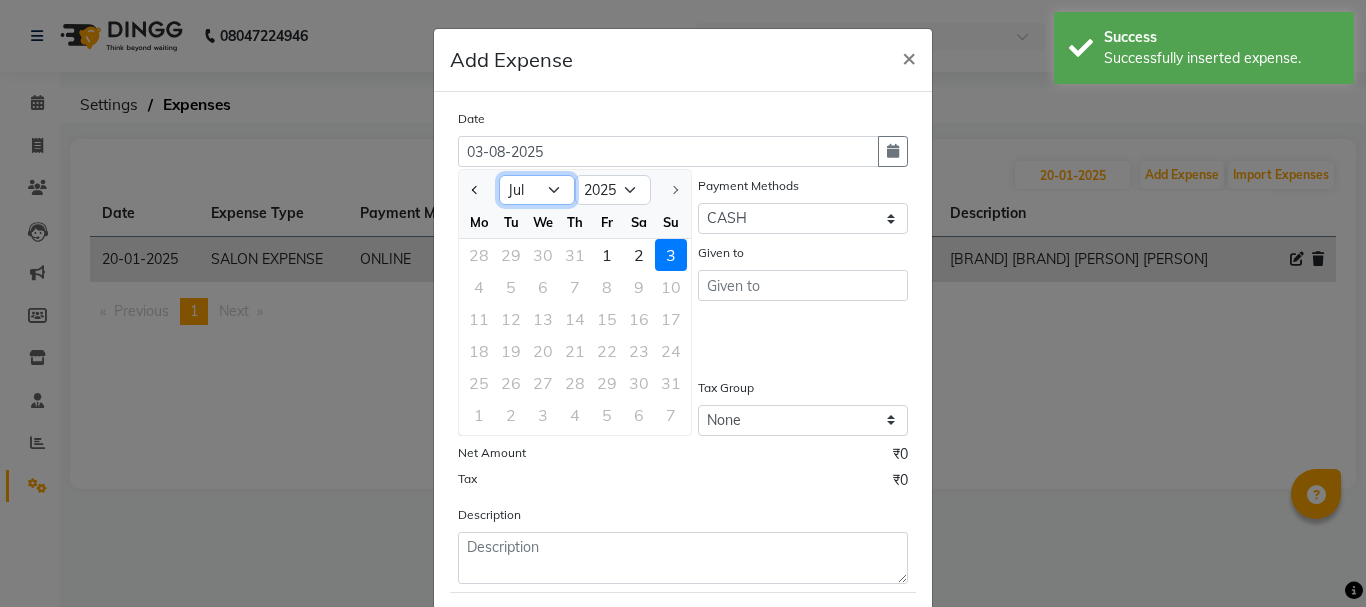 click on "Jan Feb Mar Apr May Jun Jul Aug" 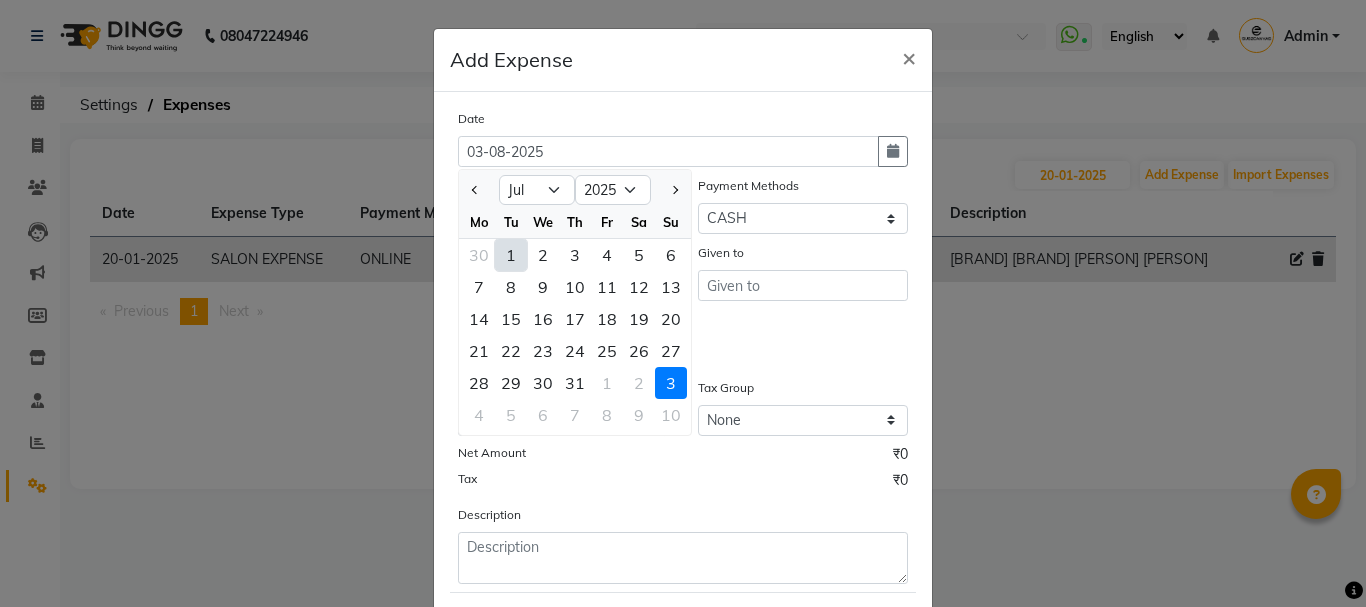 click on "1" 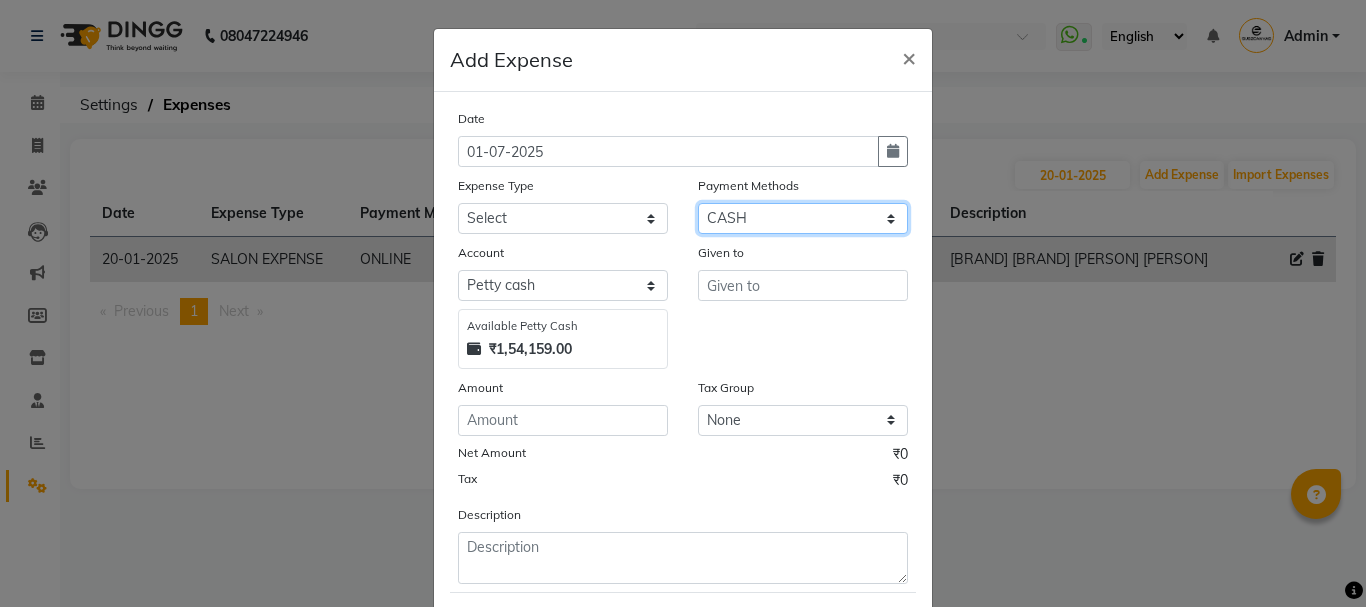 click on "Select CASH CARD ONLINE CUSTOM GPay PayTM PhonePe UPI NearBuy Points Wallet Loan BharatPay Cheque MosamBee MI Voucher Bank Family Visa Card Master Card Prepaid Package Voucher Gift Card BharatPay Card UPI BharatPay Other Cards Juice by MCB MyT Money MariDeal DefiDeal Deal.mu THD TCL CEdge Card M UPI M UPI Axis UPI Union Card (Indian Bank) Card (DL Bank) RS BTC Wellnessta Razorpay Complimentary Nift Spa Finder Spa Week Venmo BFL LoanTap SaveIN GMoney ATH Movil On Account Chamber Gift Card Trade Comp Donation Card on File Envision BRAC Card City Card bKash Credit Card Debit Card Shoutlo LUZO Jazz Cash AmEx Discover Tabby Online W Room Charge Room Charge USD Room Charge Euro Room Charge EGP Room Charge GBP Bajaj Finserv Bad Debts Card: IDFC Card: IOB Coupon Gcash PayMaya Instamojo COnline UOnline SOnline SCard Paypal PPR PPV PPC PPN PPG PPE CAMP Benefit ATH Movil Dittor App Rupay Diners iPrepaid iPackage District App Pine Labs Cash Payment Pnb Bank GPay NT Cash Lash GPay Lash Cash Nail GPay Nail Cash BANKTANSFER" 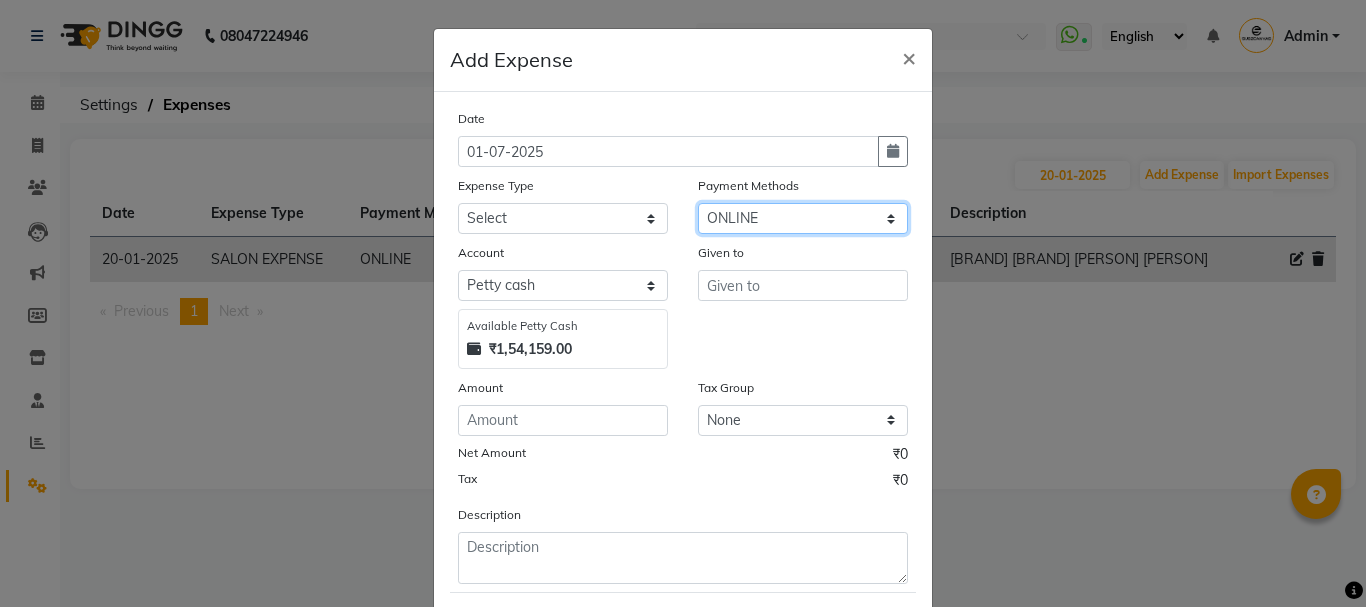 click on "Select CASH CARD ONLINE CUSTOM GPay PayTM PhonePe UPI NearBuy Points Wallet Loan BharatPay Cheque MosamBee MI Voucher Bank Family Visa Card Master Card Prepaid Package Voucher Gift Card BharatPay Card UPI BharatPay Other Cards Juice by MCB MyT Money MariDeal DefiDeal Deal.mu THD TCL CEdge Card M UPI M UPI Axis UPI Union Card (Indian Bank) Card (DL Bank) RS BTC Wellnessta Razorpay Complimentary Nift Spa Finder Spa Week Venmo BFL LoanTap SaveIN GMoney ATH Movil On Account Chamber Gift Card Trade Comp Donation Card on File Envision BRAC Card City Card bKash Credit Card Debit Card Shoutlo LUZO Jazz Cash AmEx Discover Tabby Online W Room Charge Room Charge USD Room Charge Euro Room Charge EGP Room Charge GBP Bajaj Finserv Bad Debts Card: IDFC Card: IOB Coupon Gcash PayMaya Instamojo COnline UOnline SOnline SCard Paypal PPR PPV PPC PPN PPG PPE CAMP Benefit ATH Movil Dittor App Rupay Diners iPrepaid iPackage District App Pine Labs Cash Payment Pnb Bank GPay NT Cash Lash GPay Lash Cash Nail GPay Nail Cash BANKTANSFER" 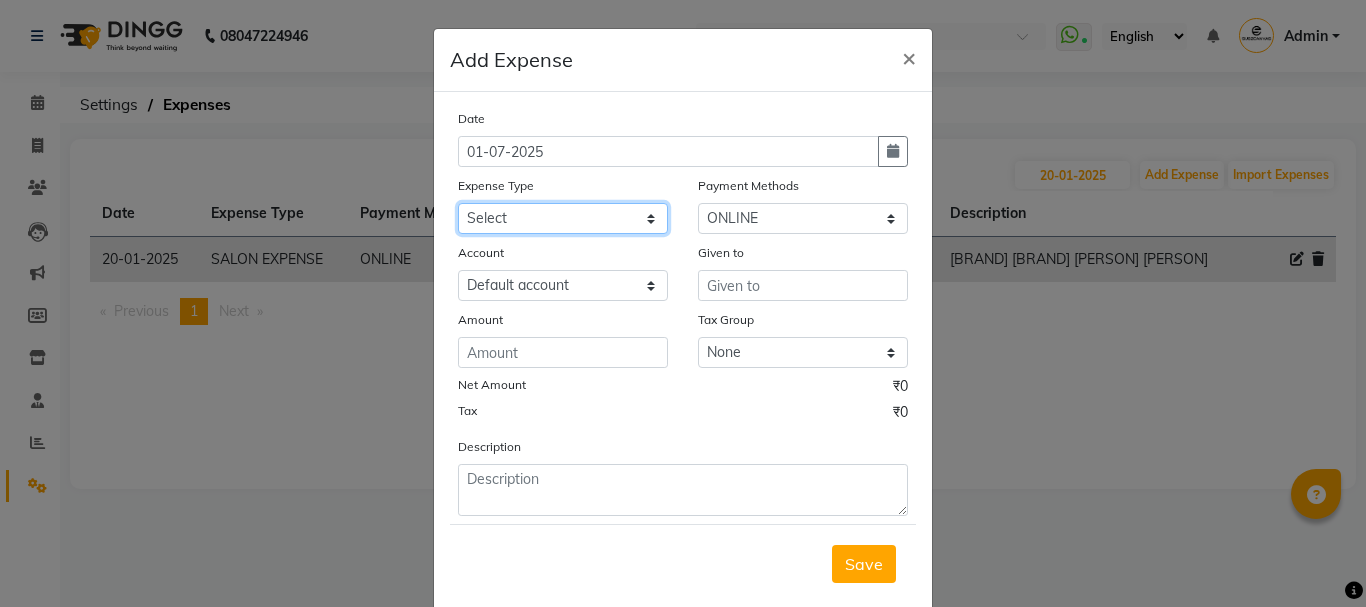 click on "Select Advance Salary Client Snacks current bill Expense Grocerries SALON EXPENSE STAFF TIPS" 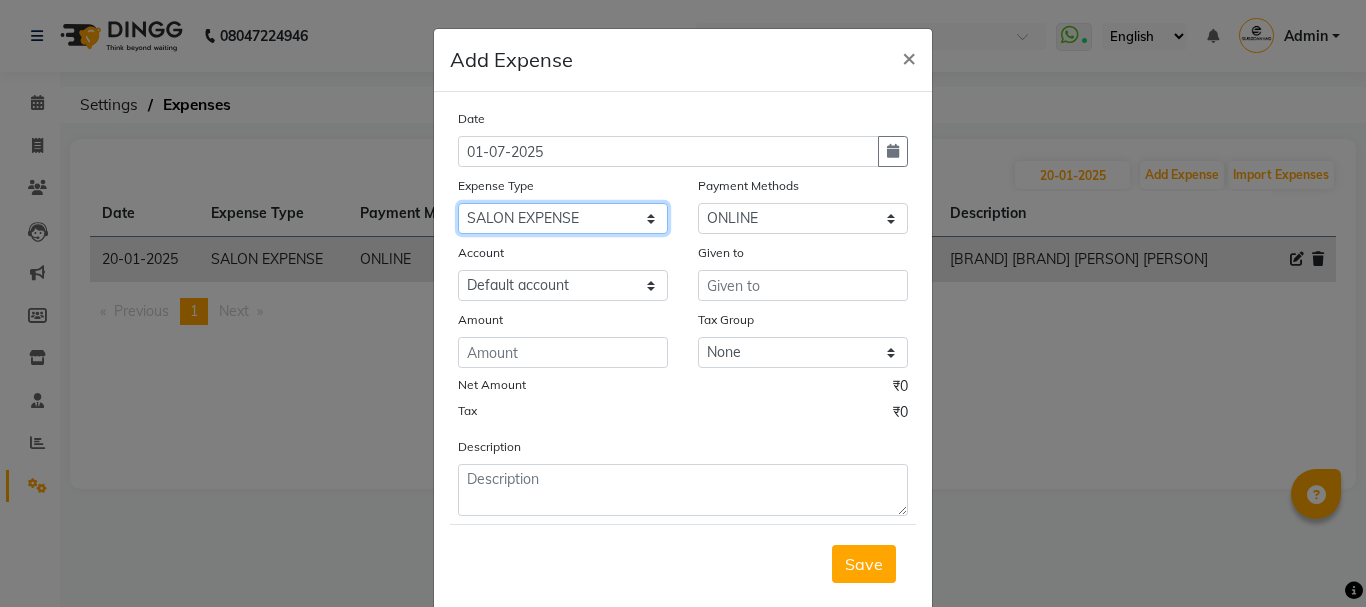 click on "Select Advance Salary Client Snacks current bill Expense Grocerries SALON EXPENSE STAFF TIPS" 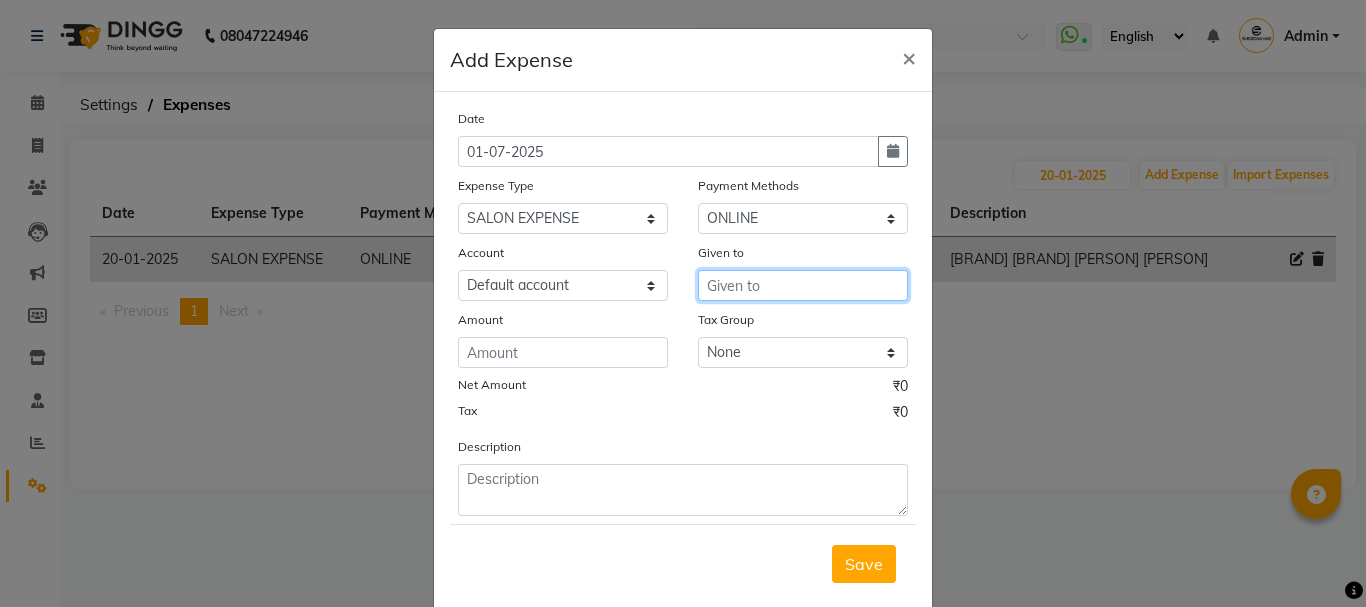 click at bounding box center [803, 285] 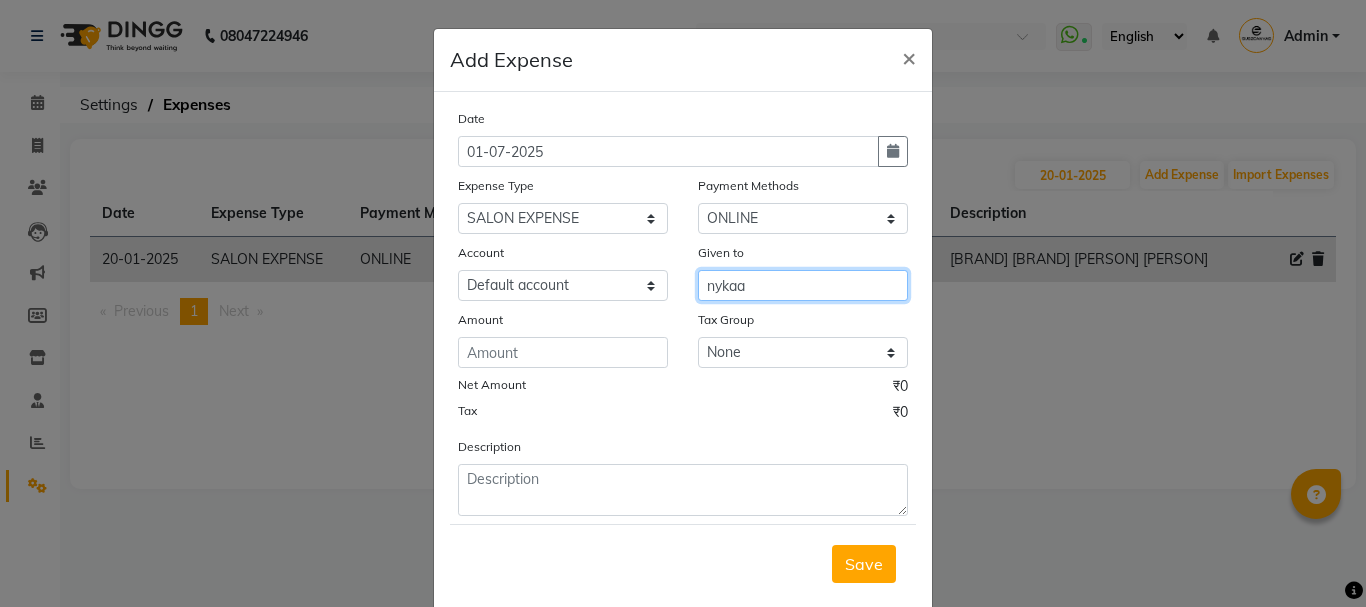 type on "nykaa" 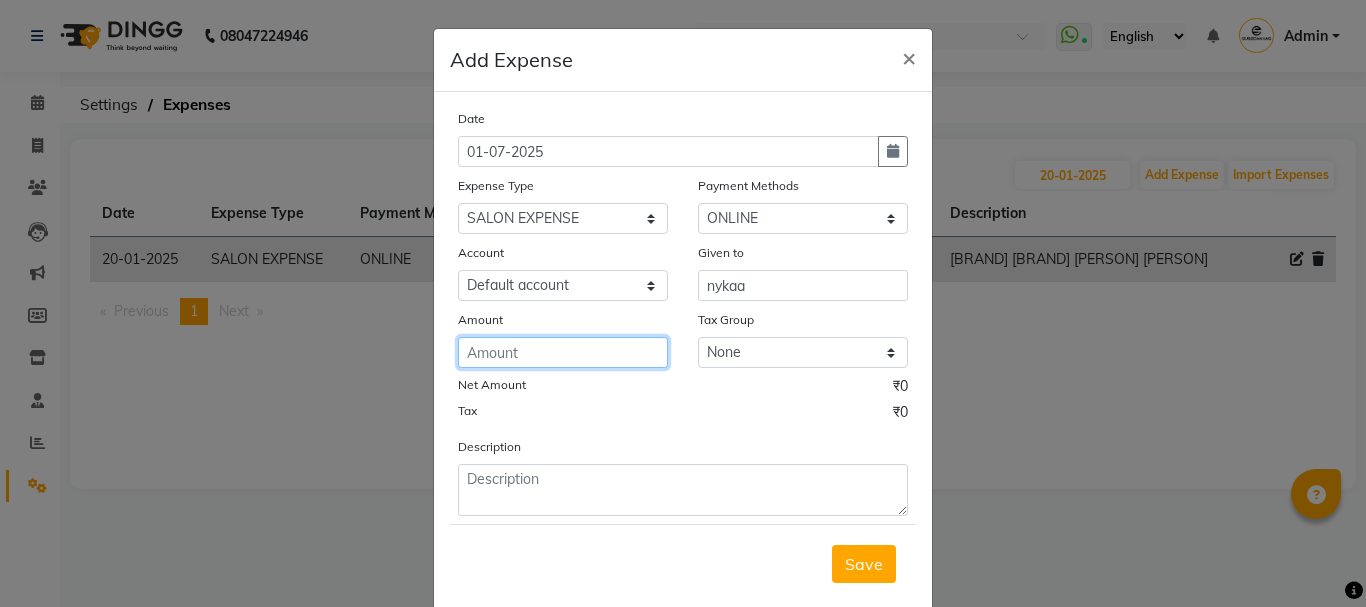 click 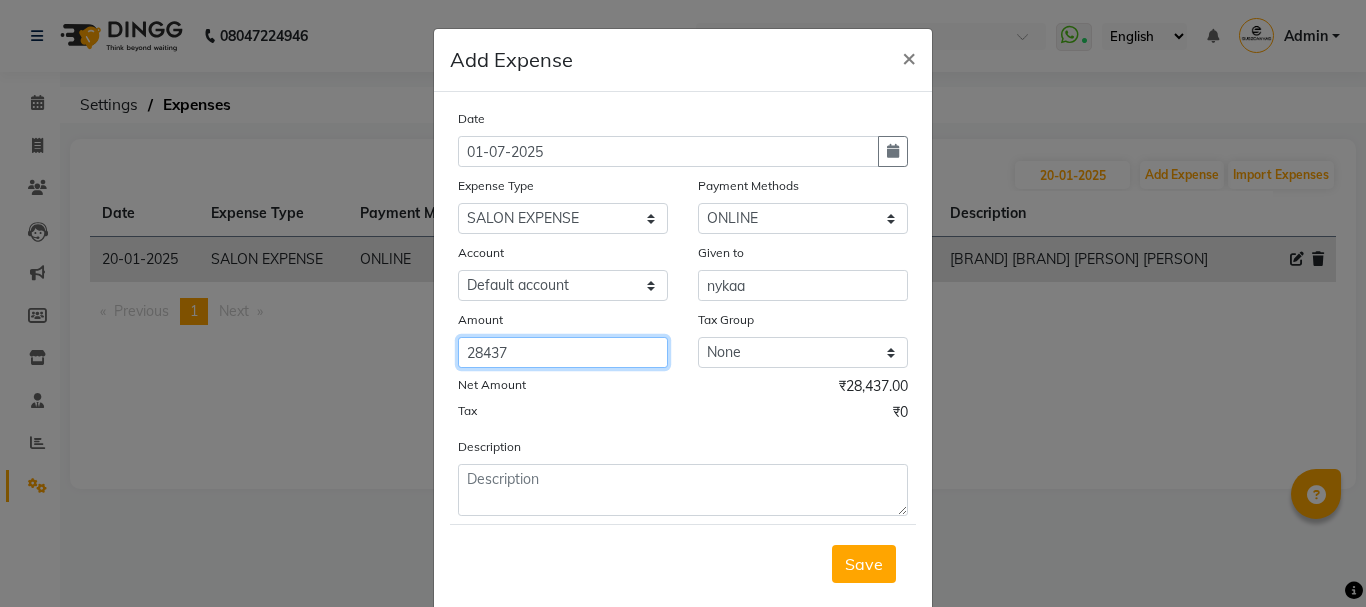 type on "28437" 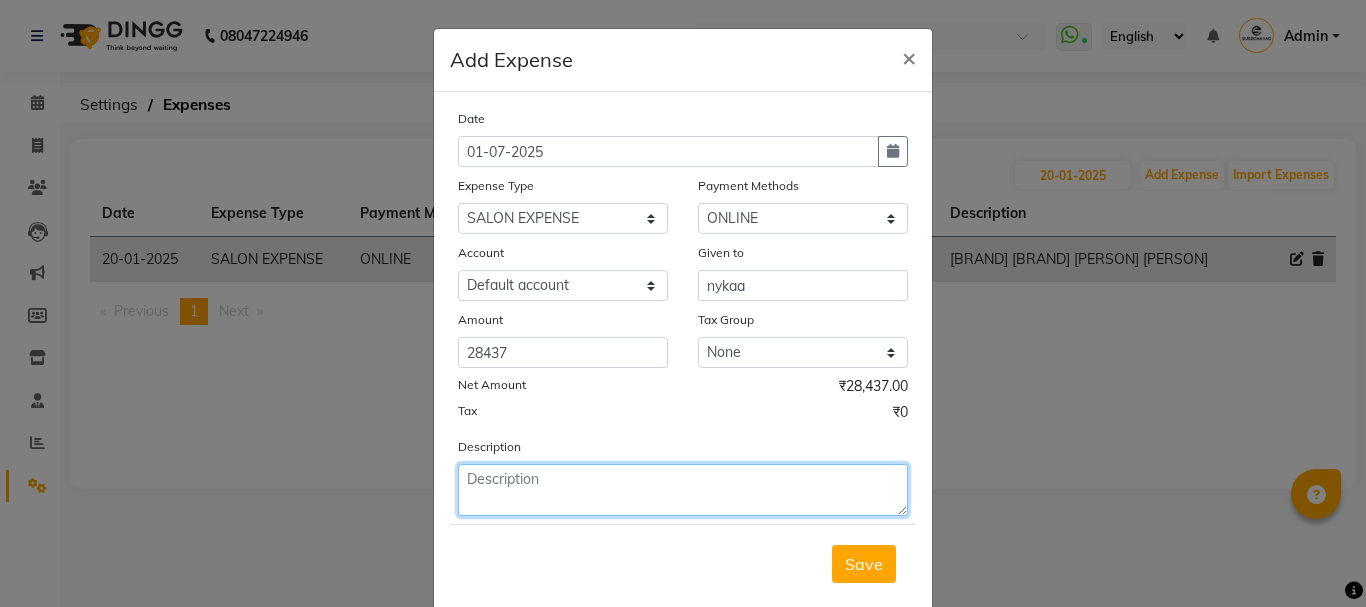 click 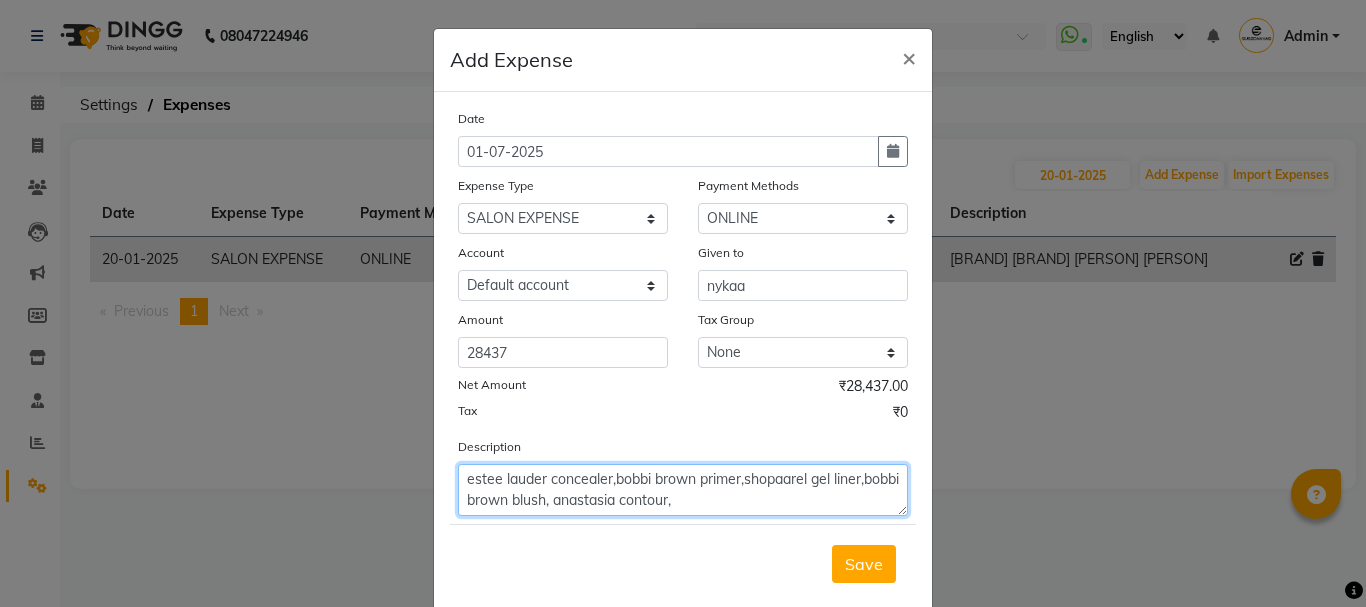 click on "estee lauder concealer,bobbi brown primer,shopaarel gel liner,bobbi brown blush, anastasia contour," 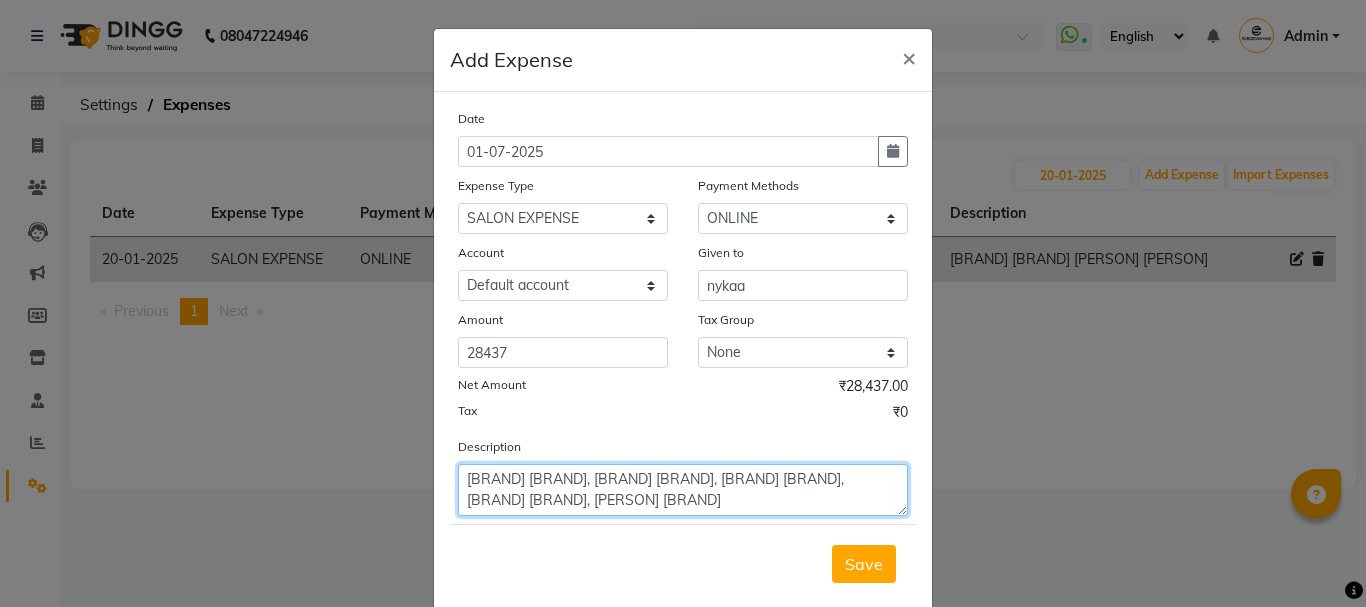 click on "[BRAND] [BRAND], [BRAND] [BRAND], [BRAND] [BRAND], [BRAND] [BRAND], [PERSON] [BRAND]" 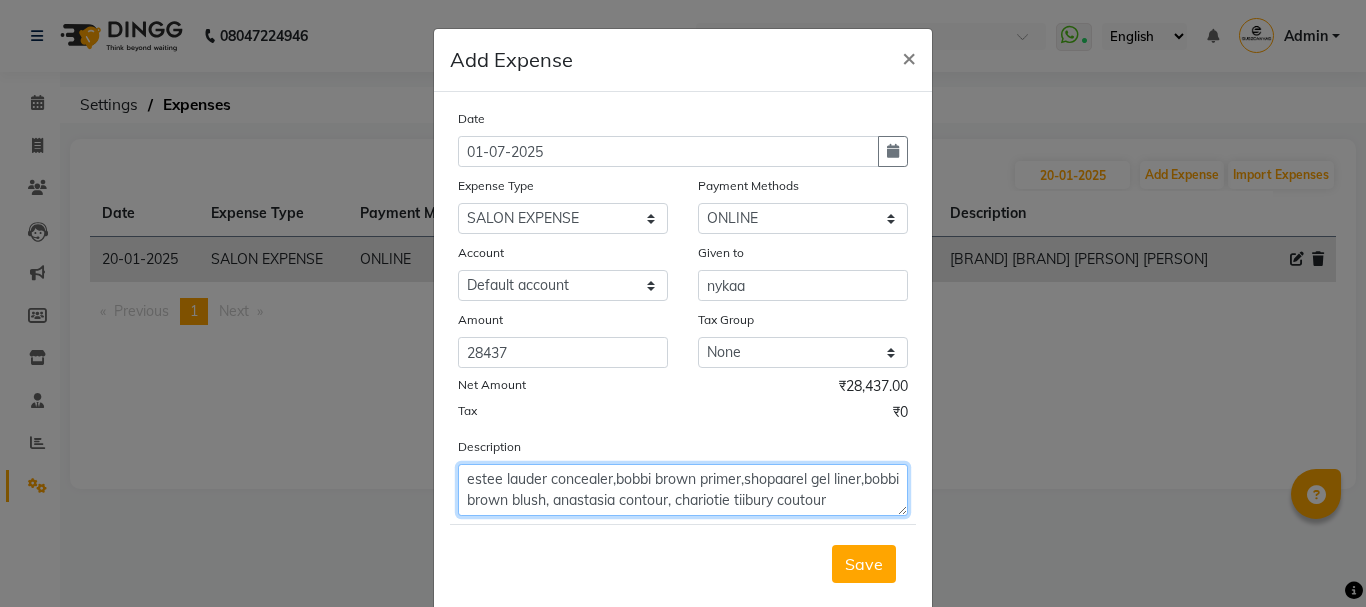 scroll, scrollTop: 15, scrollLeft: 0, axis: vertical 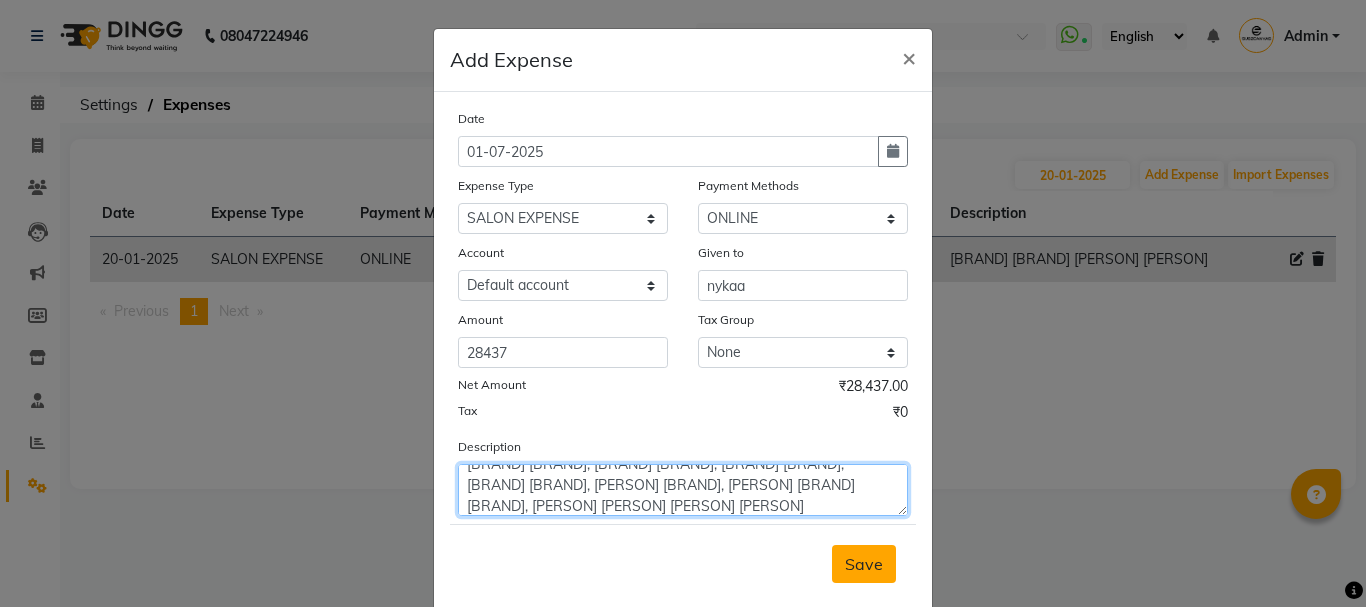 type on "[BRAND] [BRAND], [BRAND] [BRAND], [BRAND] [BRAND], [BRAND] [BRAND], [PERSON] [BRAND], [PERSON] [BRAND] [BRAND], [PERSON] [PERSON] [PERSON] [PERSON]" 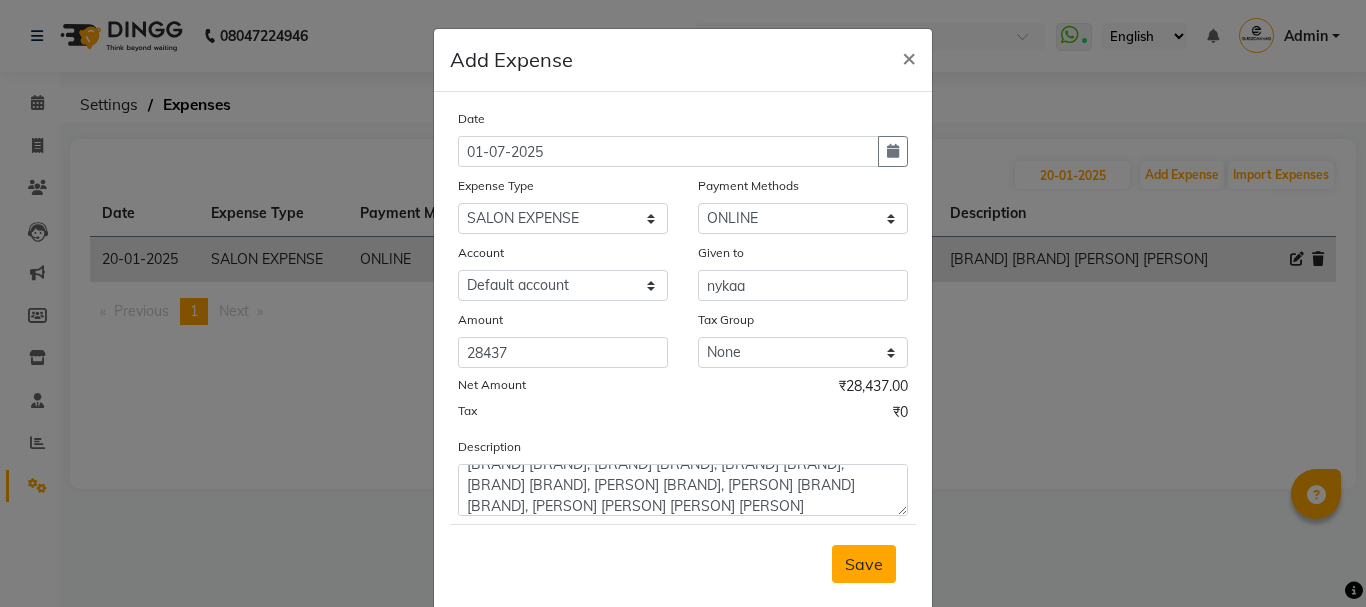 click on "Save" at bounding box center (864, 564) 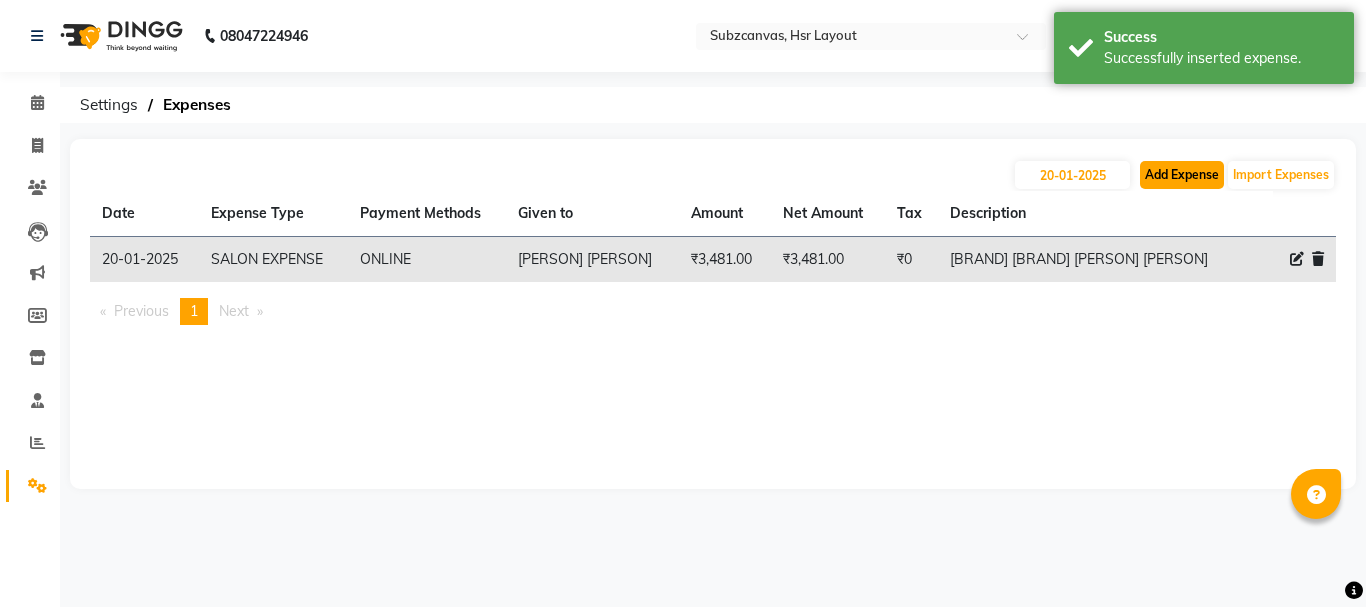 click on "Add Expense" 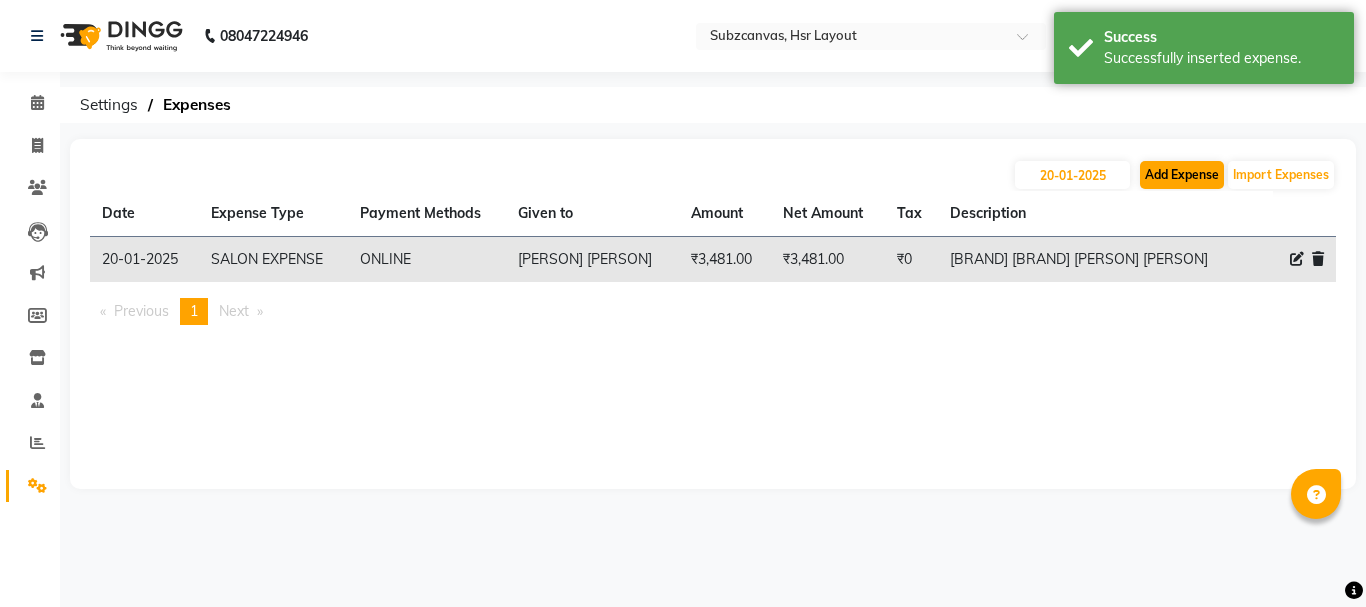 select on "1" 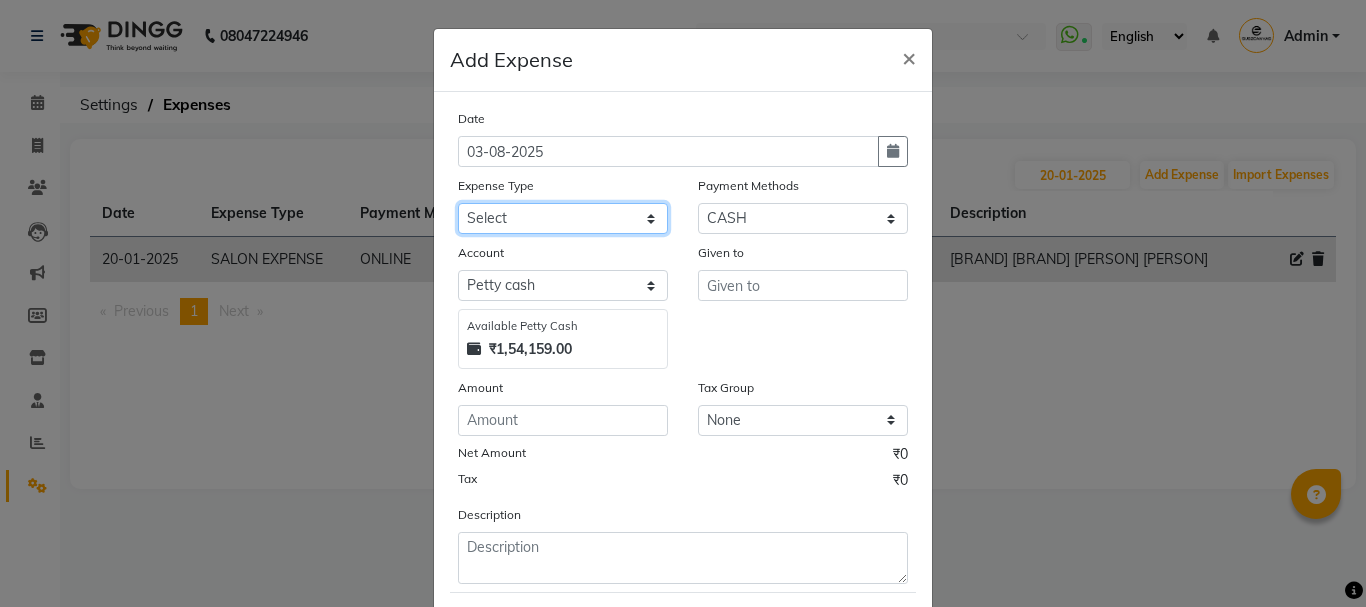 click on "Select Advance Salary Client Snacks current bill Expense Grocerries SALON EXPENSE STAFF TIPS" 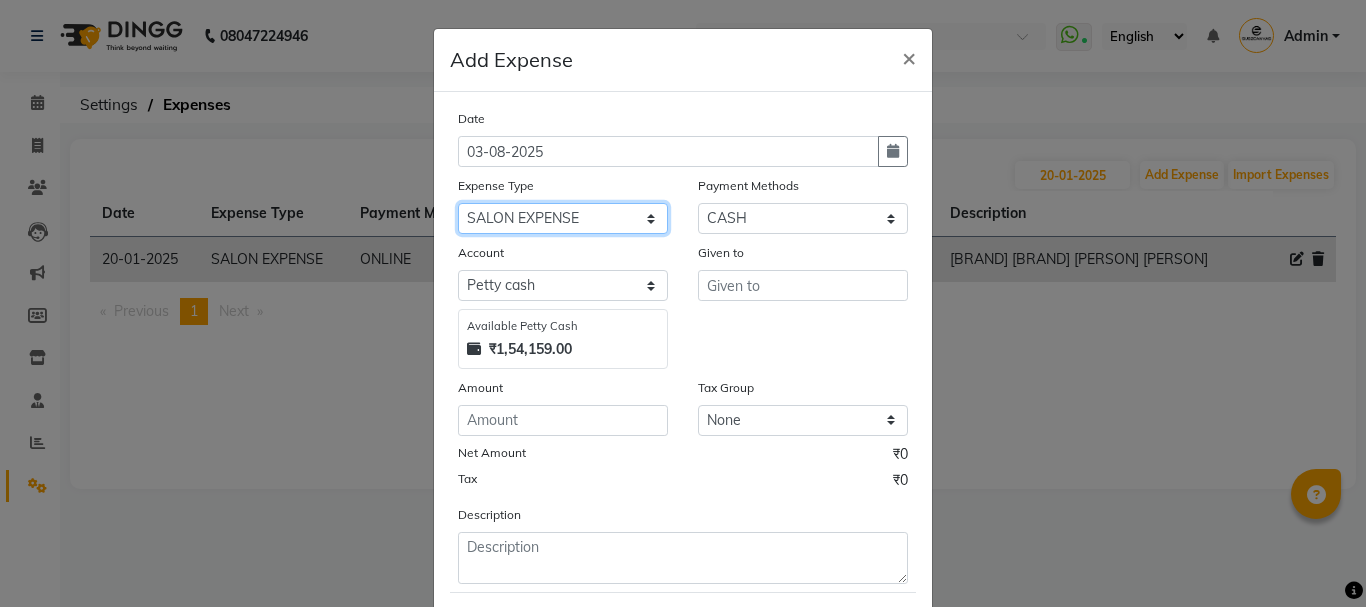 click on "Select Advance Salary Client Snacks current bill Expense Grocerries SALON EXPENSE STAFF TIPS" 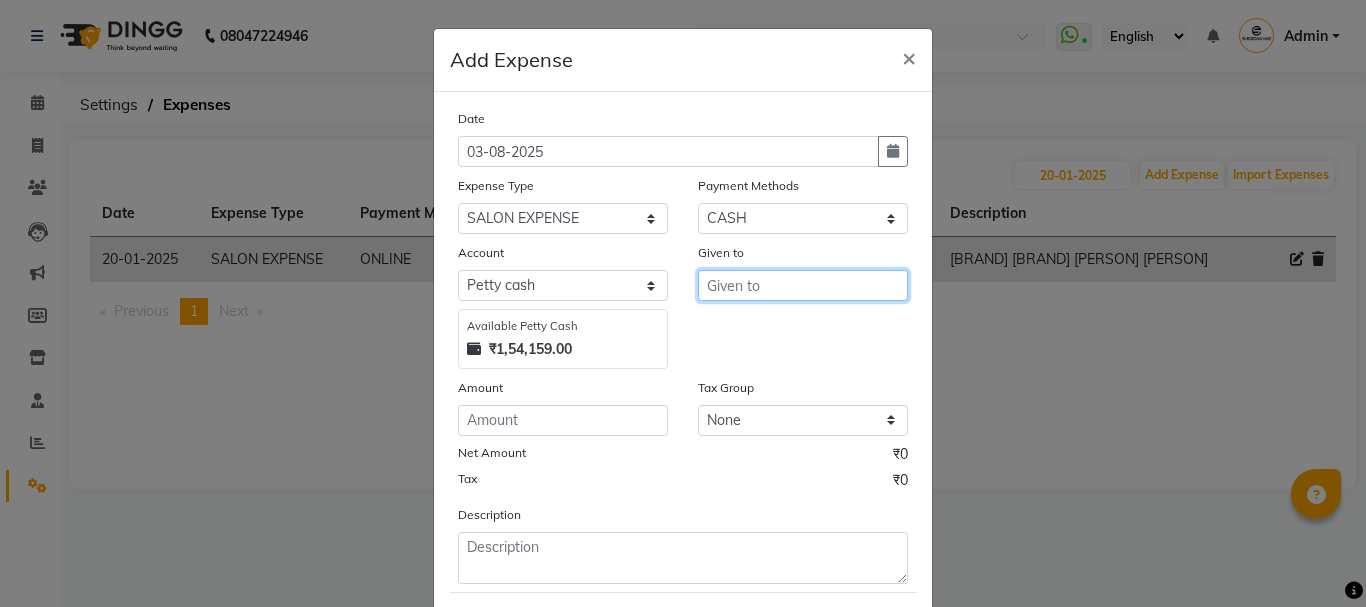 click at bounding box center [803, 285] 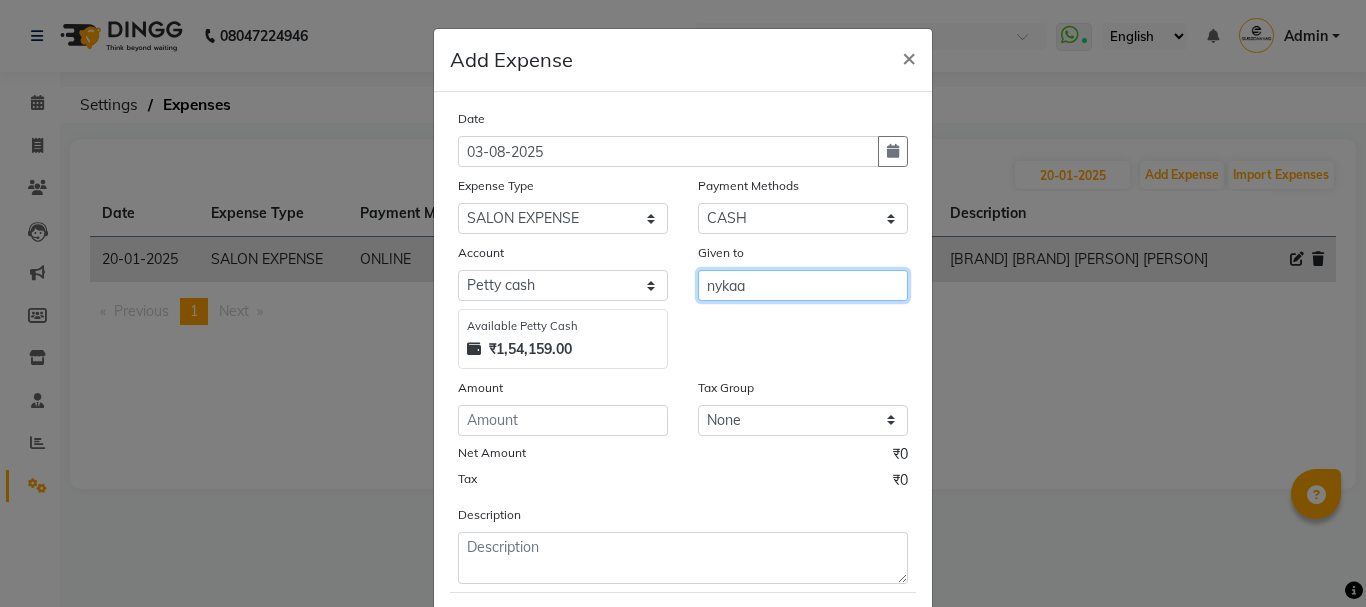 type on "nykaa" 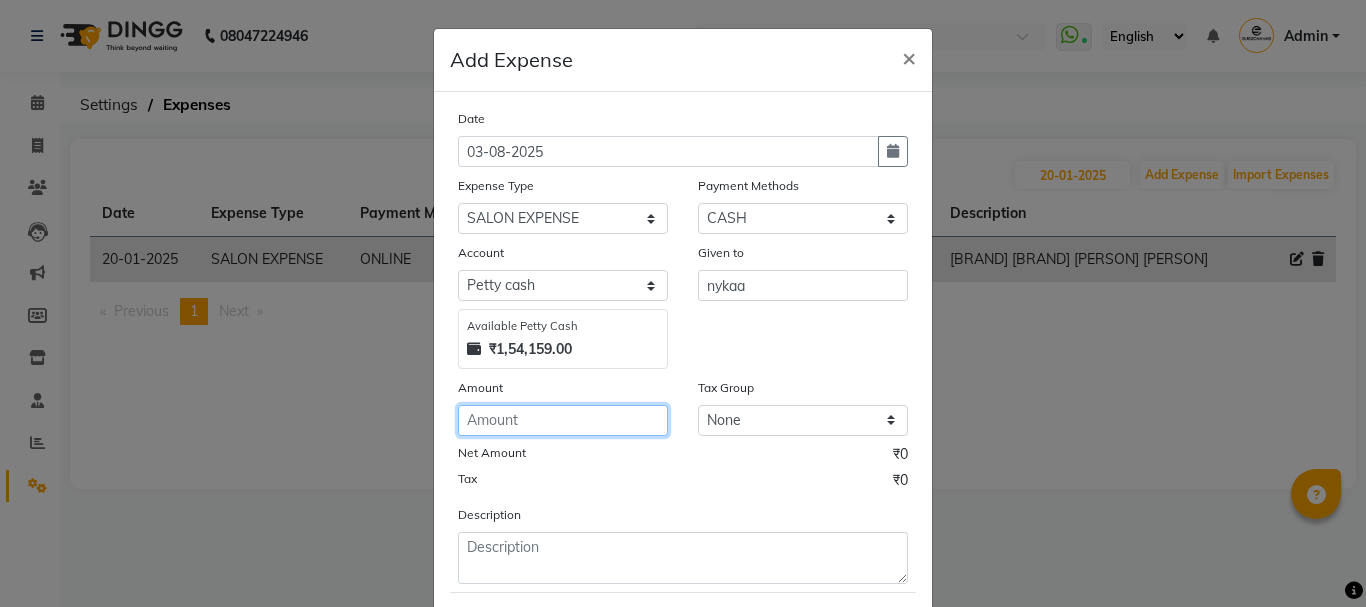 click 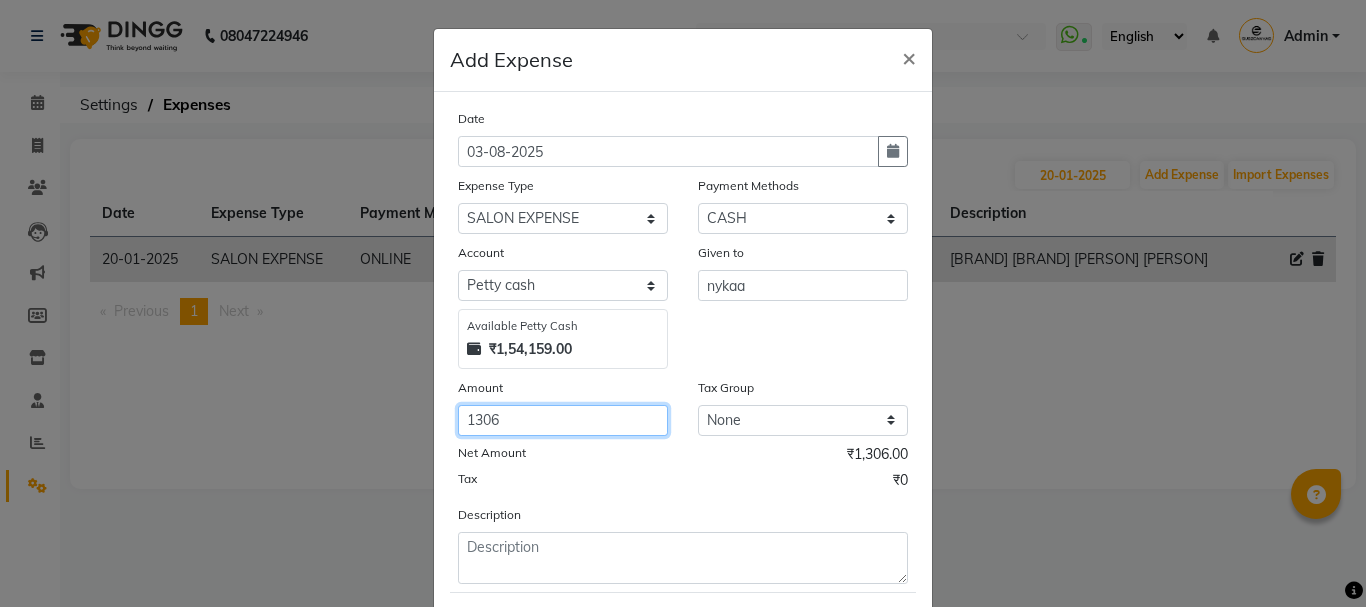 type on "1306" 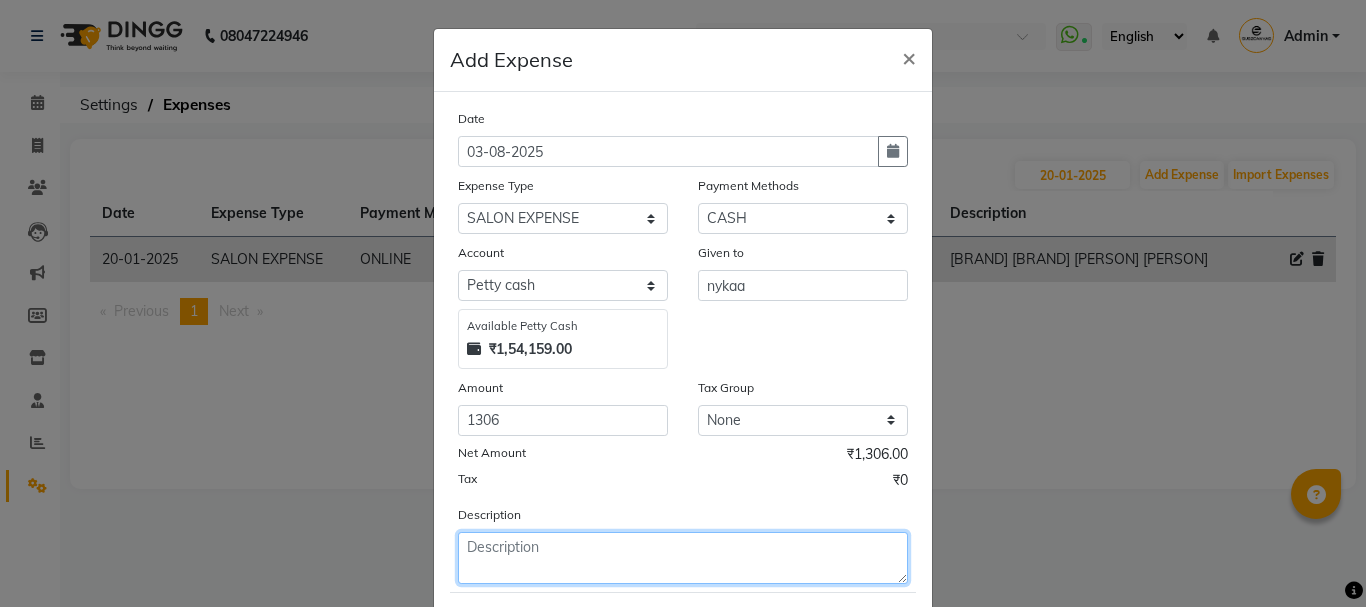 click 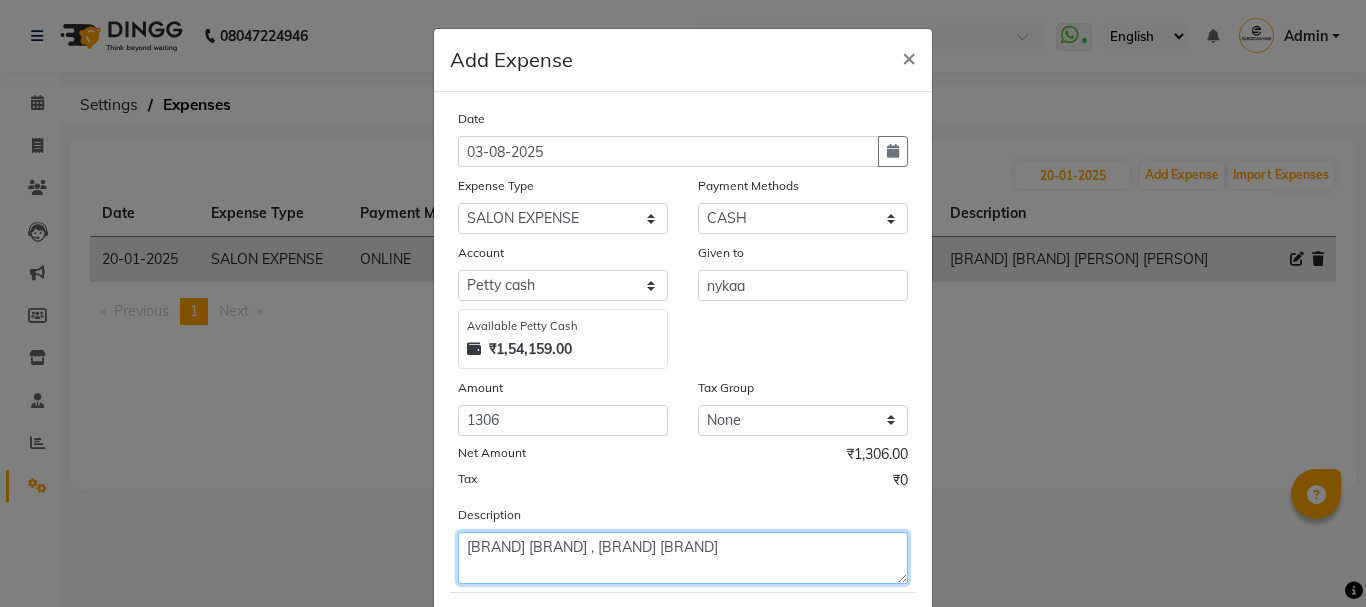 type on "[BRAND] [BRAND] , [BRAND] [BRAND]" 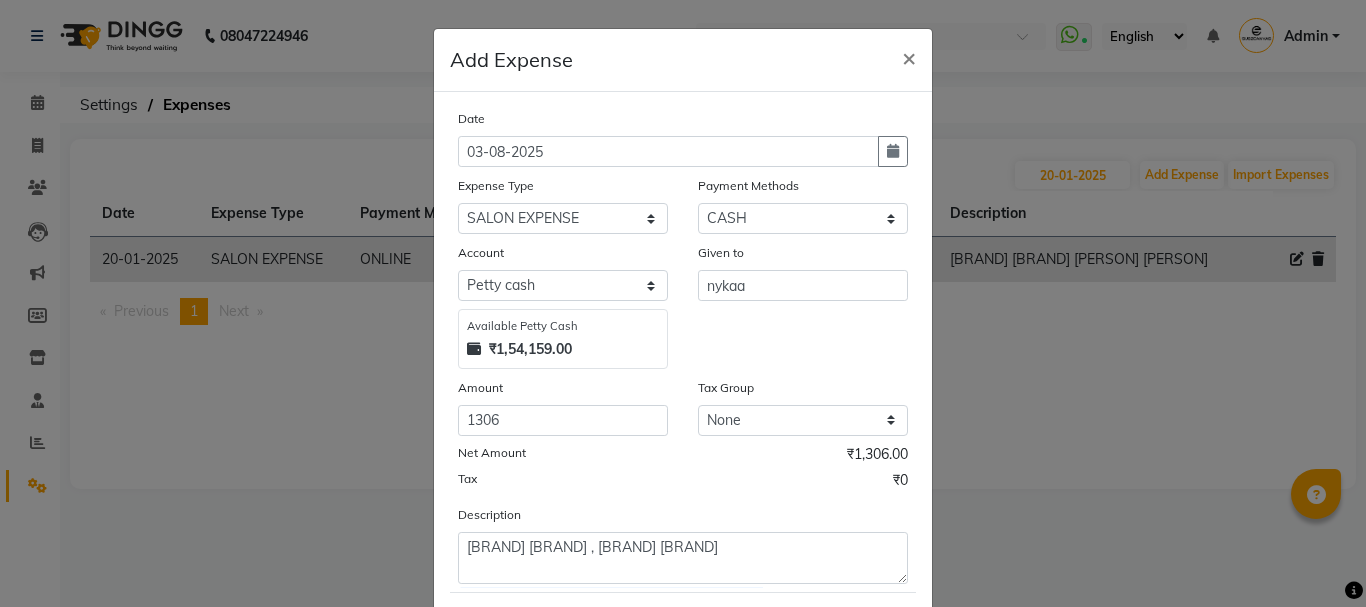 scroll, scrollTop: 109, scrollLeft: 0, axis: vertical 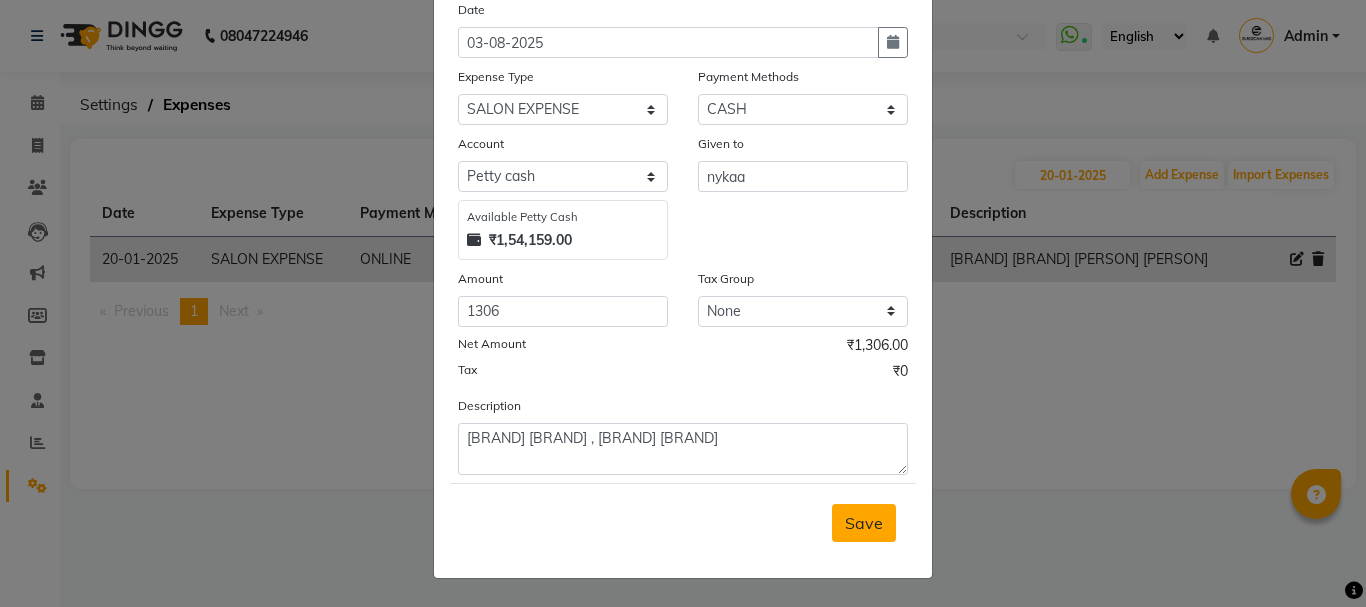 click on "Save" at bounding box center [864, 523] 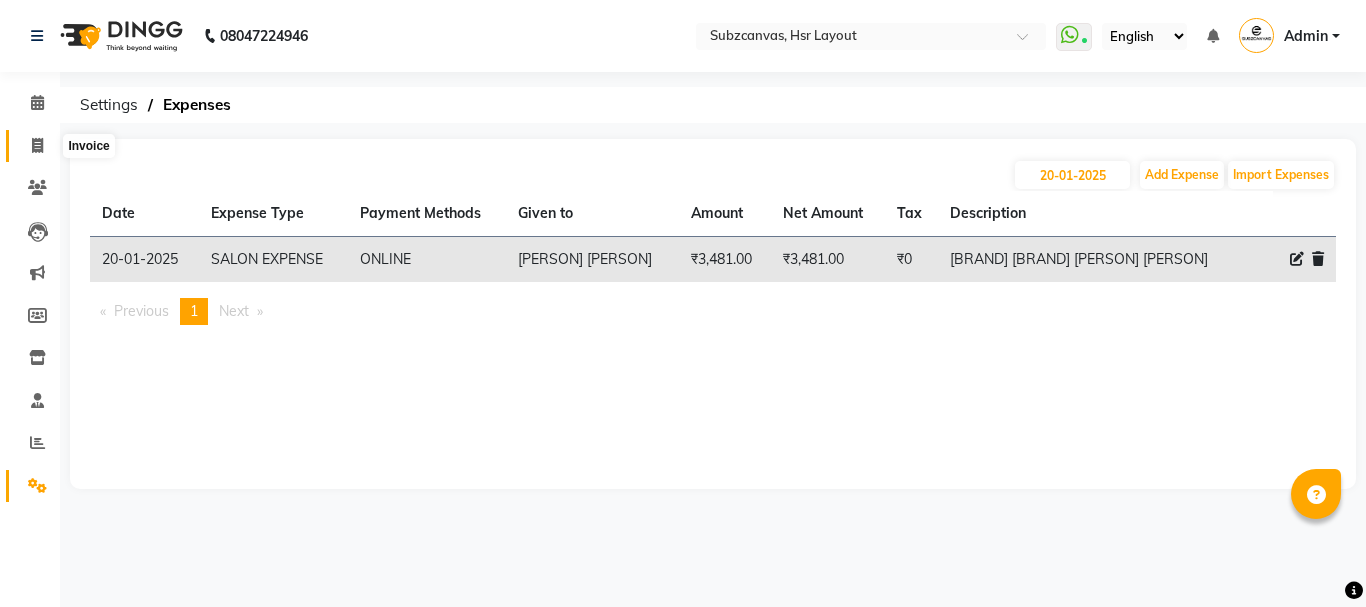 click 